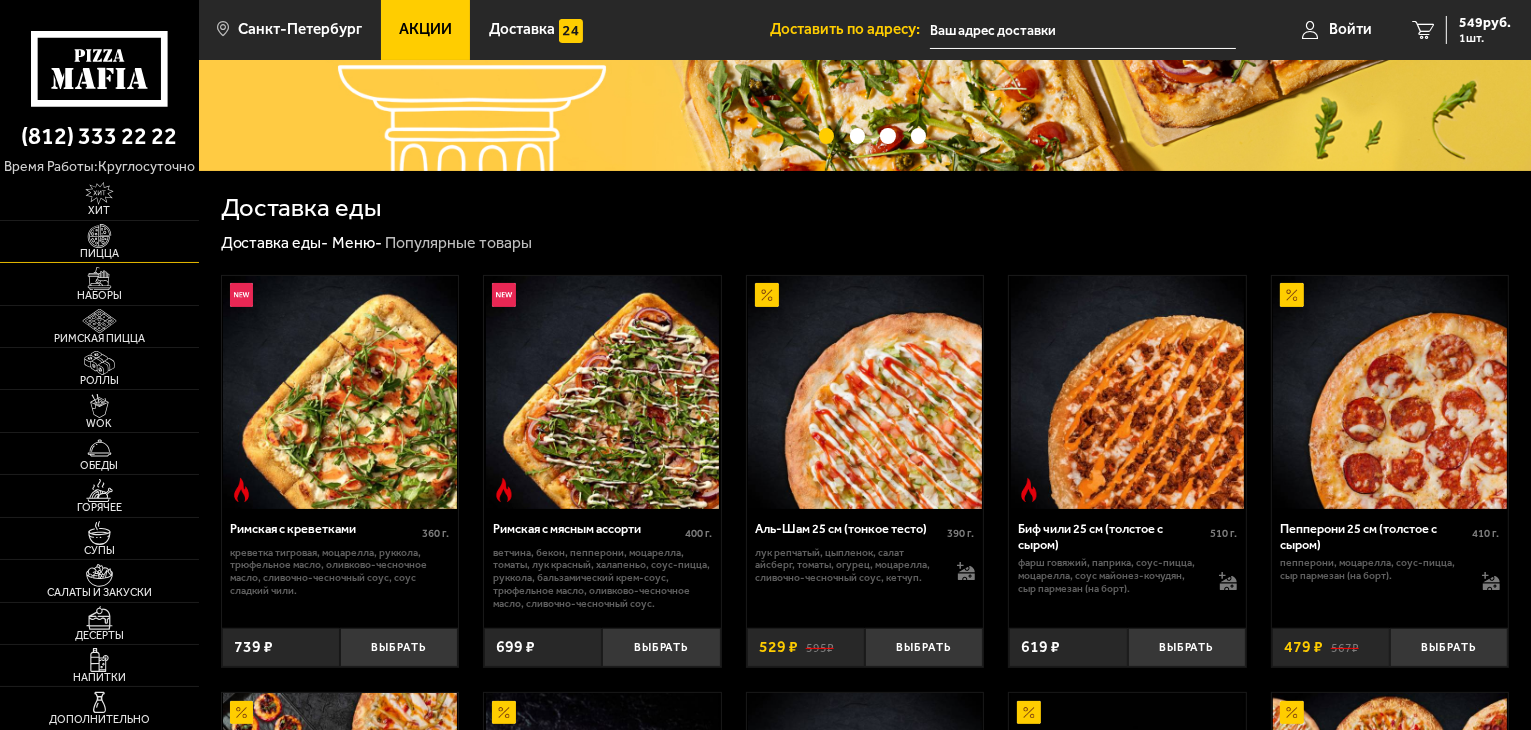 scroll, scrollTop: 300, scrollLeft: 0, axis: vertical 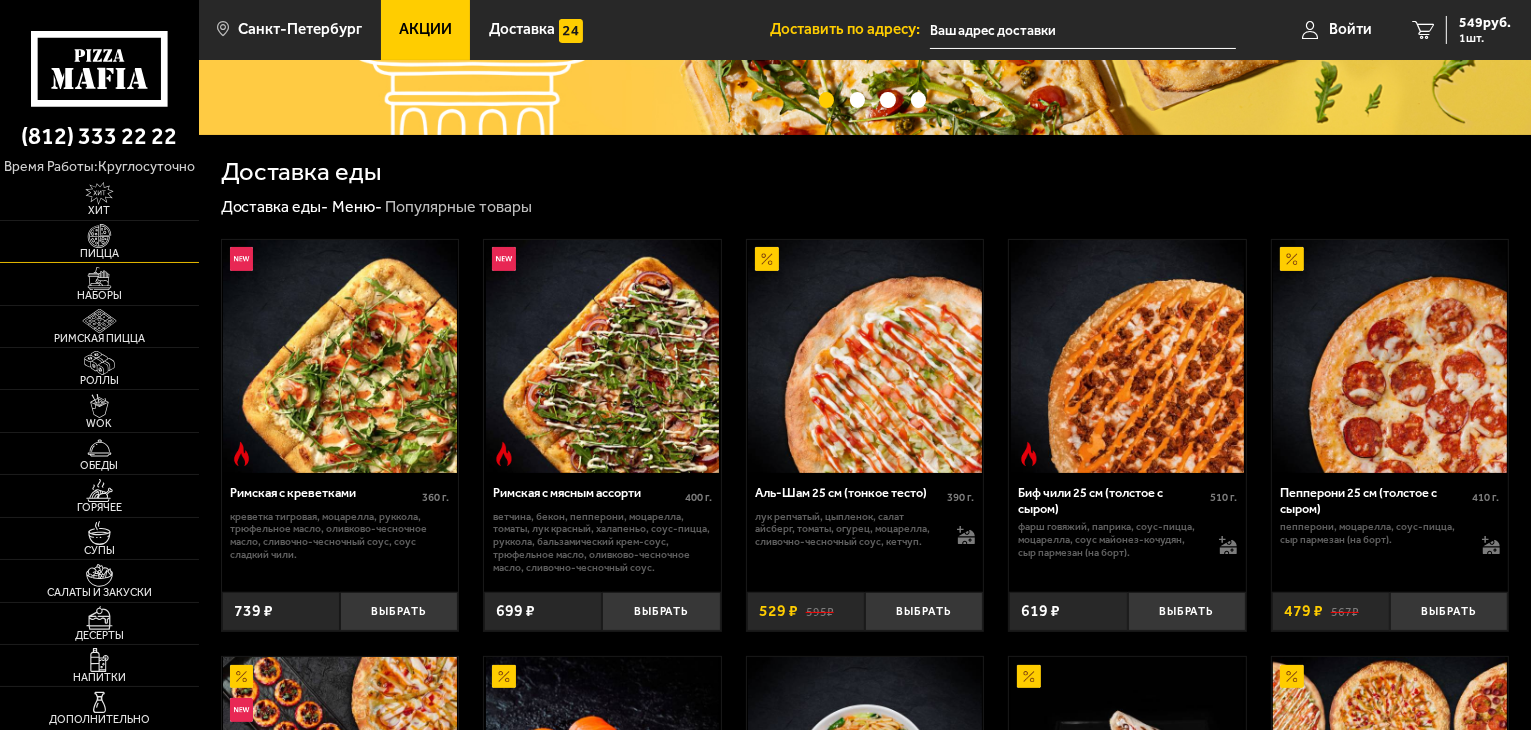 click at bounding box center (99, 236) 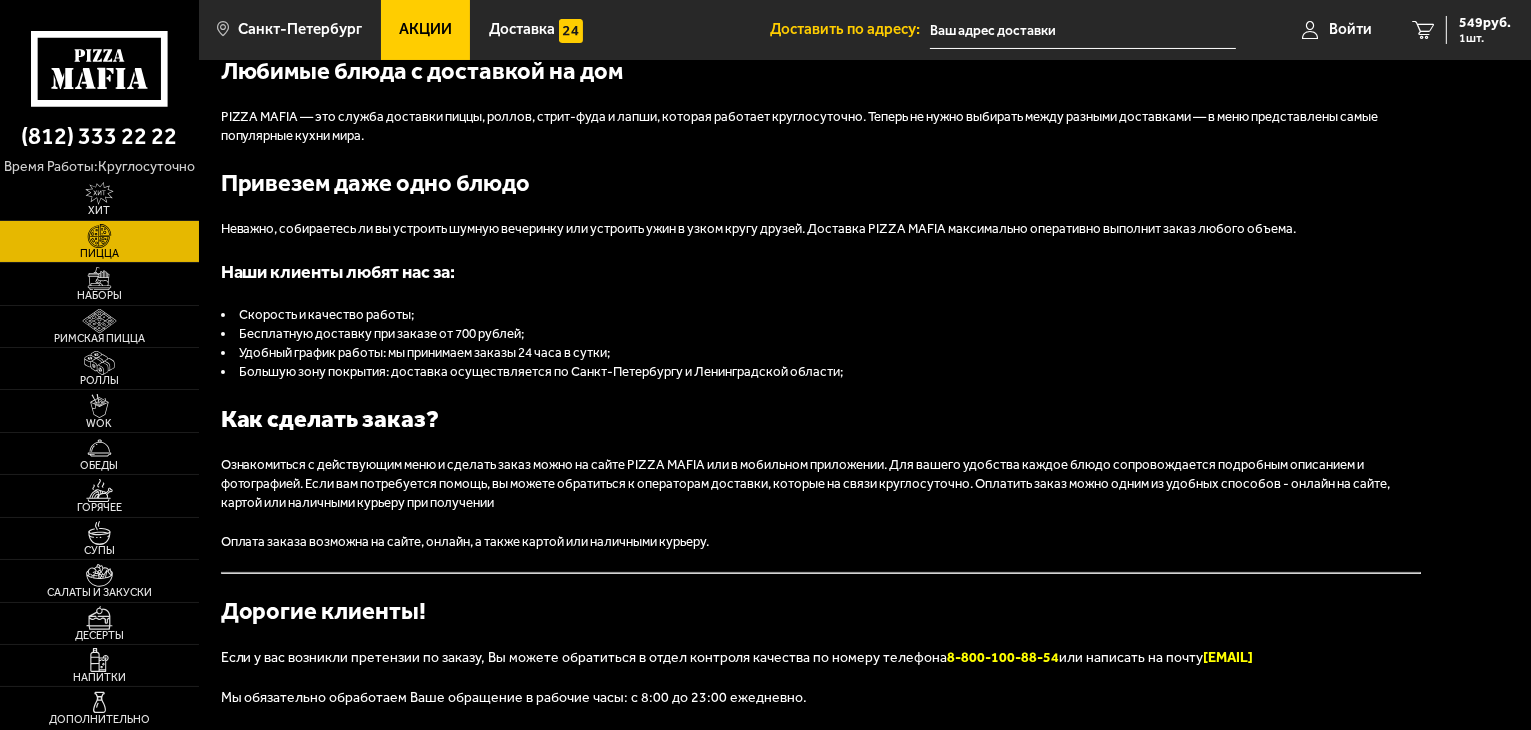 scroll, scrollTop: 0, scrollLeft: 0, axis: both 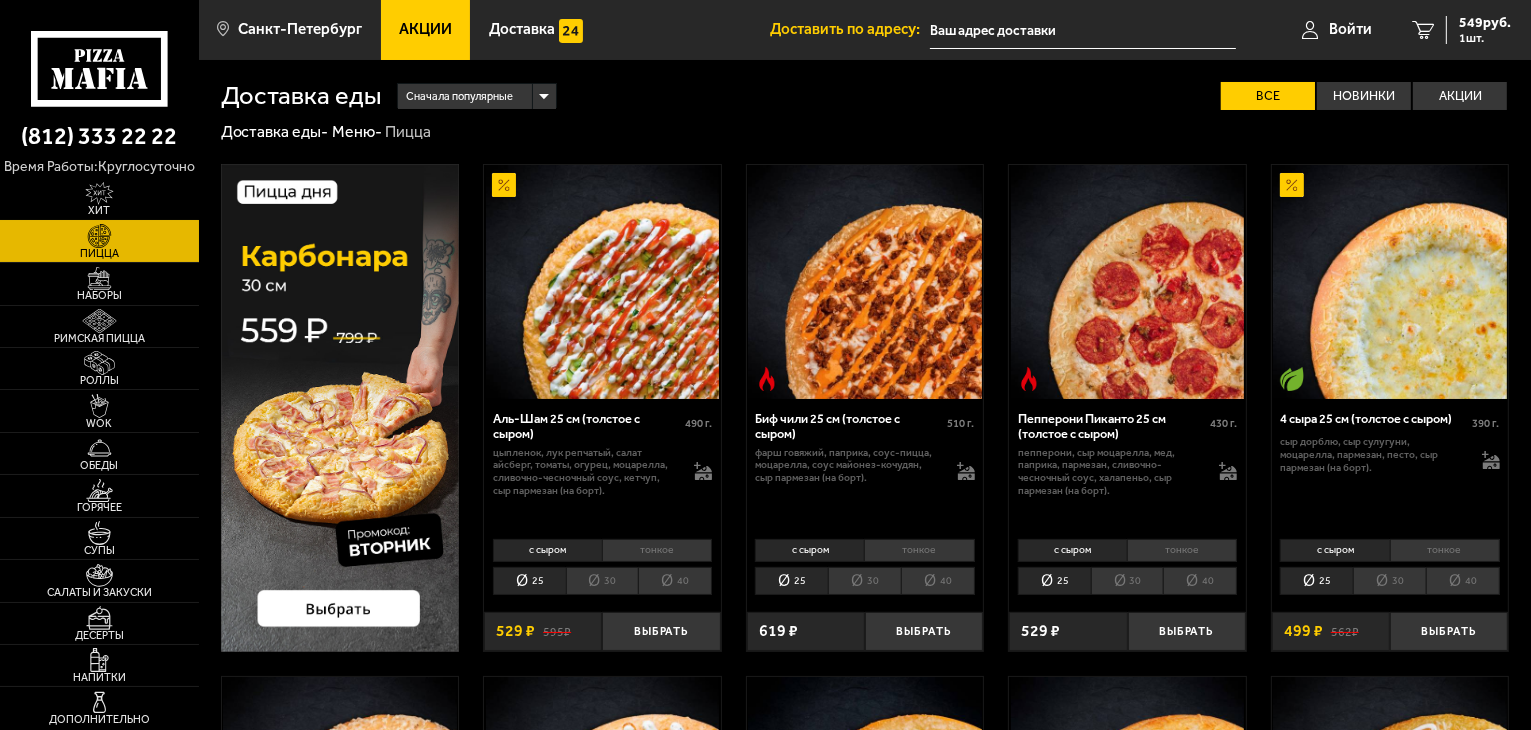 click on "Хит" at bounding box center (99, 210) 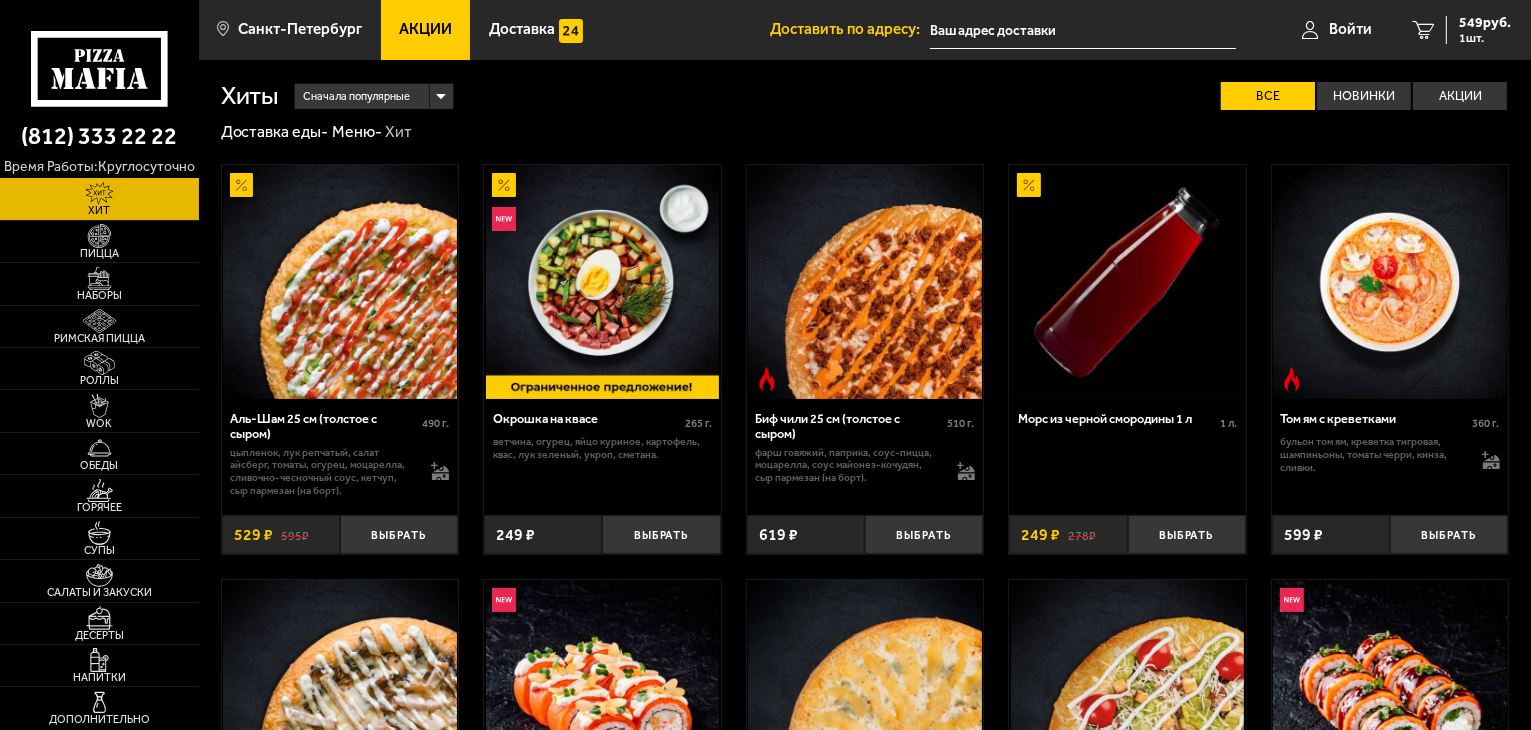 type on "[CITY], [STREET], [NUMBER], подъезд [NUMBER]" 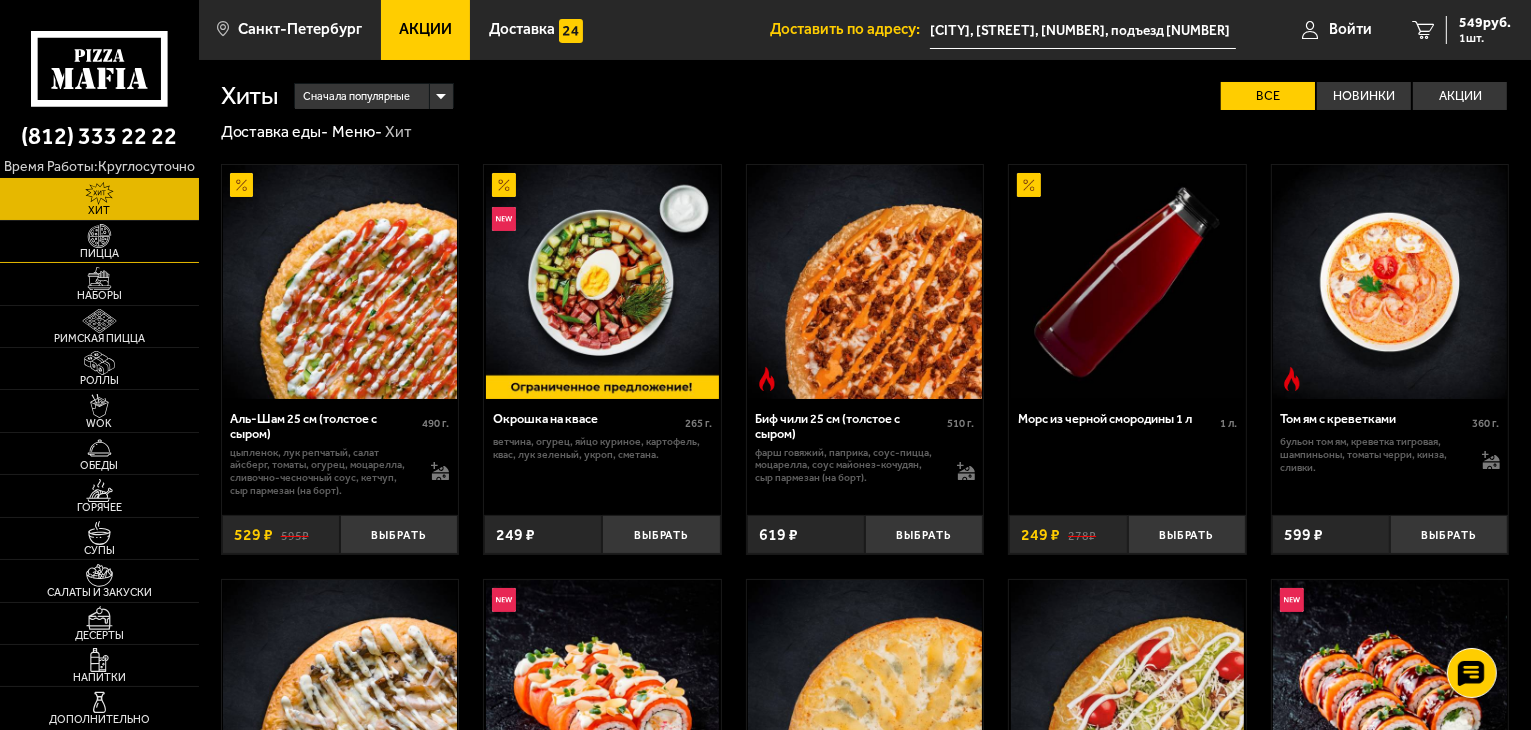 click on "Пицца" at bounding box center [99, 253] 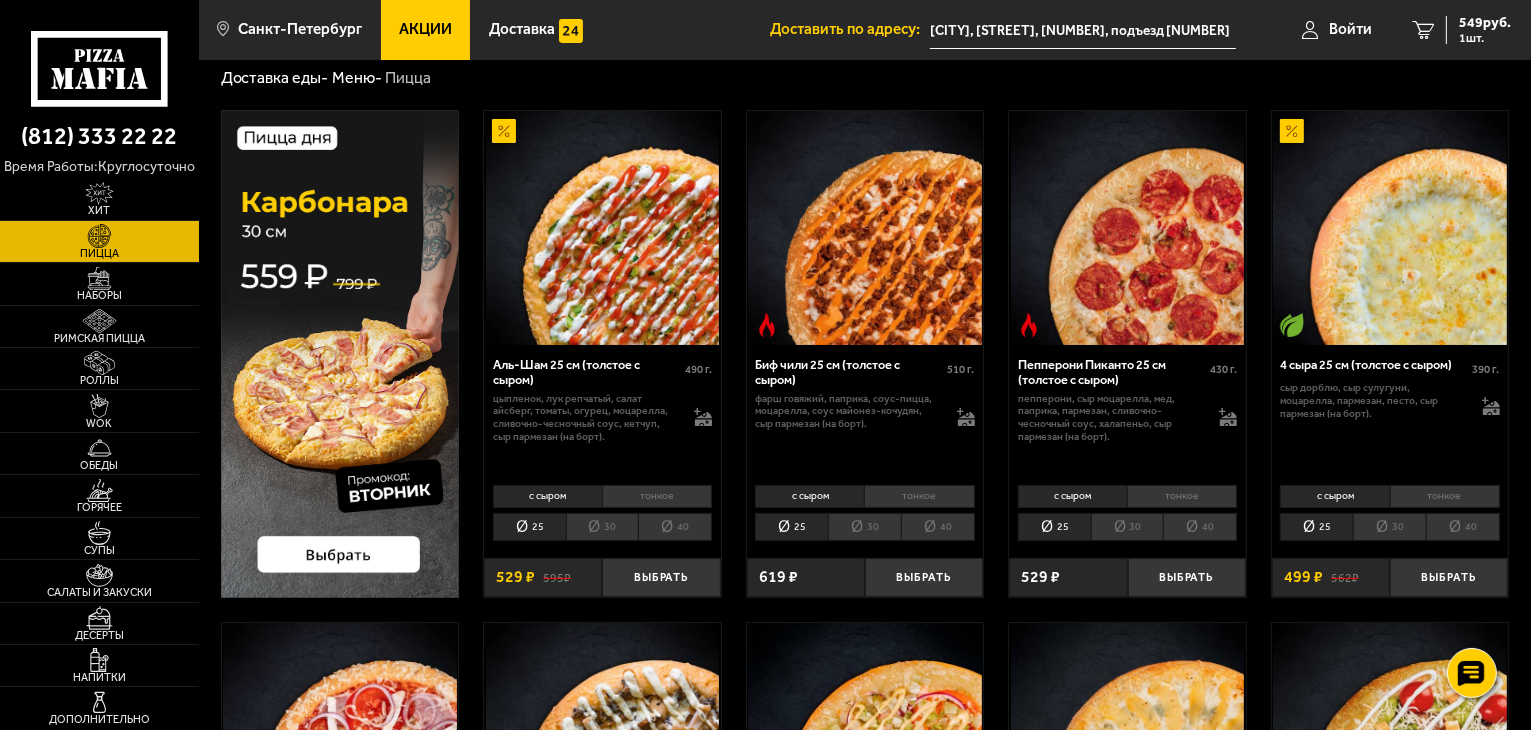 scroll, scrollTop: 100, scrollLeft: 0, axis: vertical 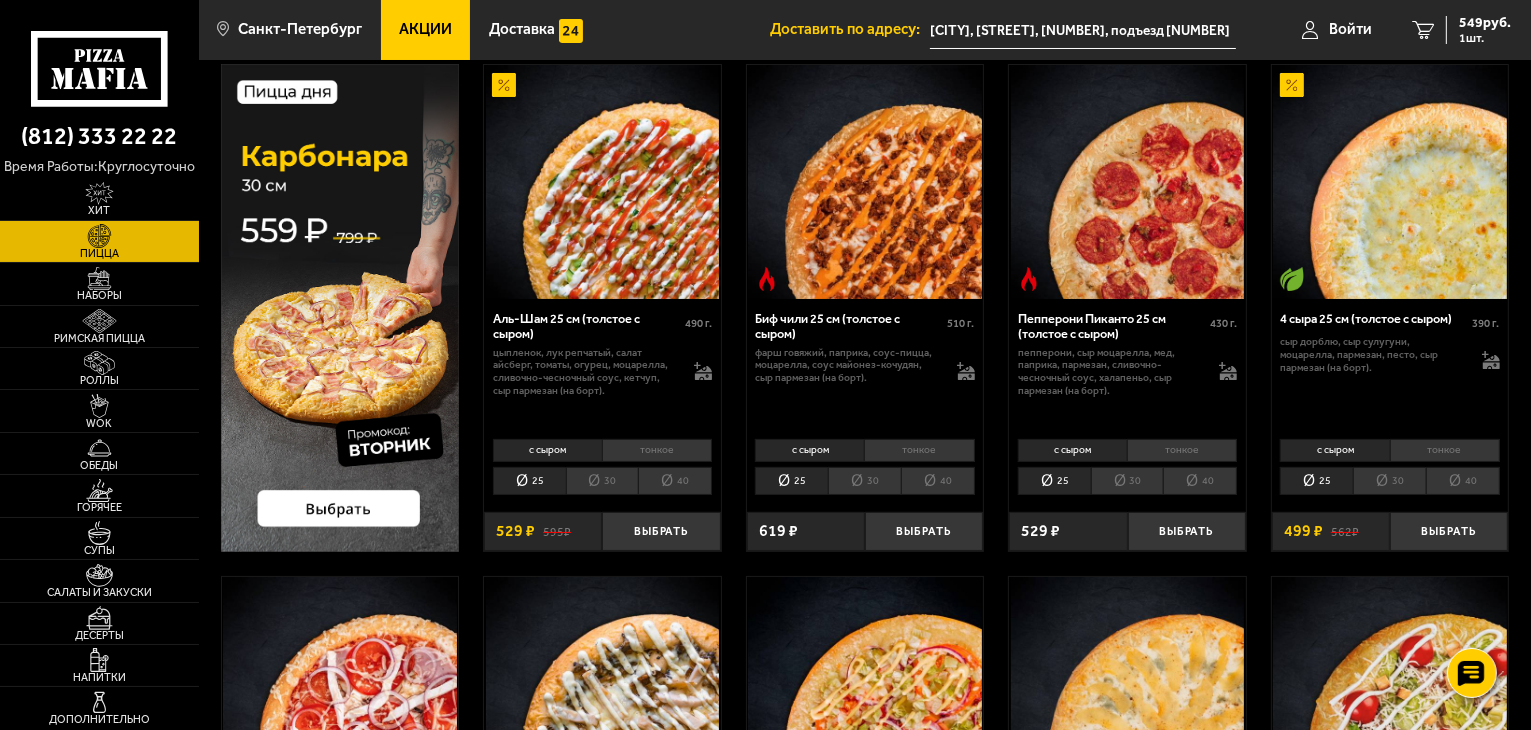 click on "тонкое" at bounding box center [657, 450] 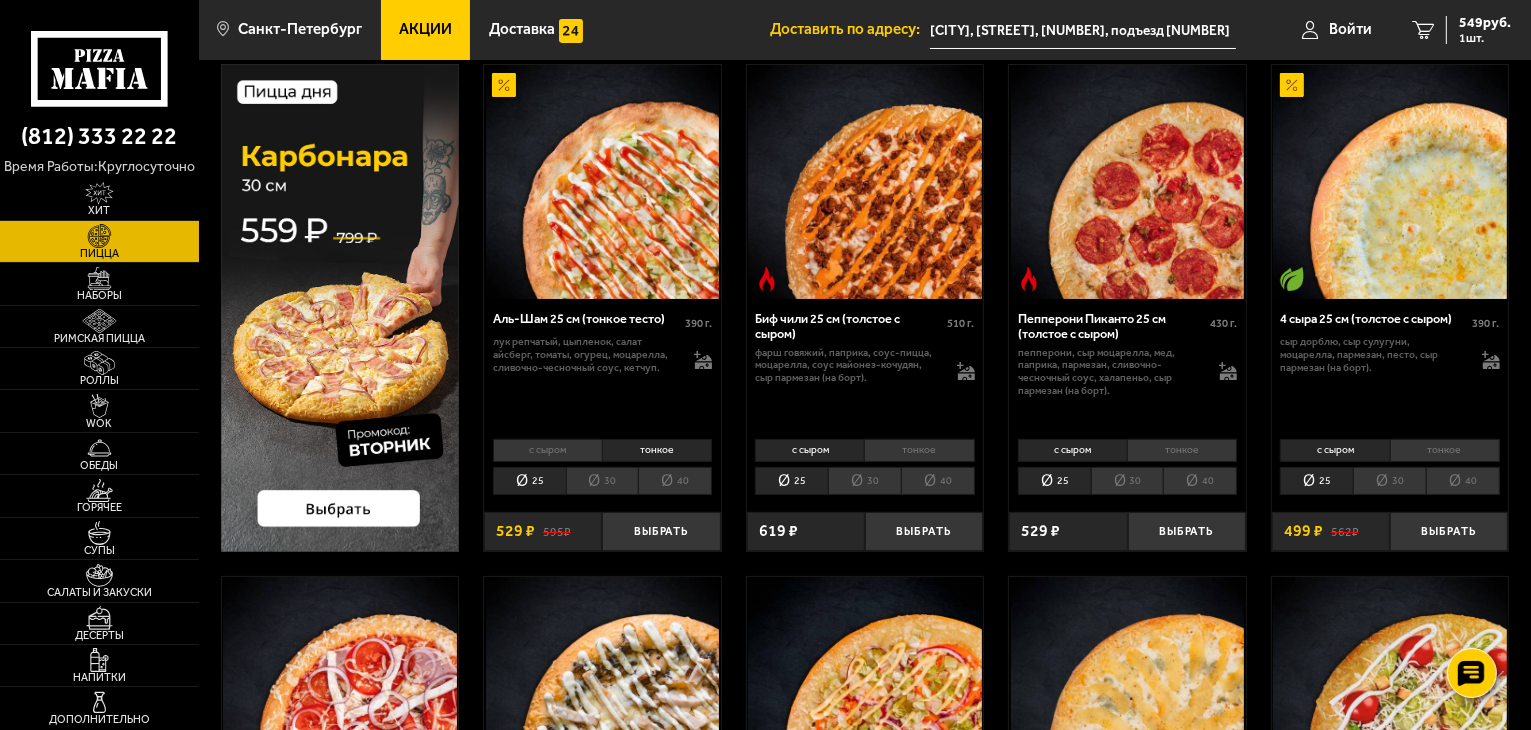 click on "с сыром" at bounding box center (547, 450) 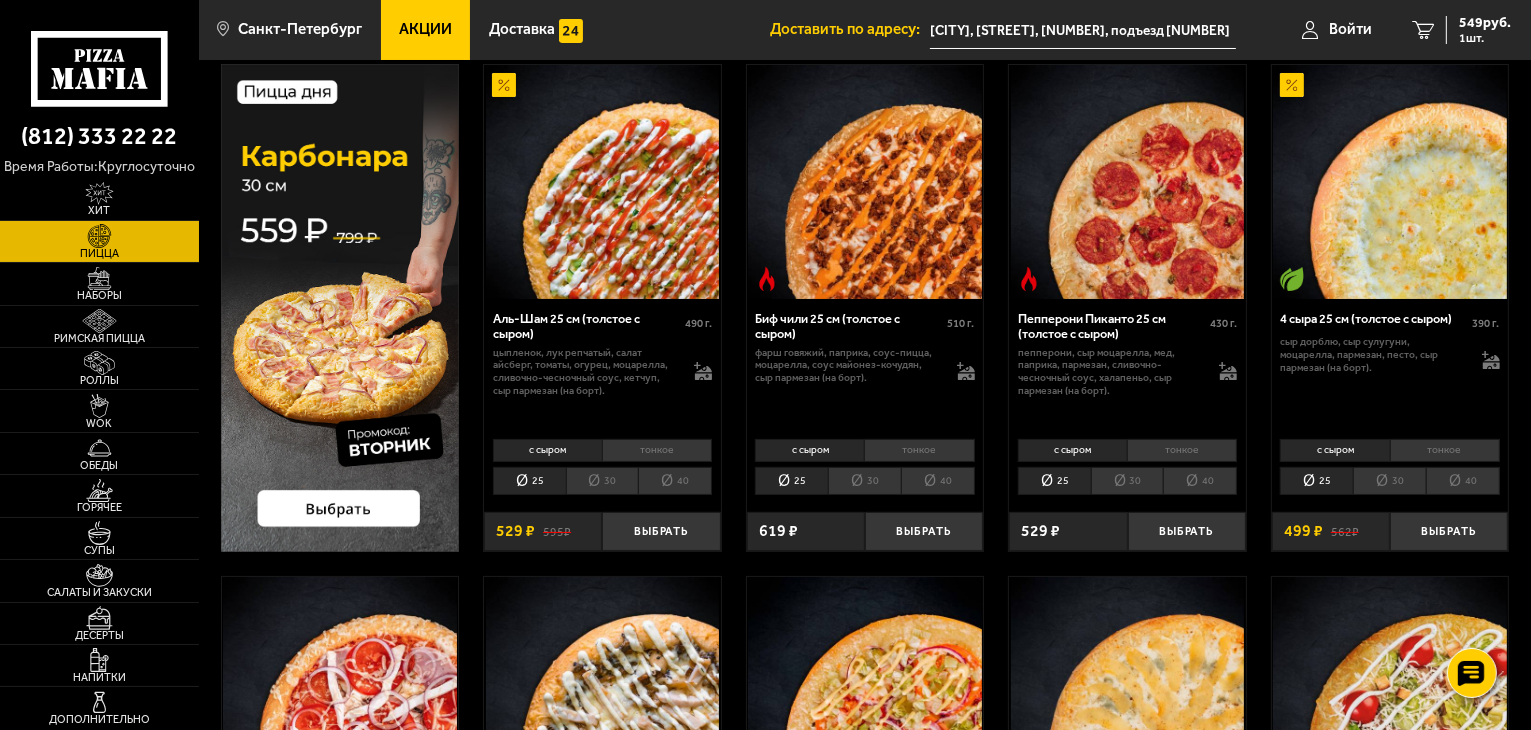 click on "тонкое" at bounding box center [657, 450] 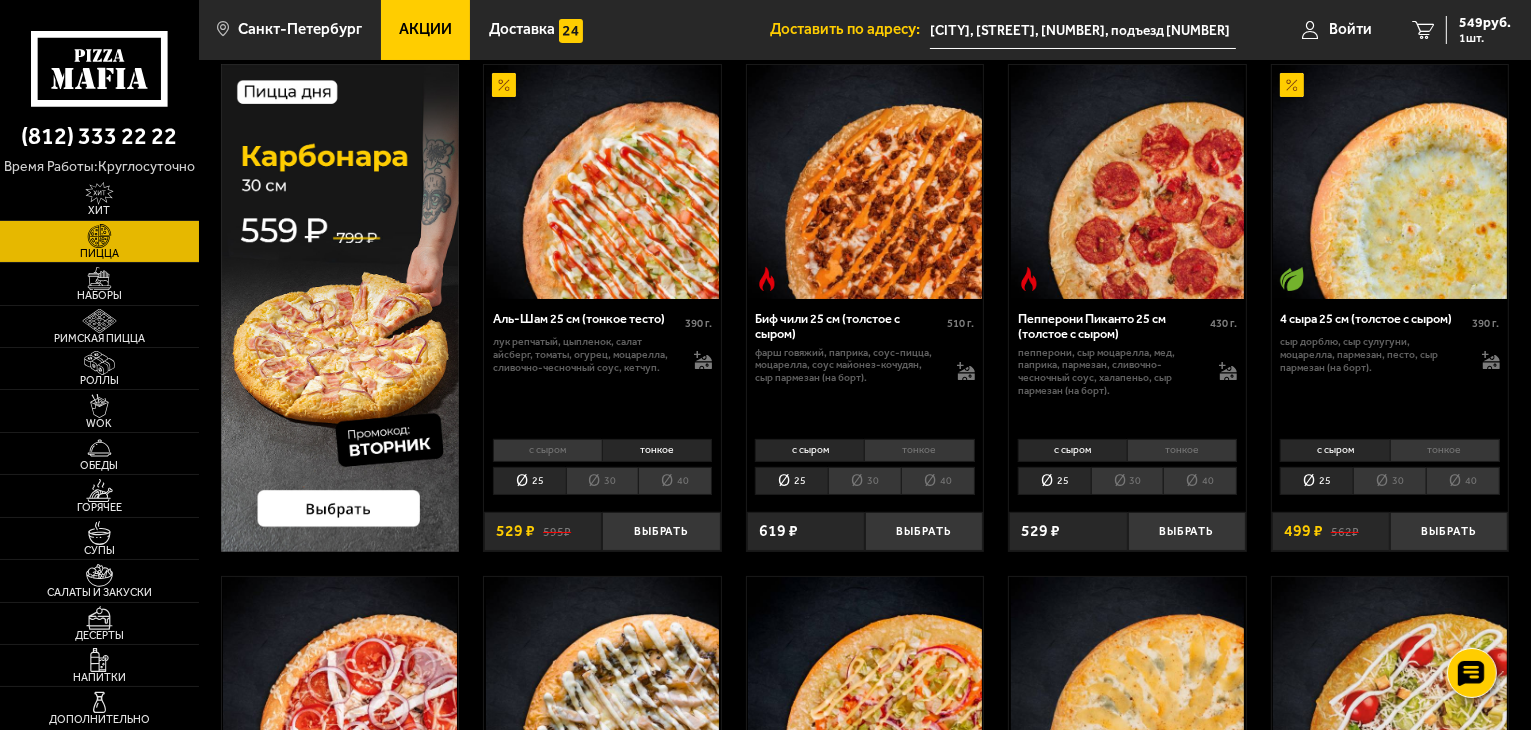 click on "с сыром тонкое 25 30 40 Топпинги" at bounding box center [602, 466] 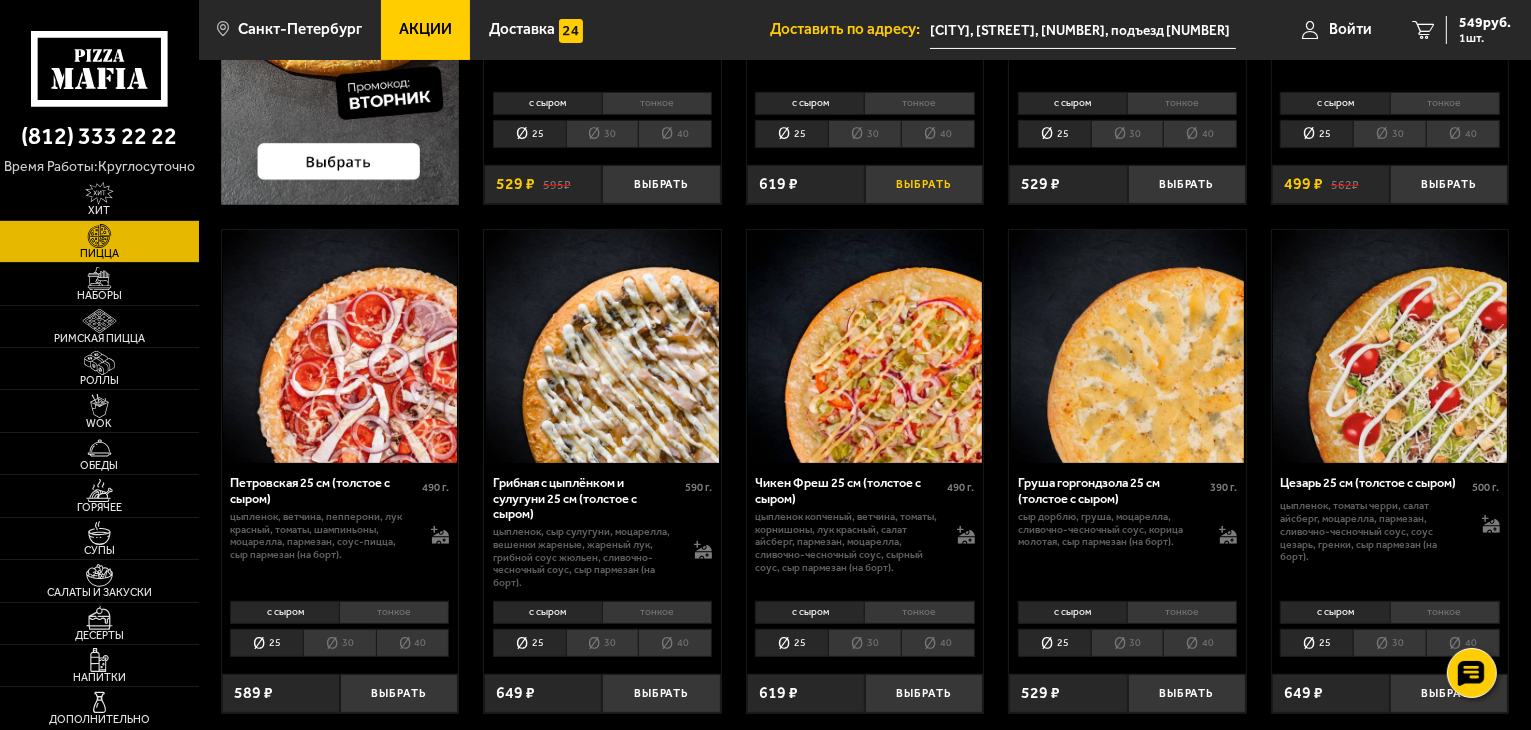 scroll, scrollTop: 500, scrollLeft: 0, axis: vertical 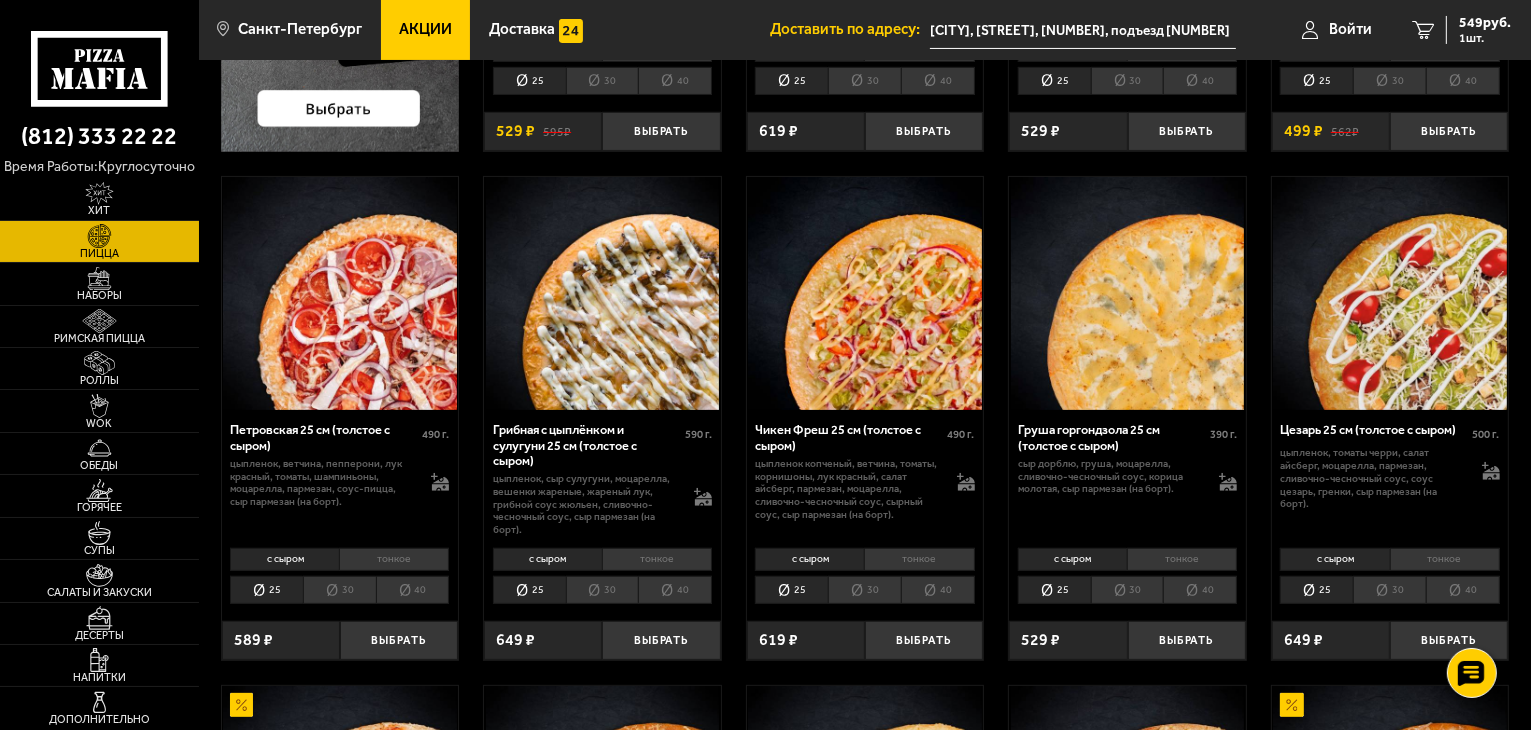 click on "тонкое" at bounding box center [394, 559] 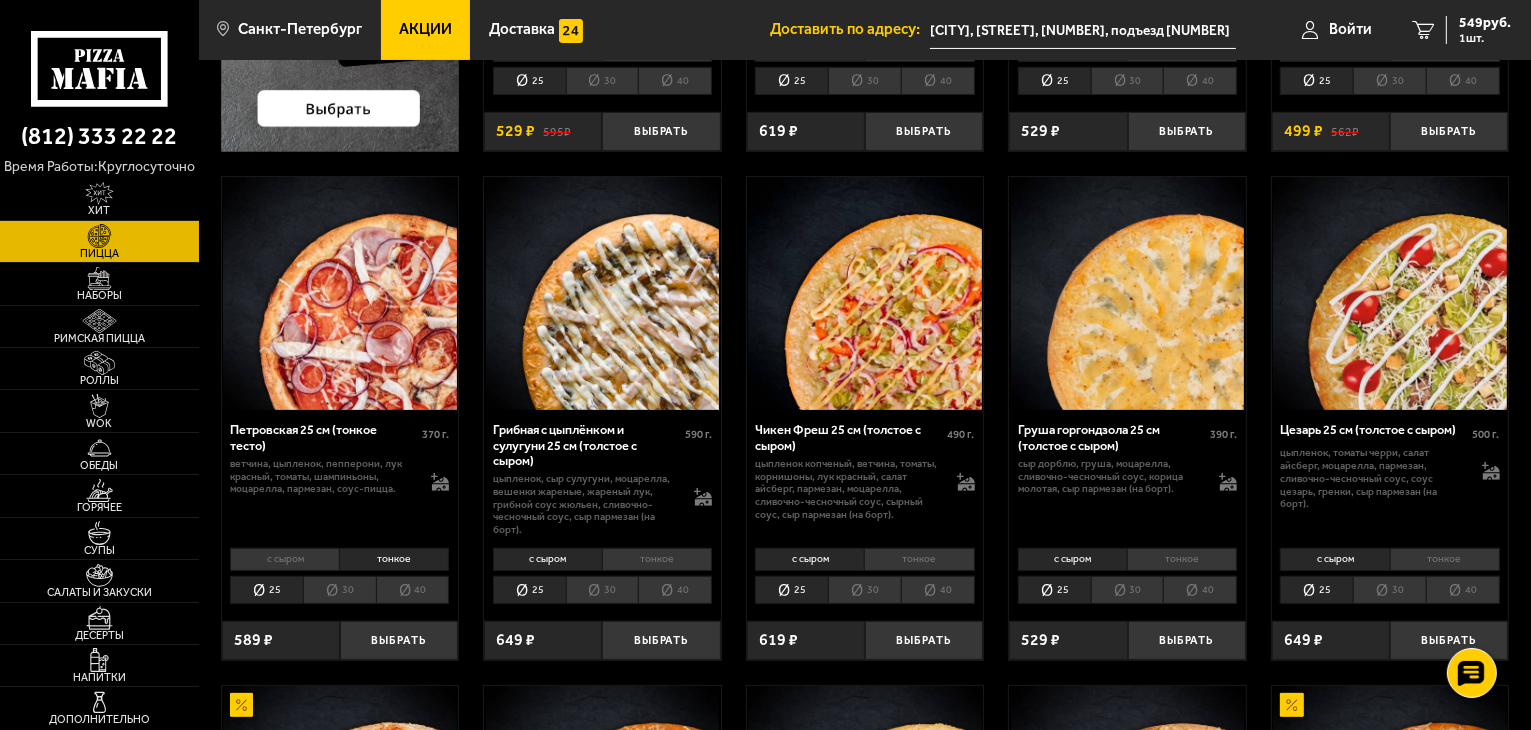 click on "с сыром" at bounding box center (284, 559) 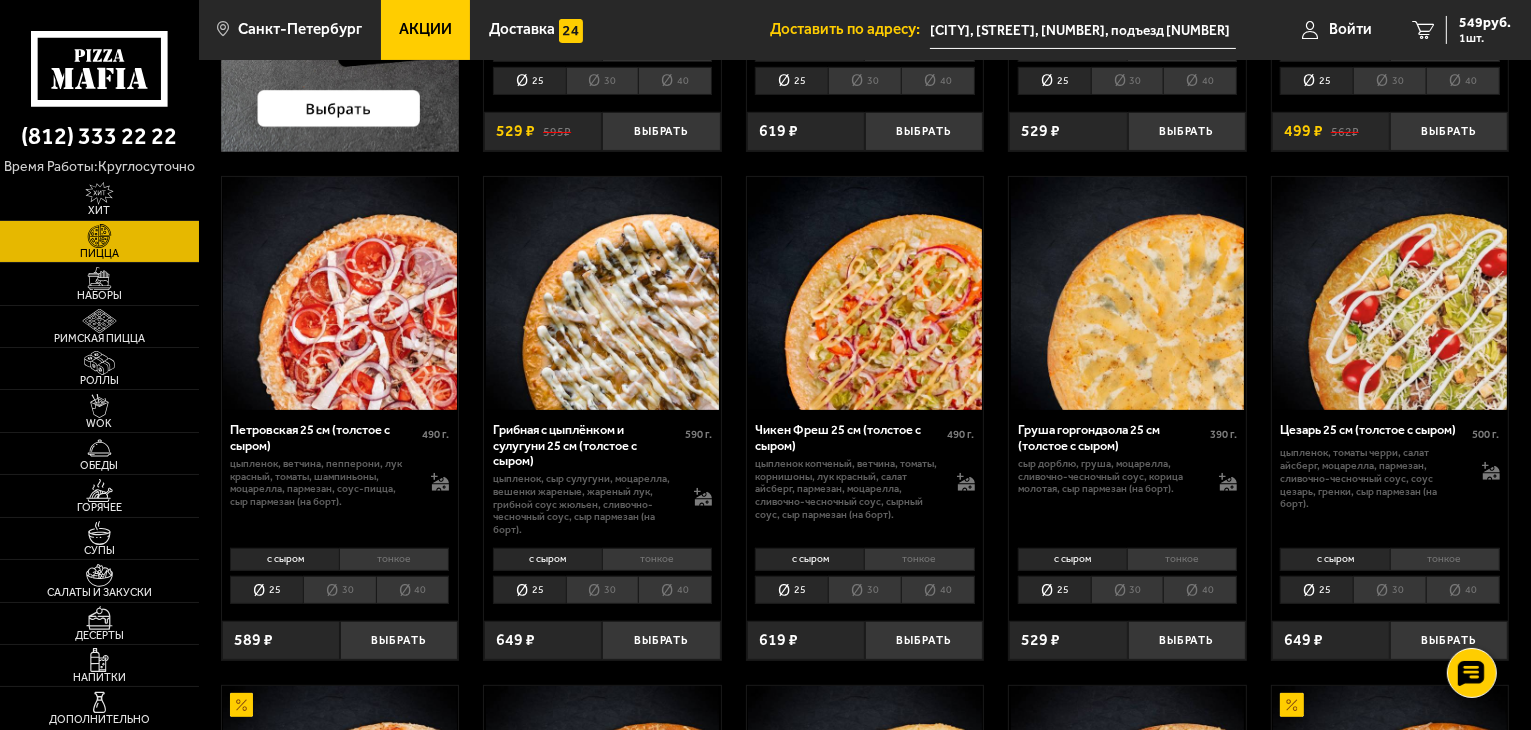 click on "тонкое" at bounding box center (394, 559) 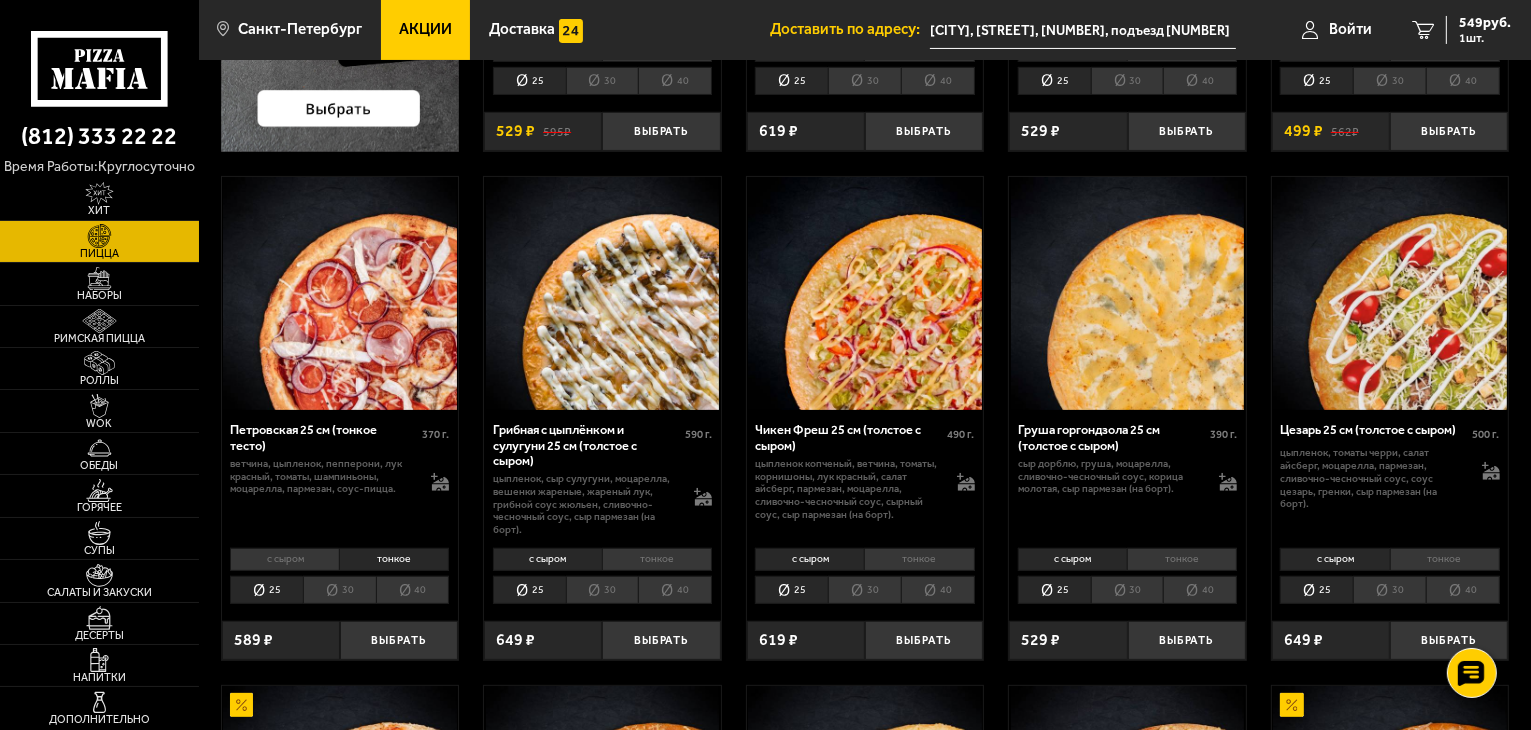 click on "с сыром" at bounding box center (284, 559) 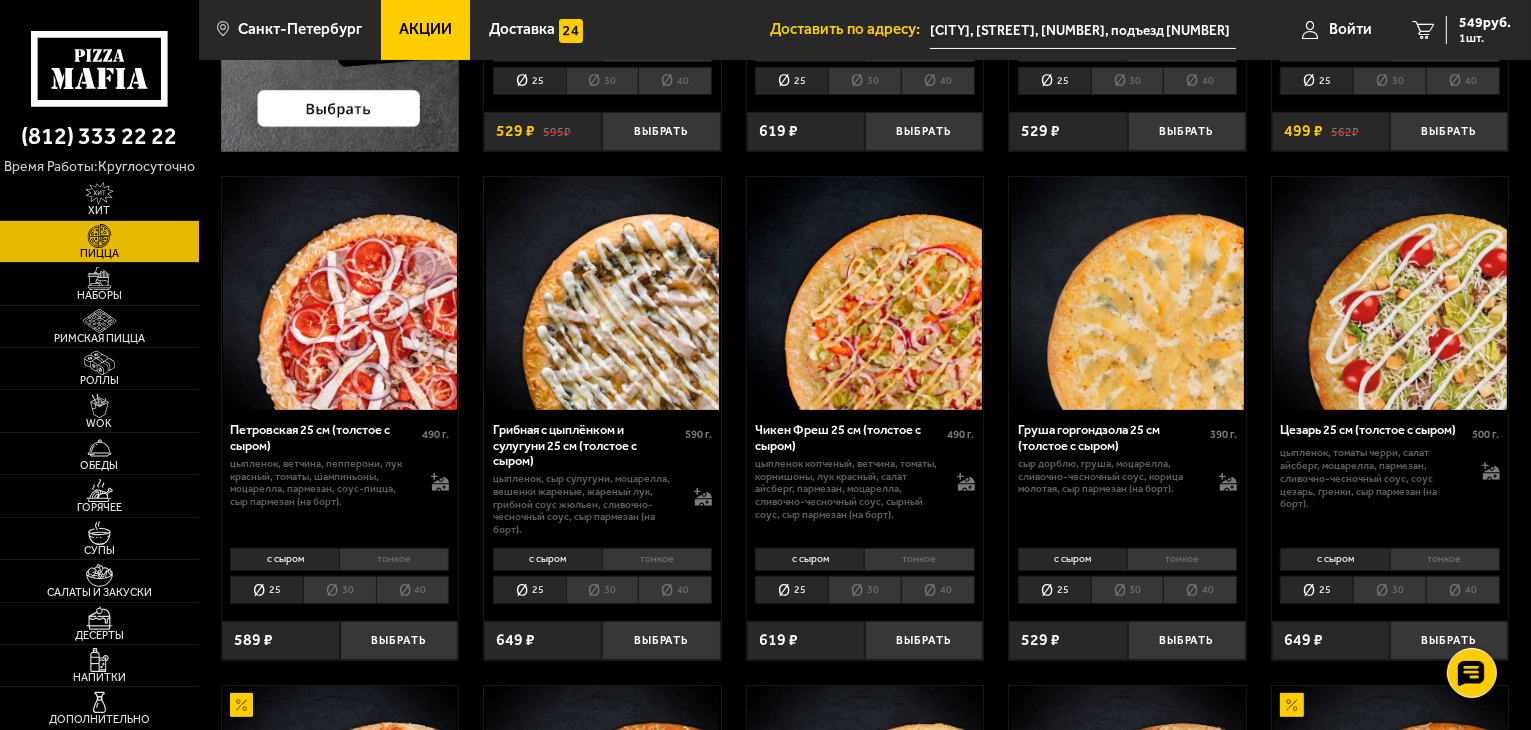 click on "тонкое" at bounding box center (394, 559) 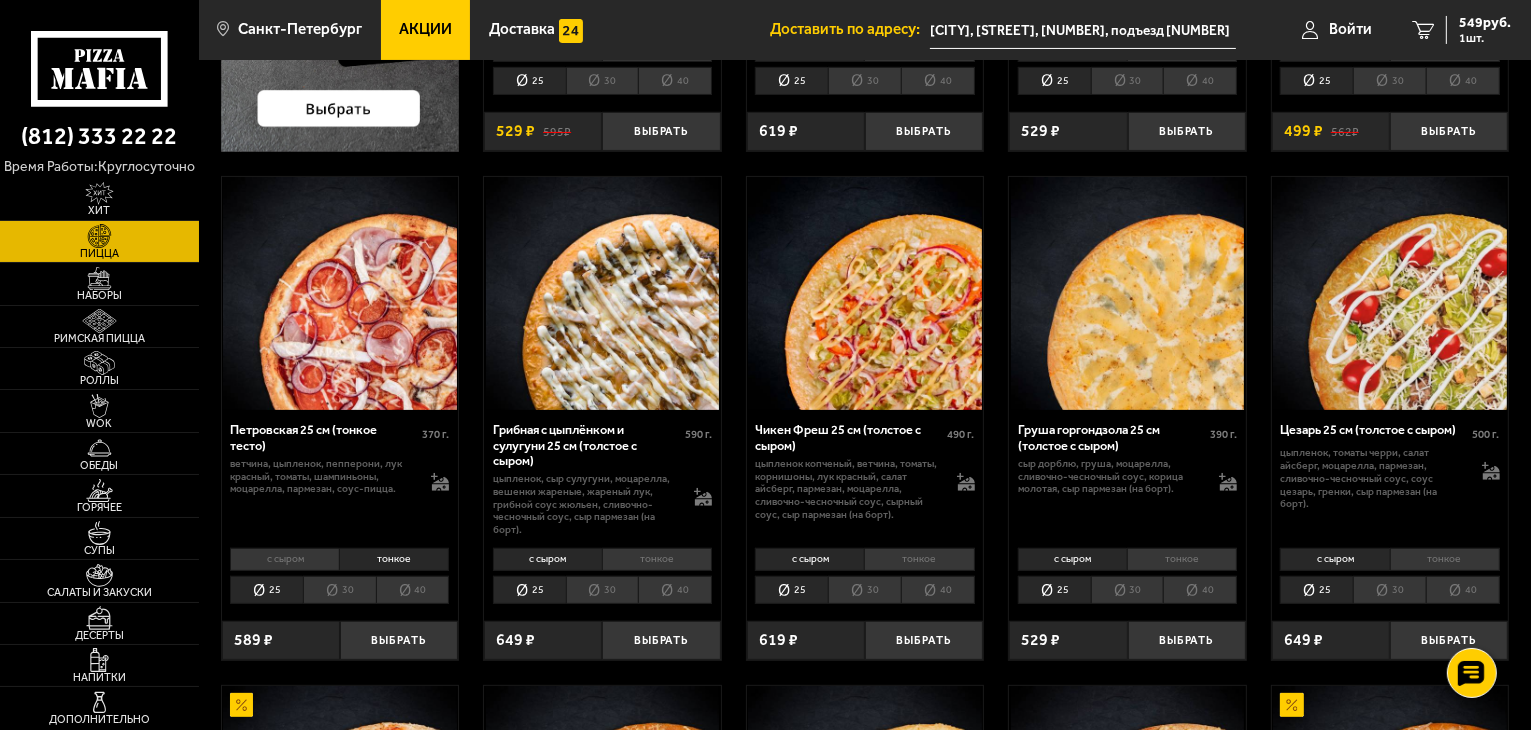 click on "тонкое" at bounding box center (1182, 559) 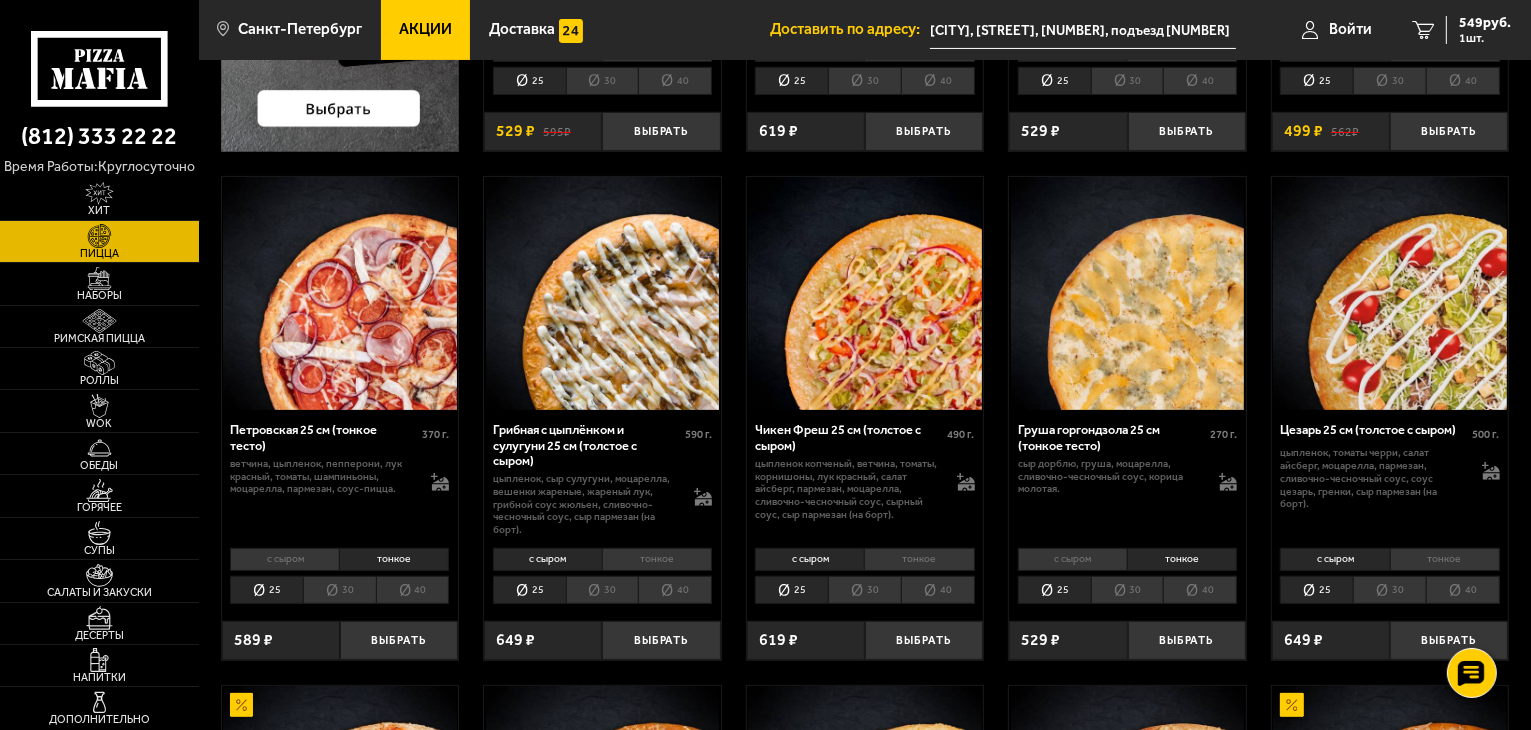 click on "с сыром" at bounding box center (1072, 559) 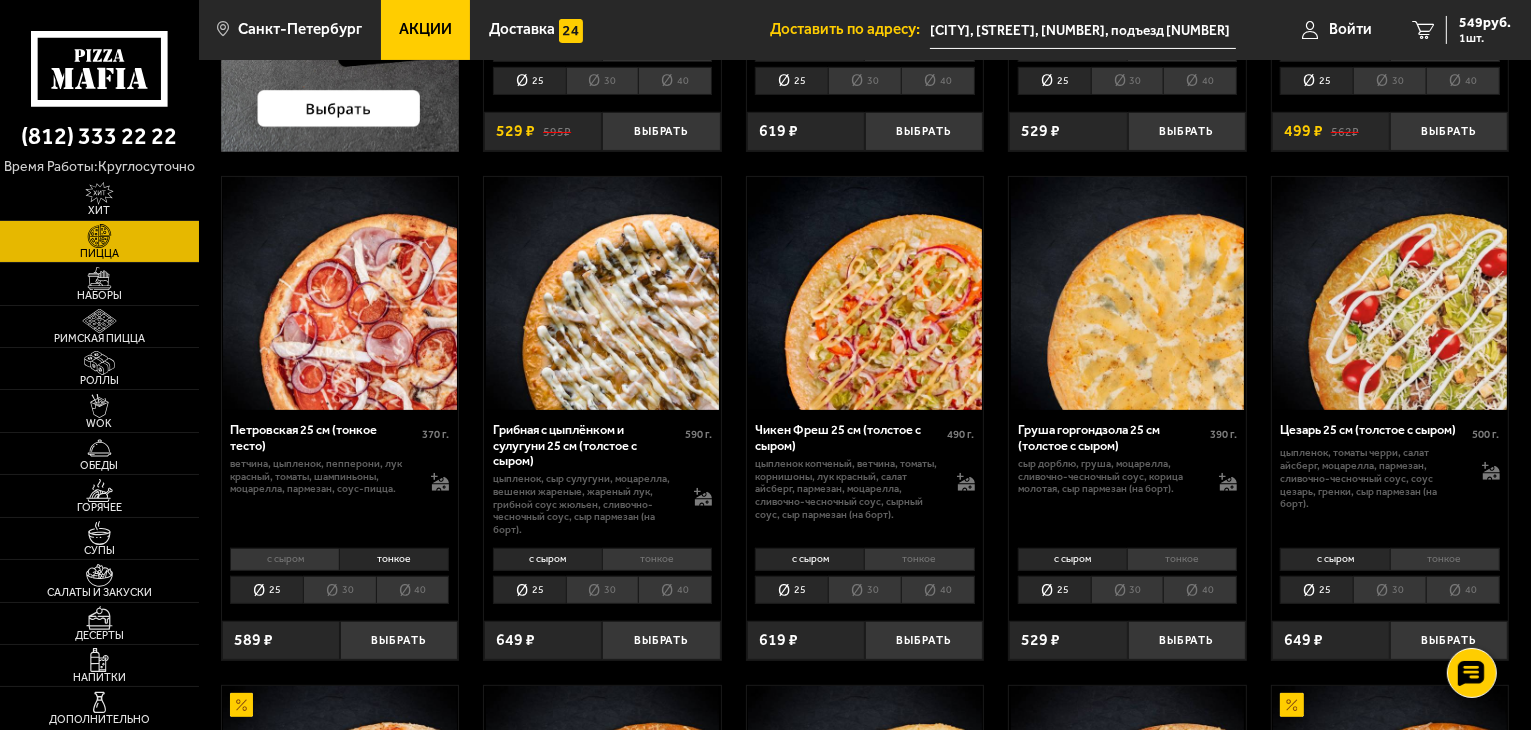 click on "тонкое" at bounding box center (1182, 559) 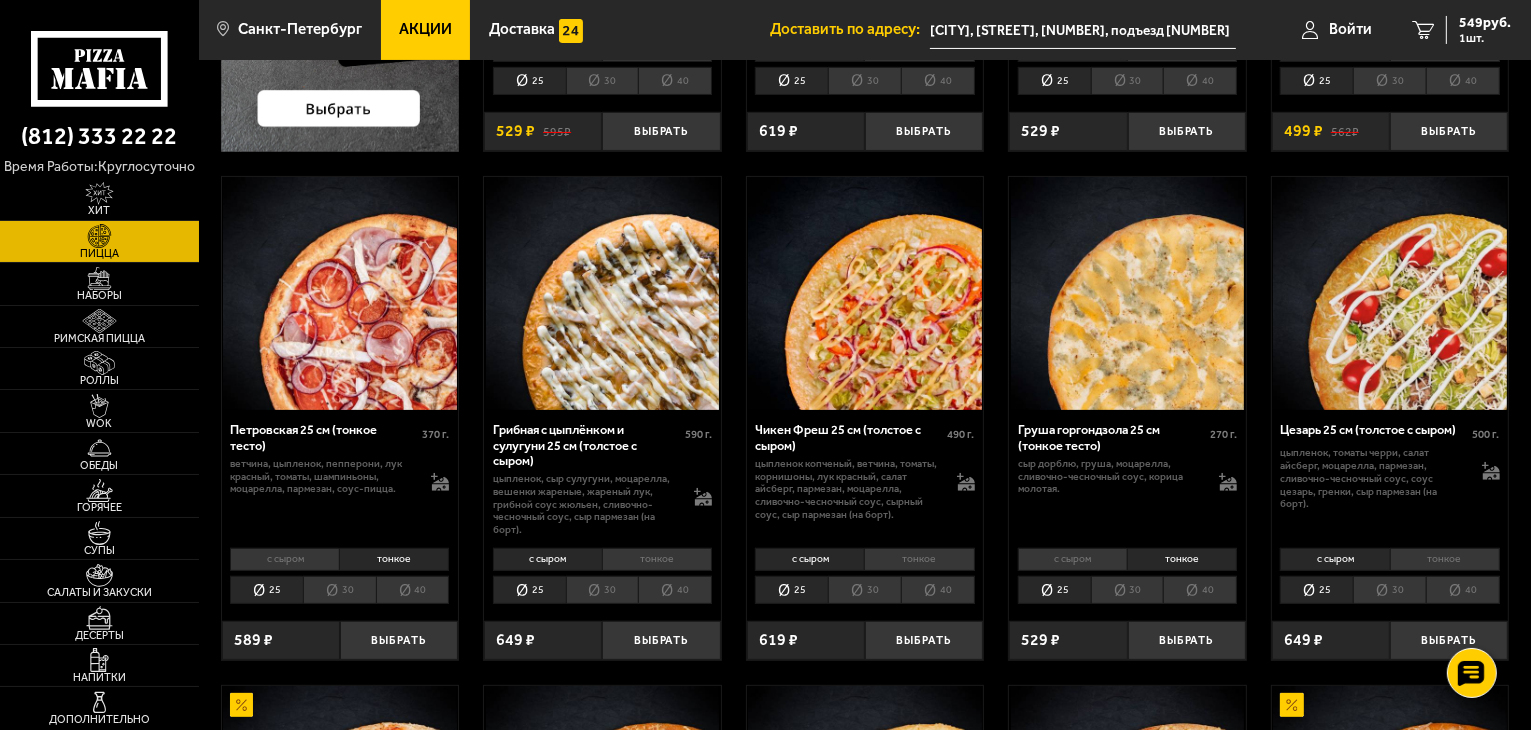 click on "с сыром" at bounding box center (1072, 559) 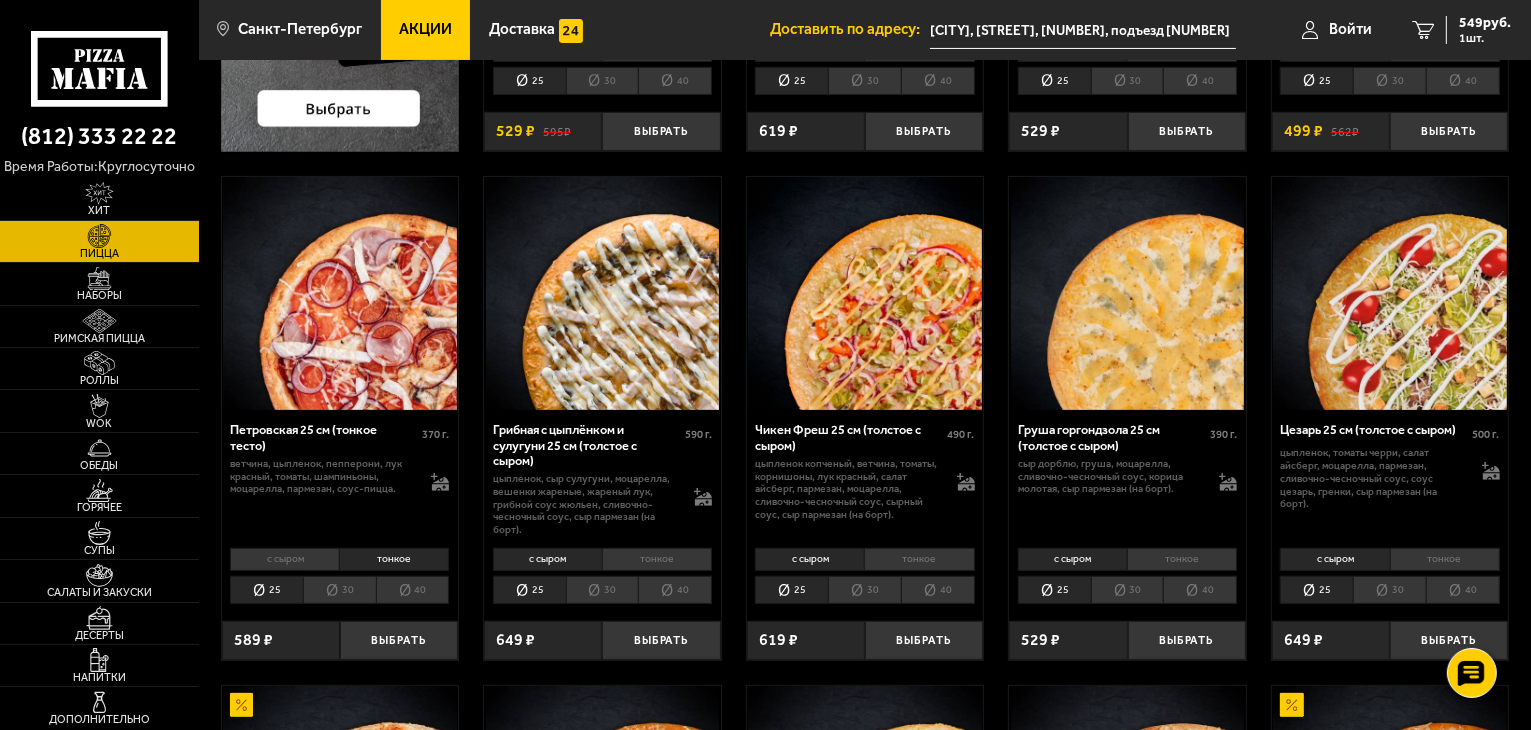 click on "тонкое" at bounding box center (1182, 559) 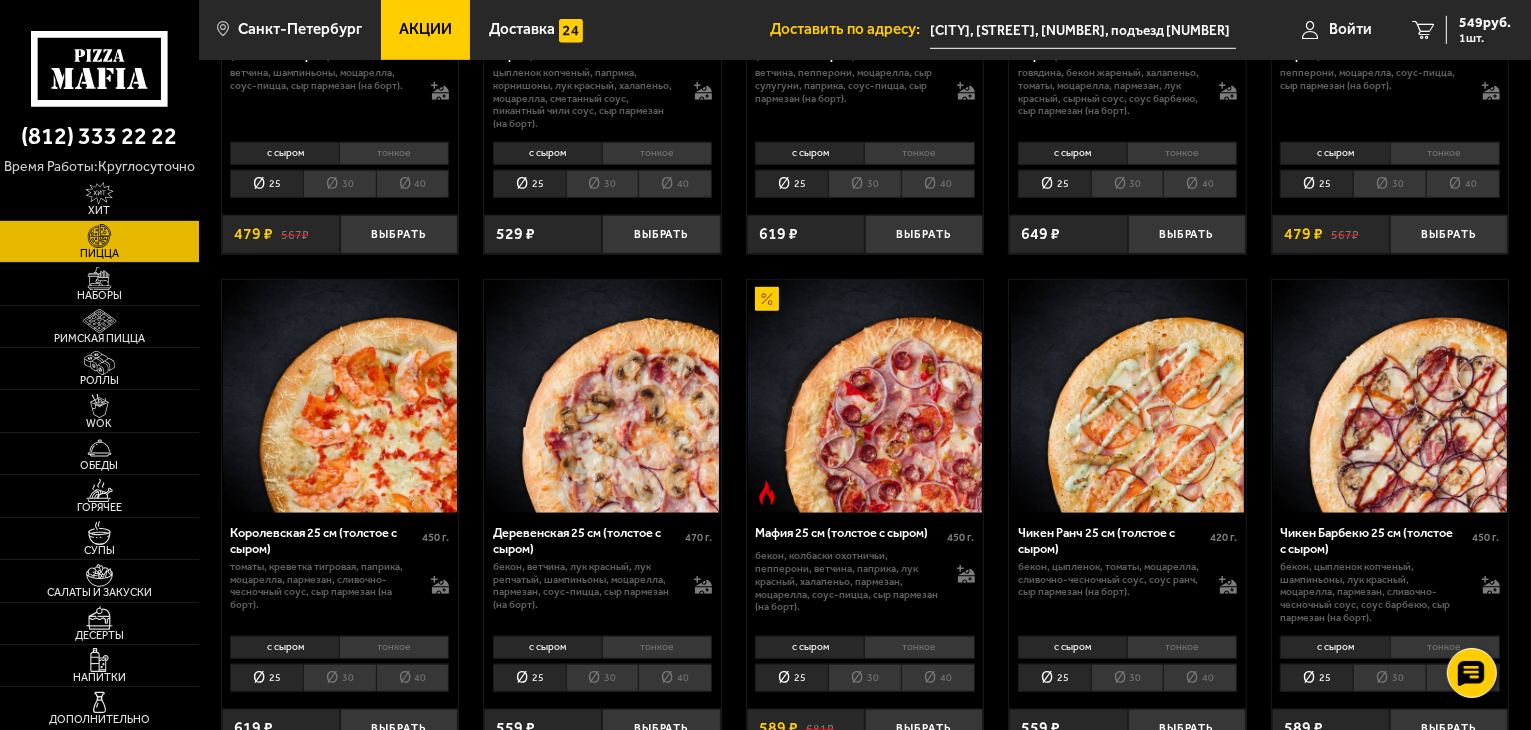 scroll, scrollTop: 1500, scrollLeft: 0, axis: vertical 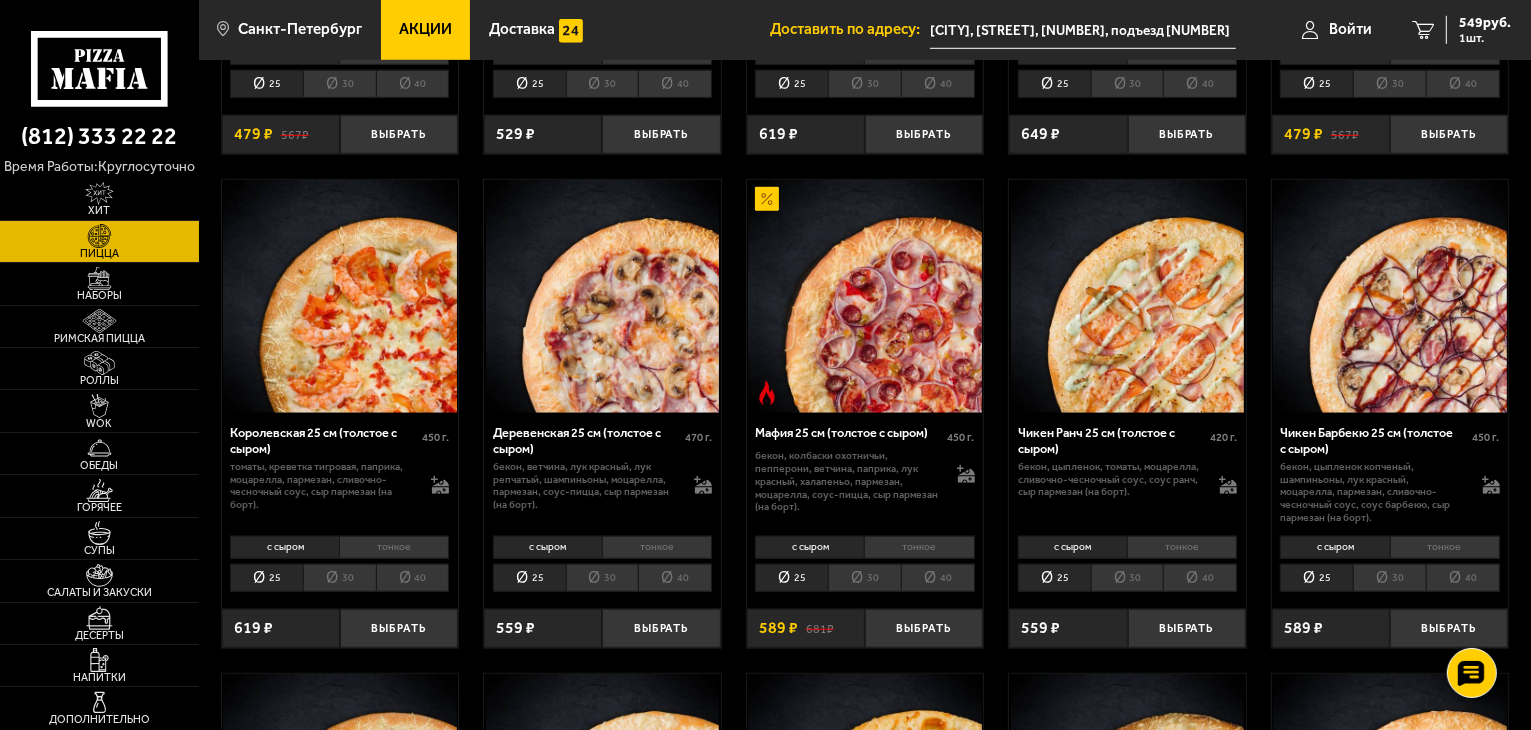click on "тонкое" at bounding box center [394, 547] 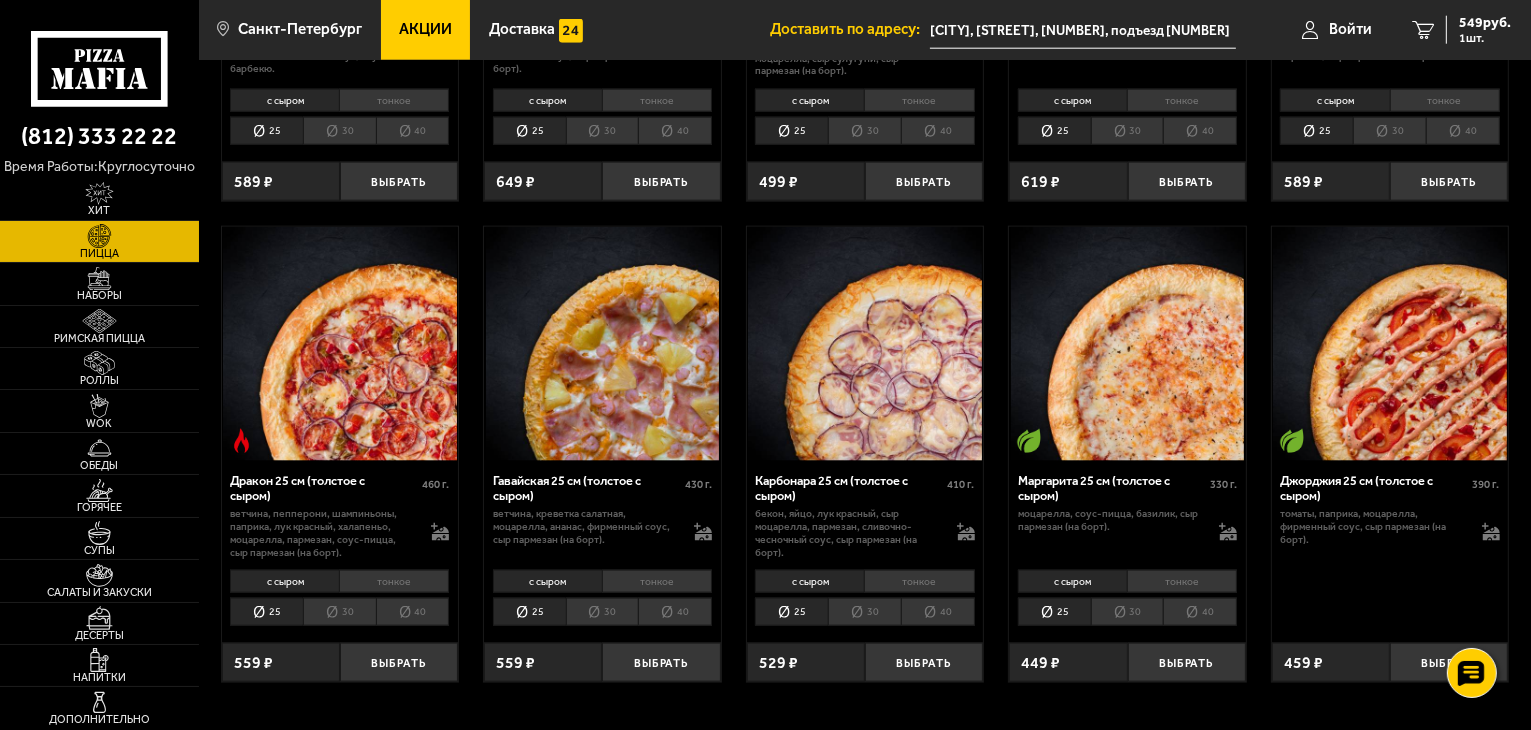 scroll, scrollTop: 2500, scrollLeft: 0, axis: vertical 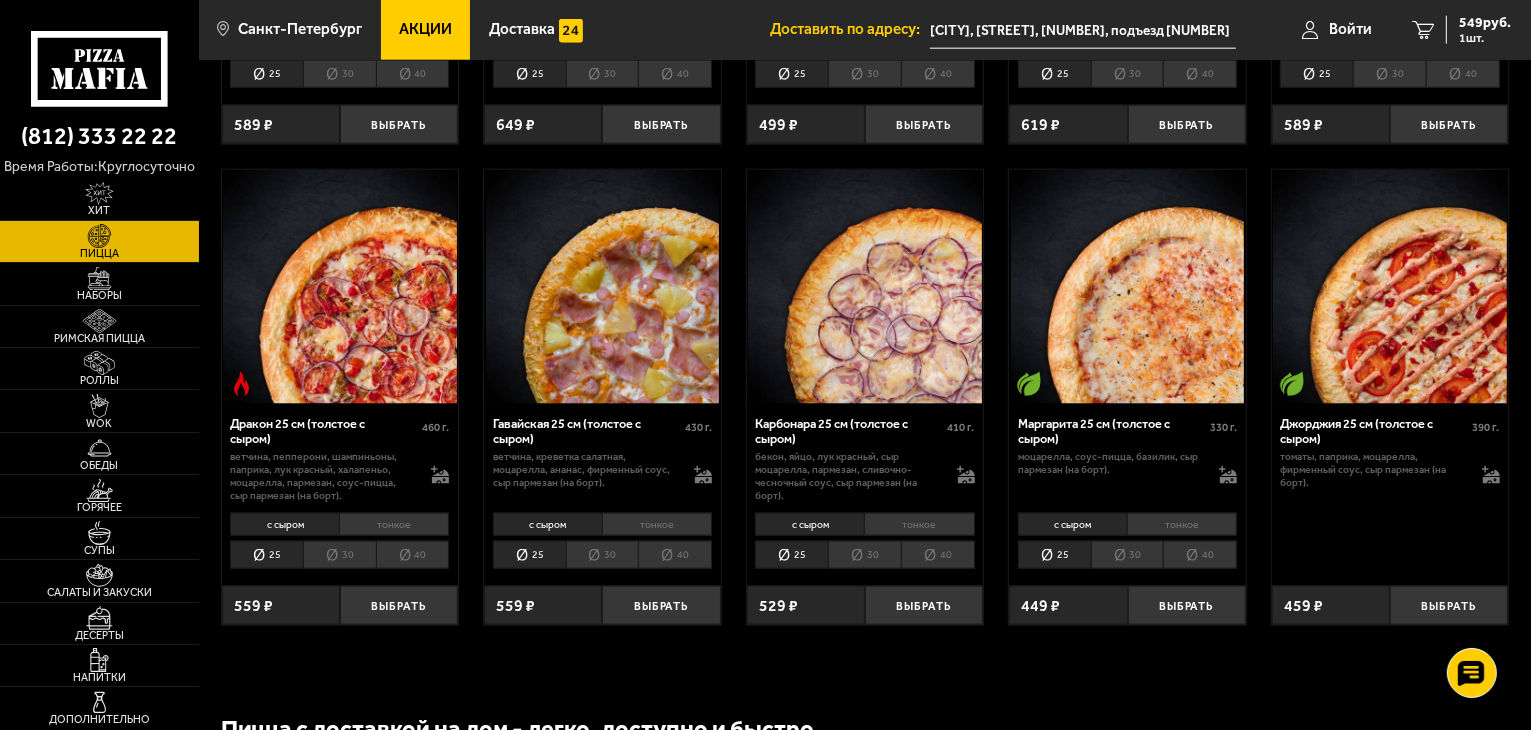 click on "тонкое" at bounding box center (657, 524) 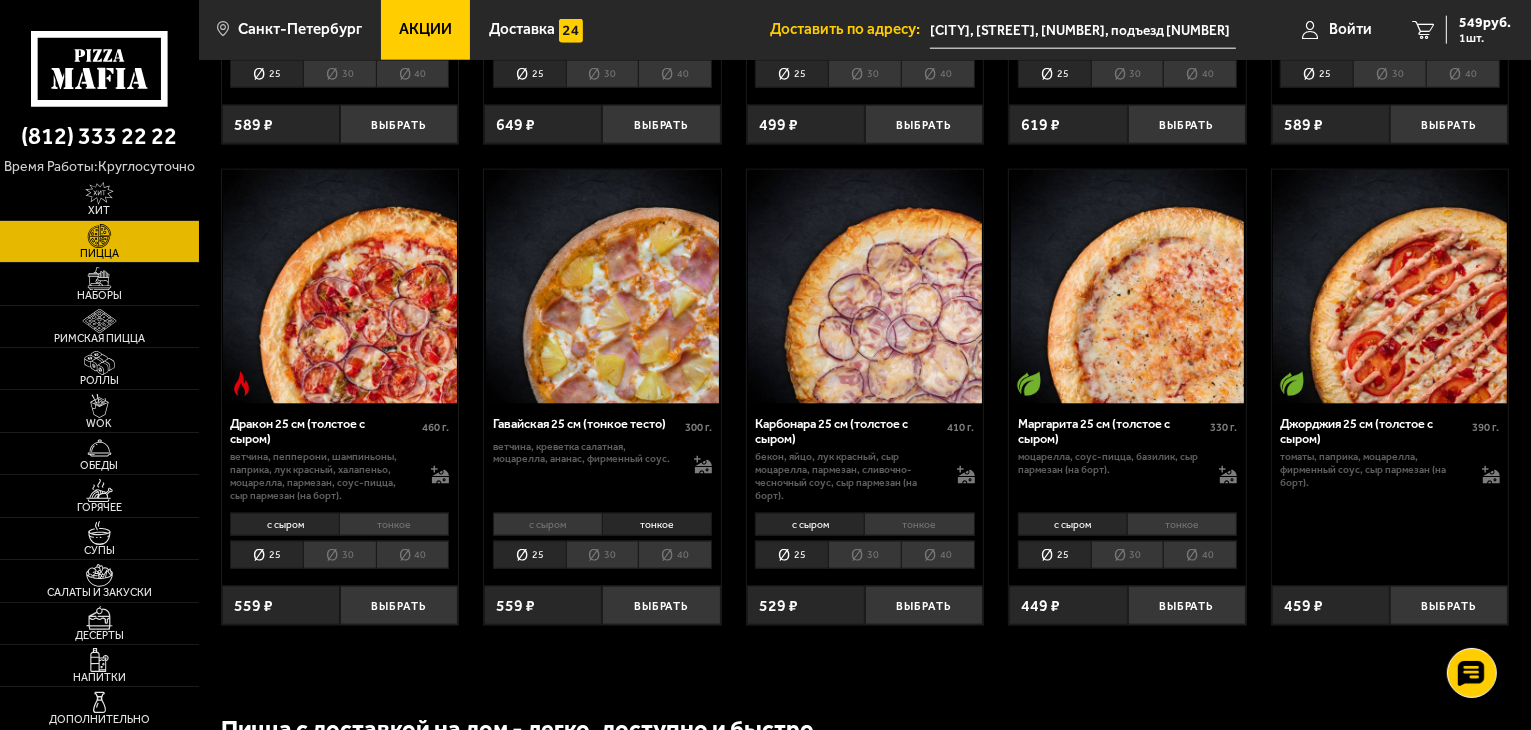 click on "с сыром" at bounding box center (547, 524) 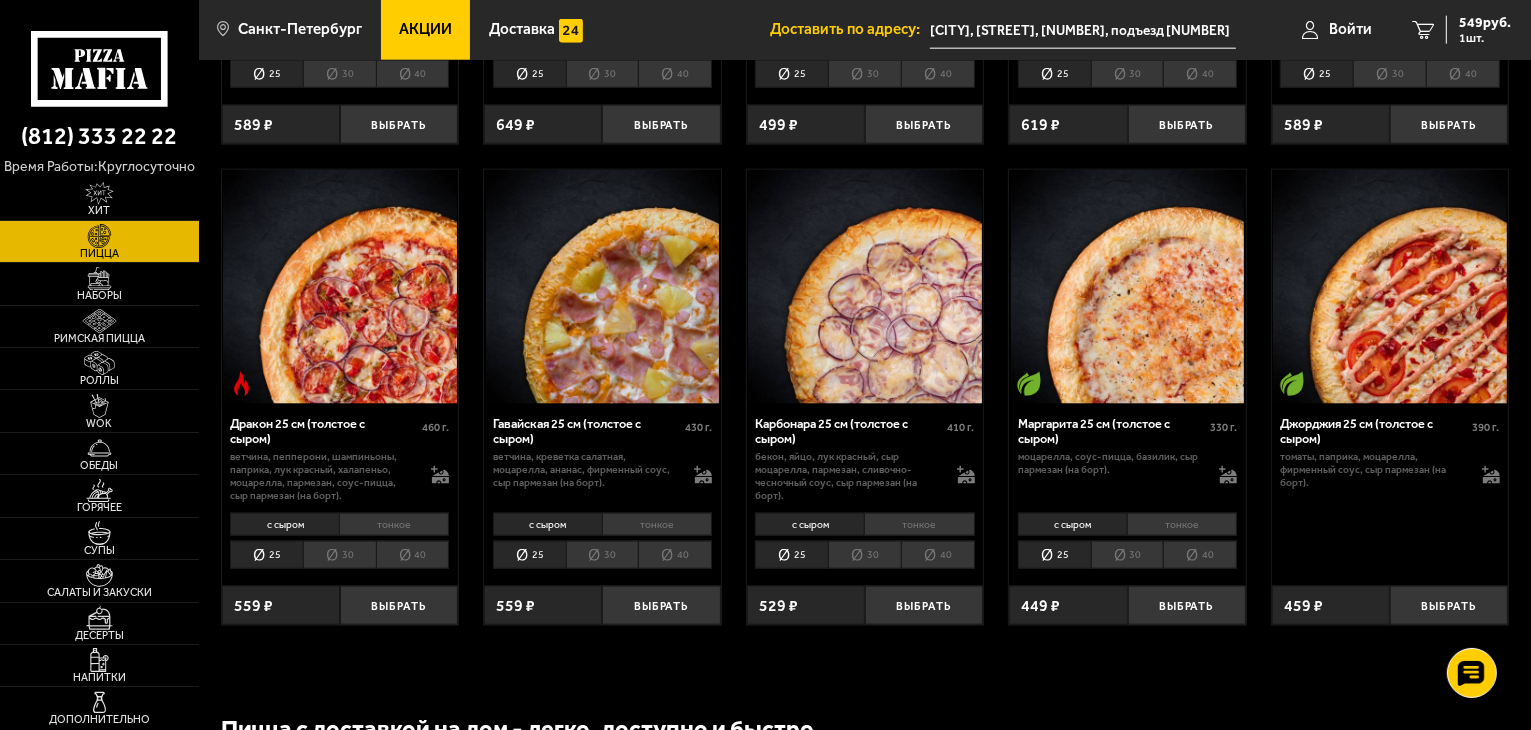 click on "тонкое" at bounding box center [919, 524] 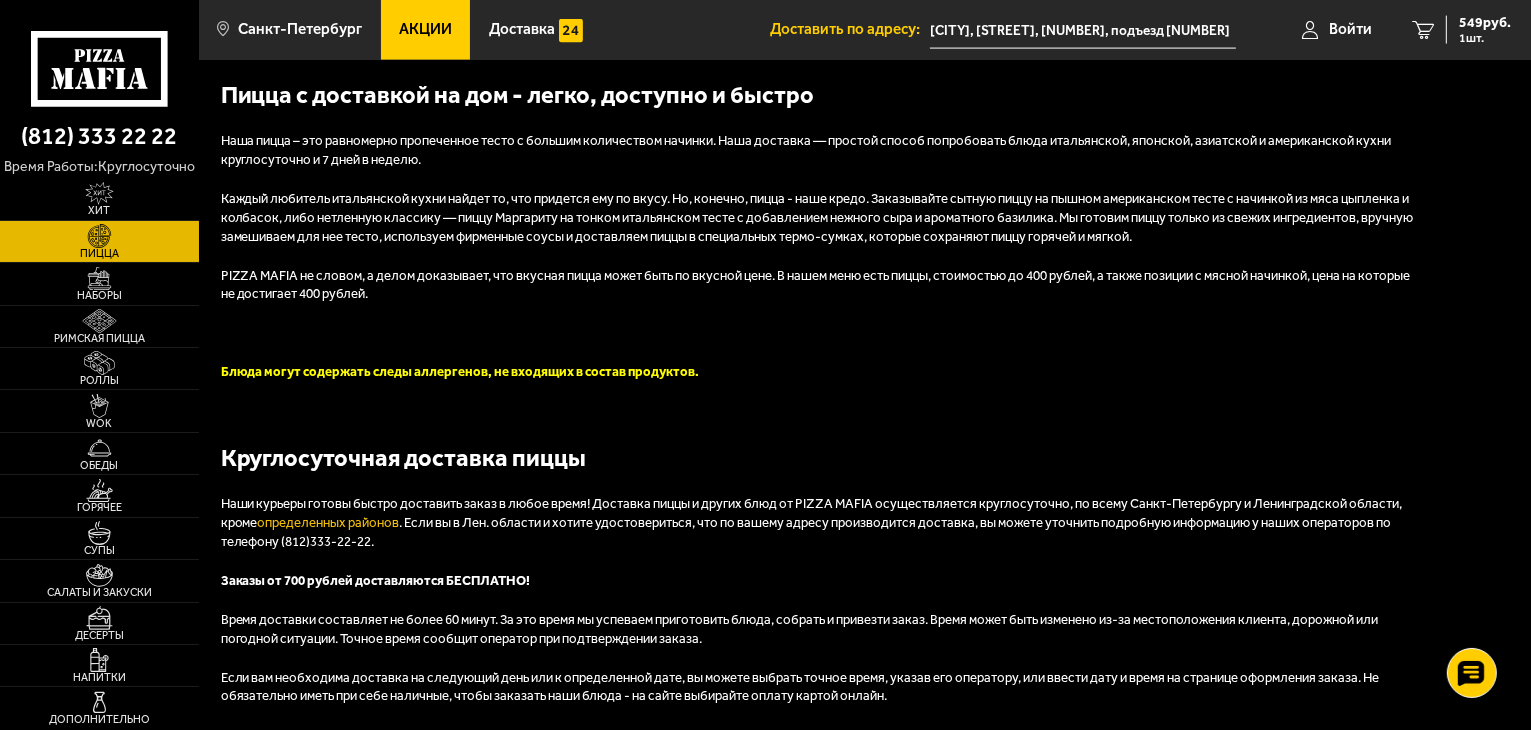 scroll, scrollTop: 3100, scrollLeft: 0, axis: vertical 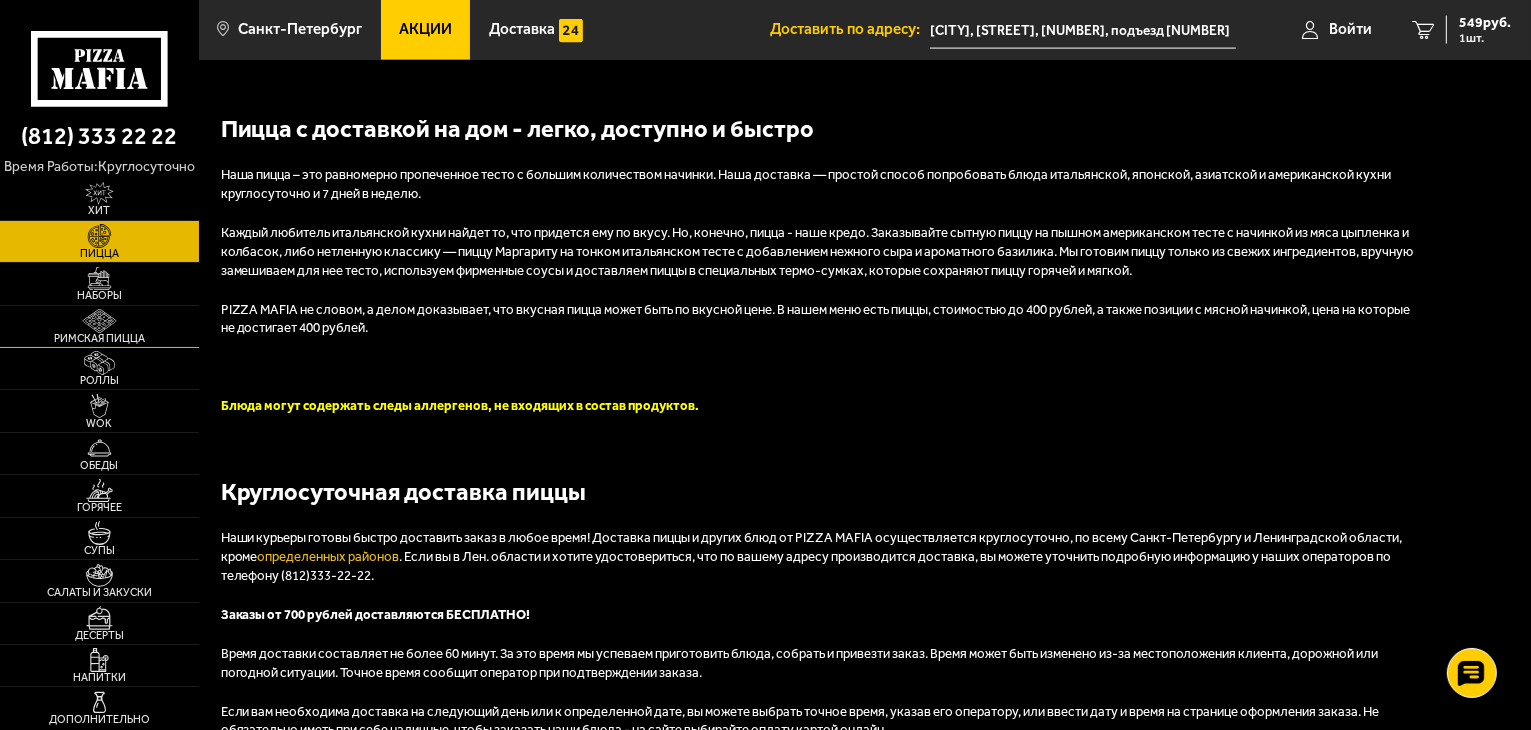 click on "Римская пицца" at bounding box center [99, 338] 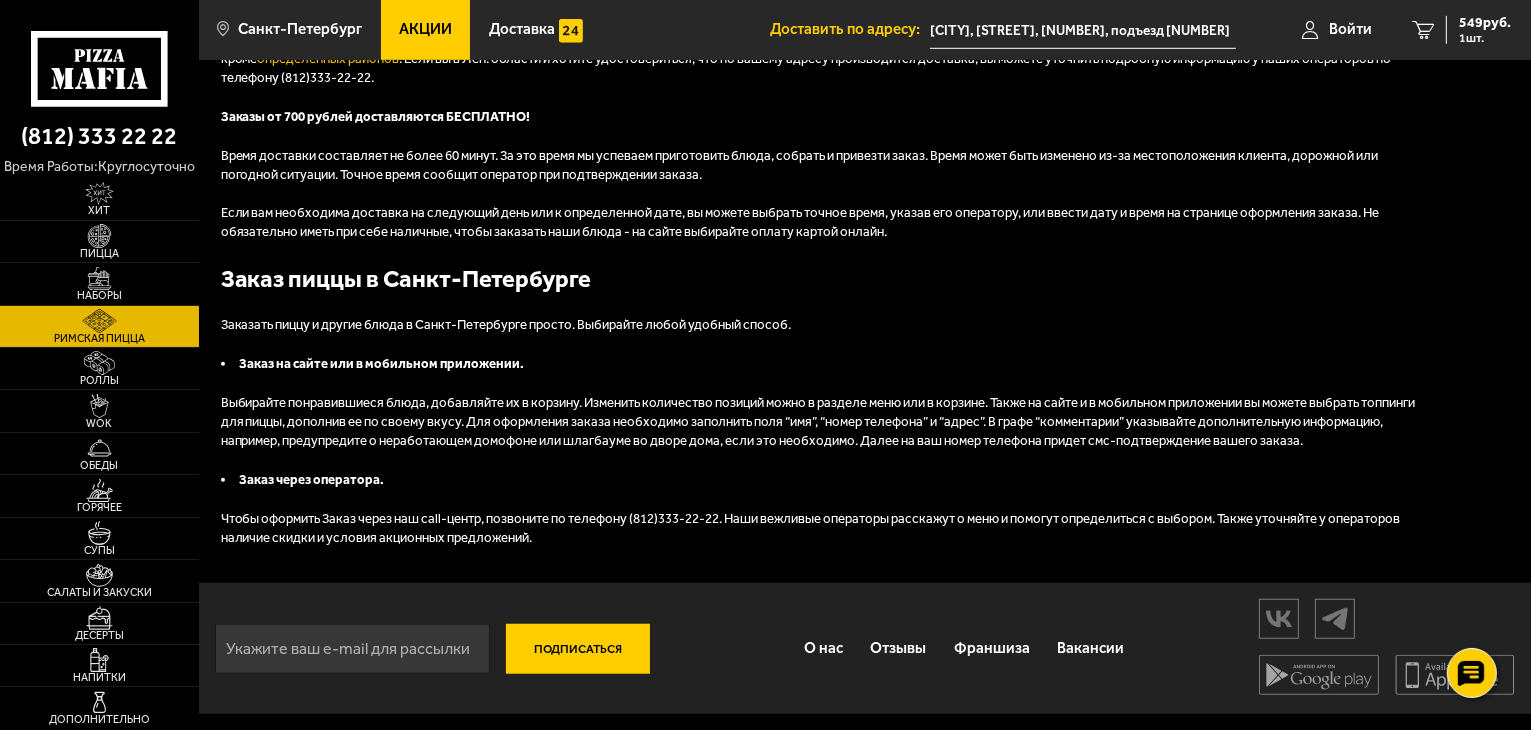 scroll, scrollTop: 0, scrollLeft: 0, axis: both 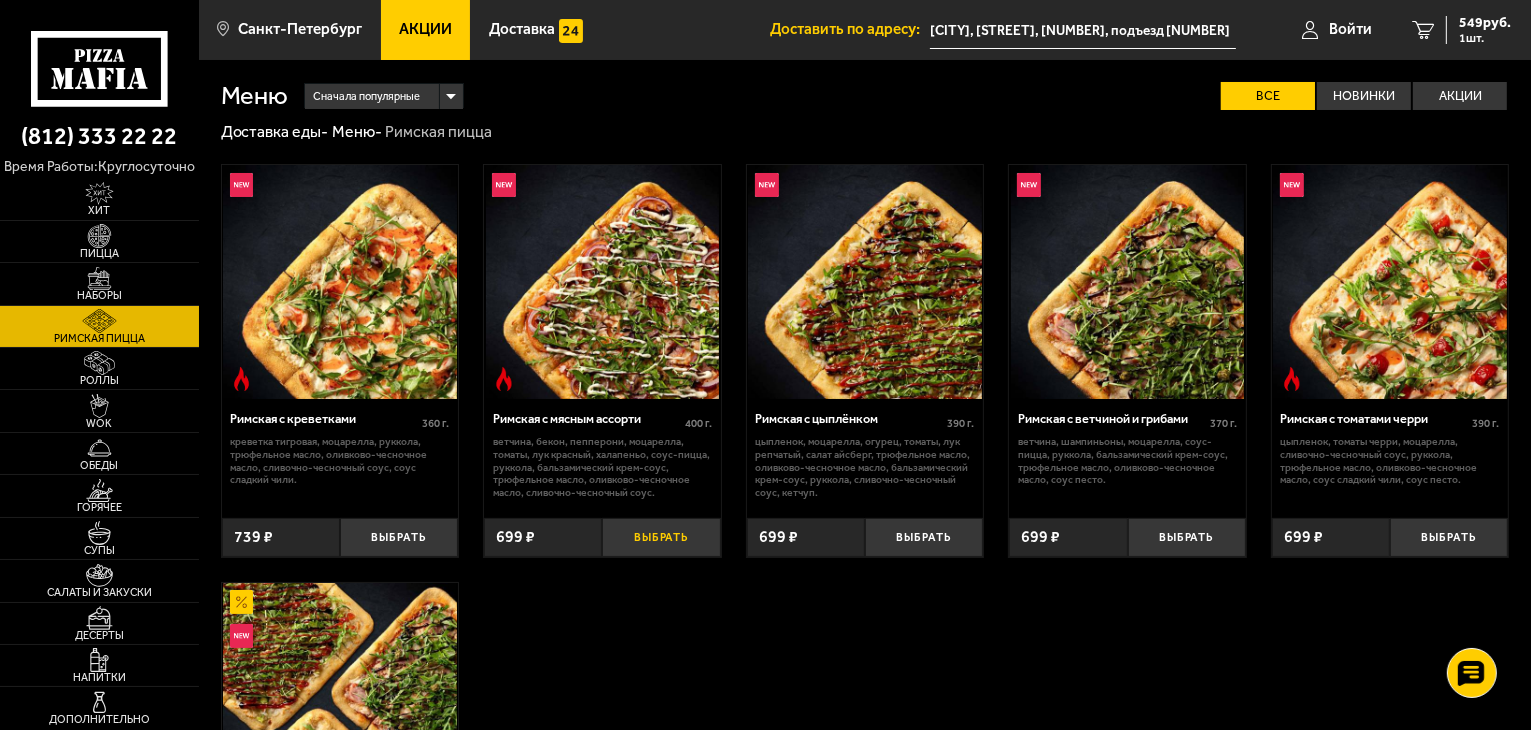 click on "Выбрать" at bounding box center (661, 537) 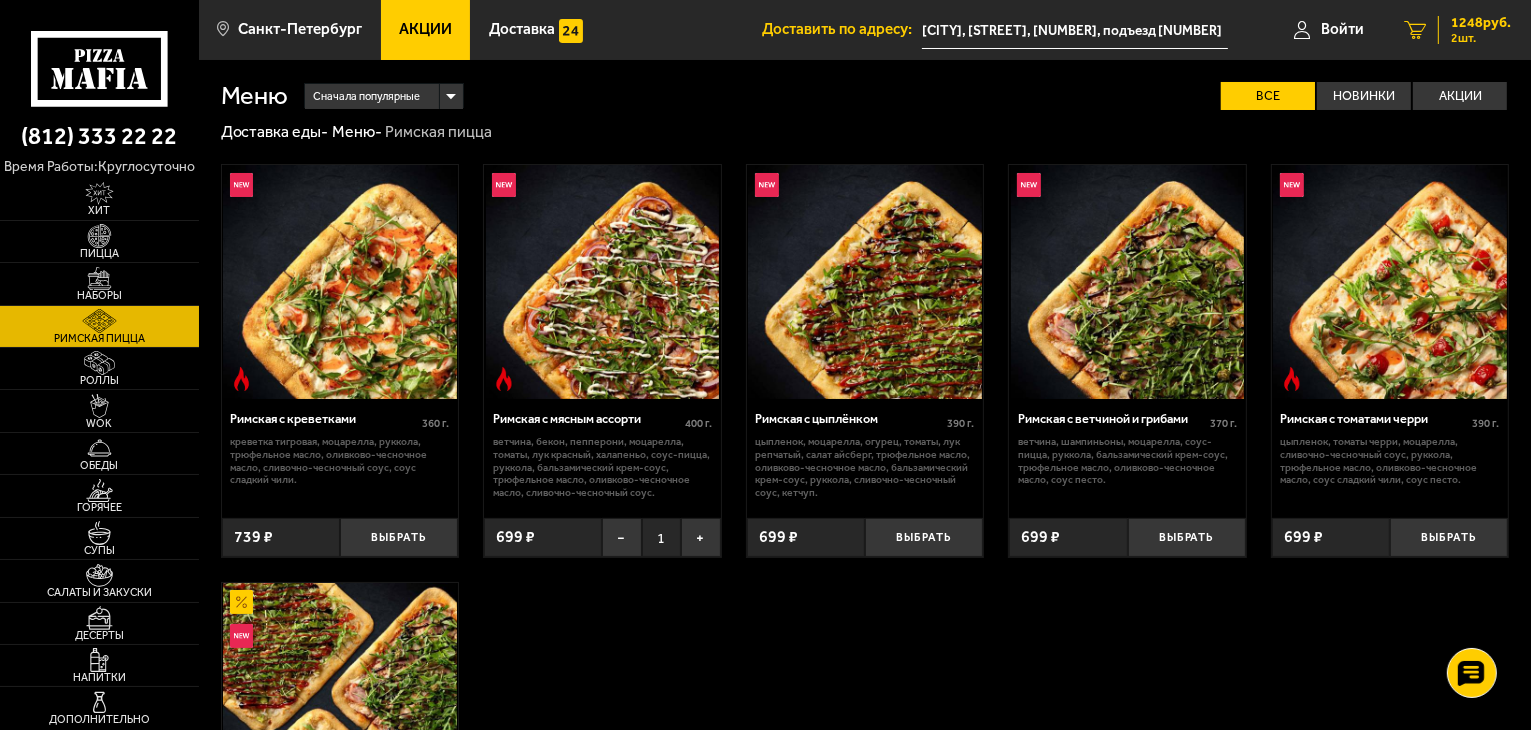 click on "2  шт." at bounding box center (1481, 38) 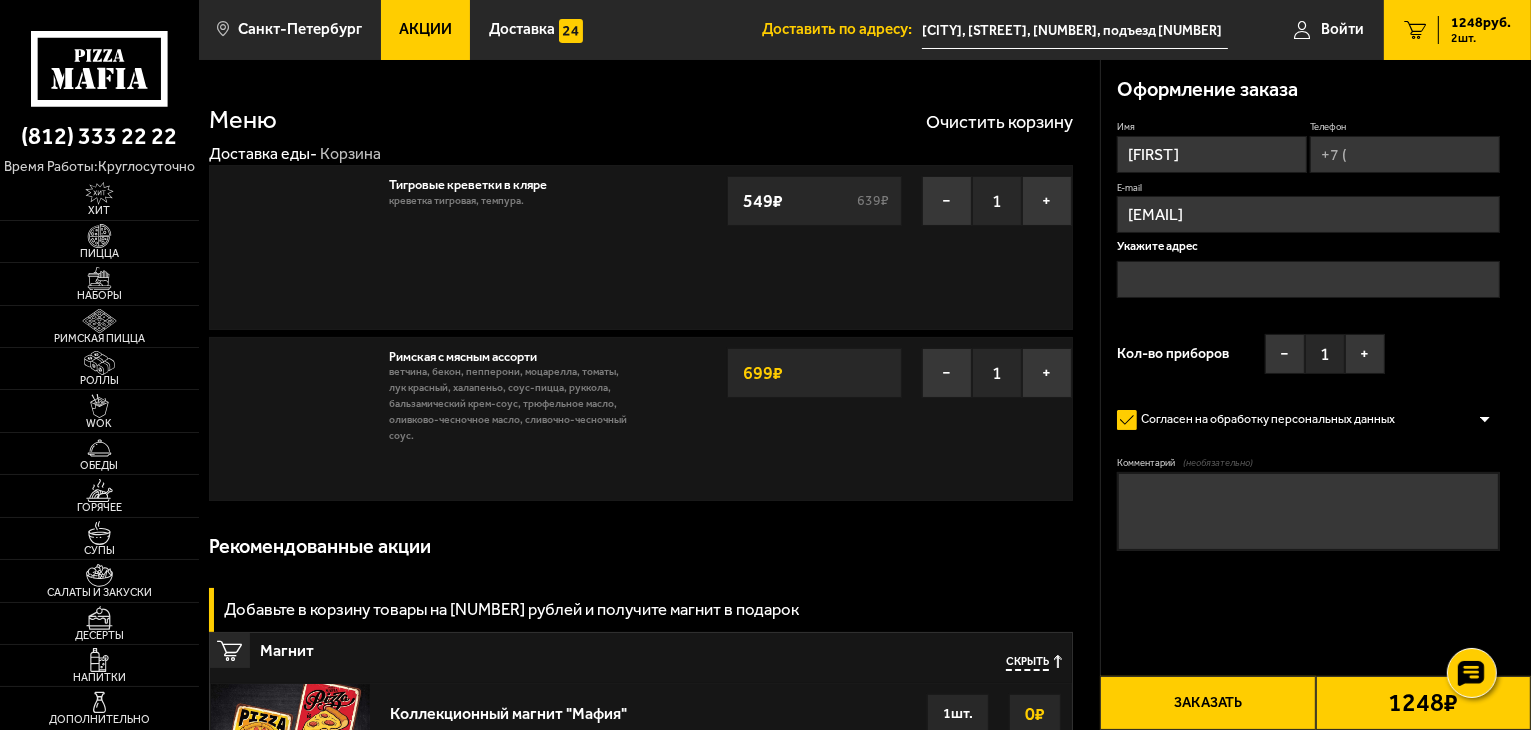 type on "[PLACE], [STREET], [BUILDING], [ENTRANCE]" 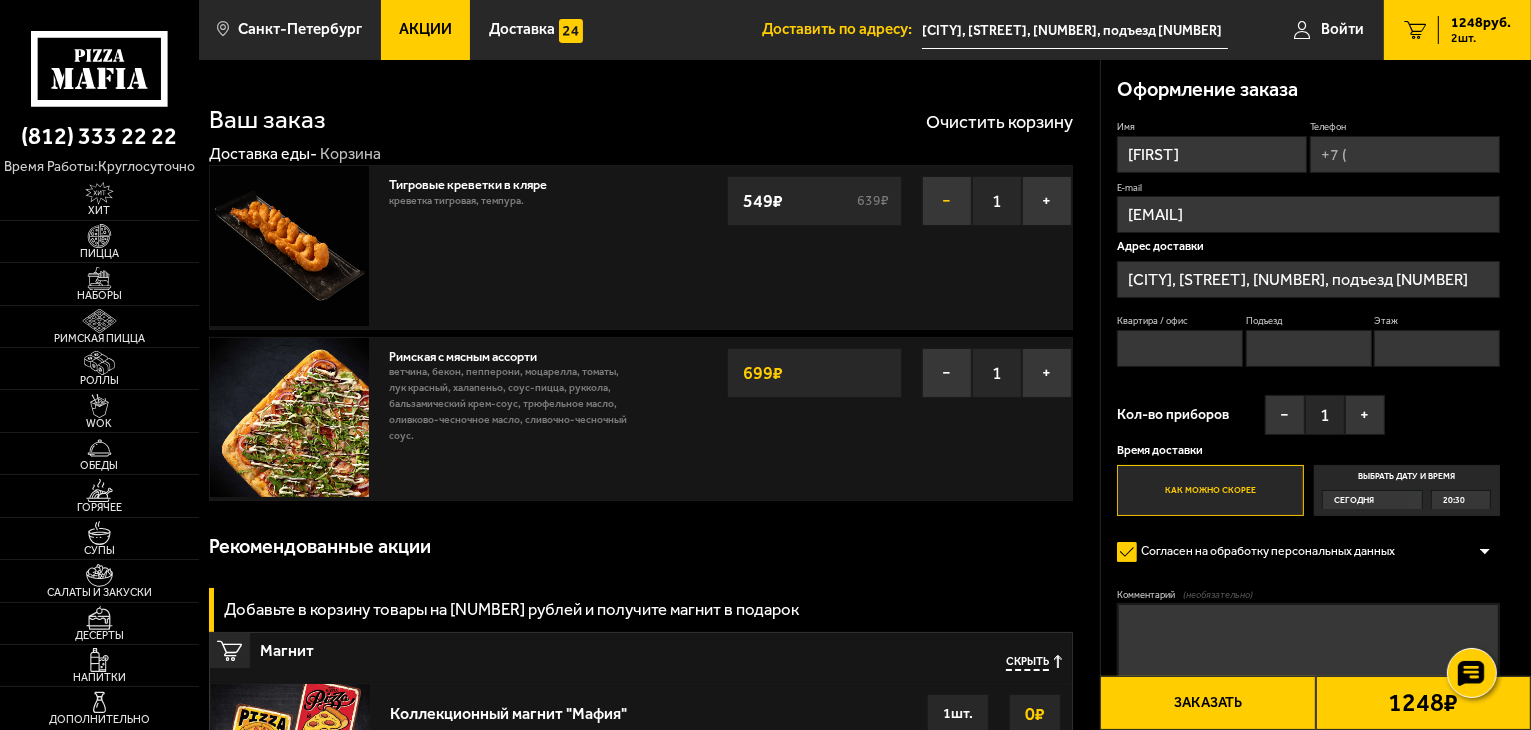 click on "−" at bounding box center [947, 201] 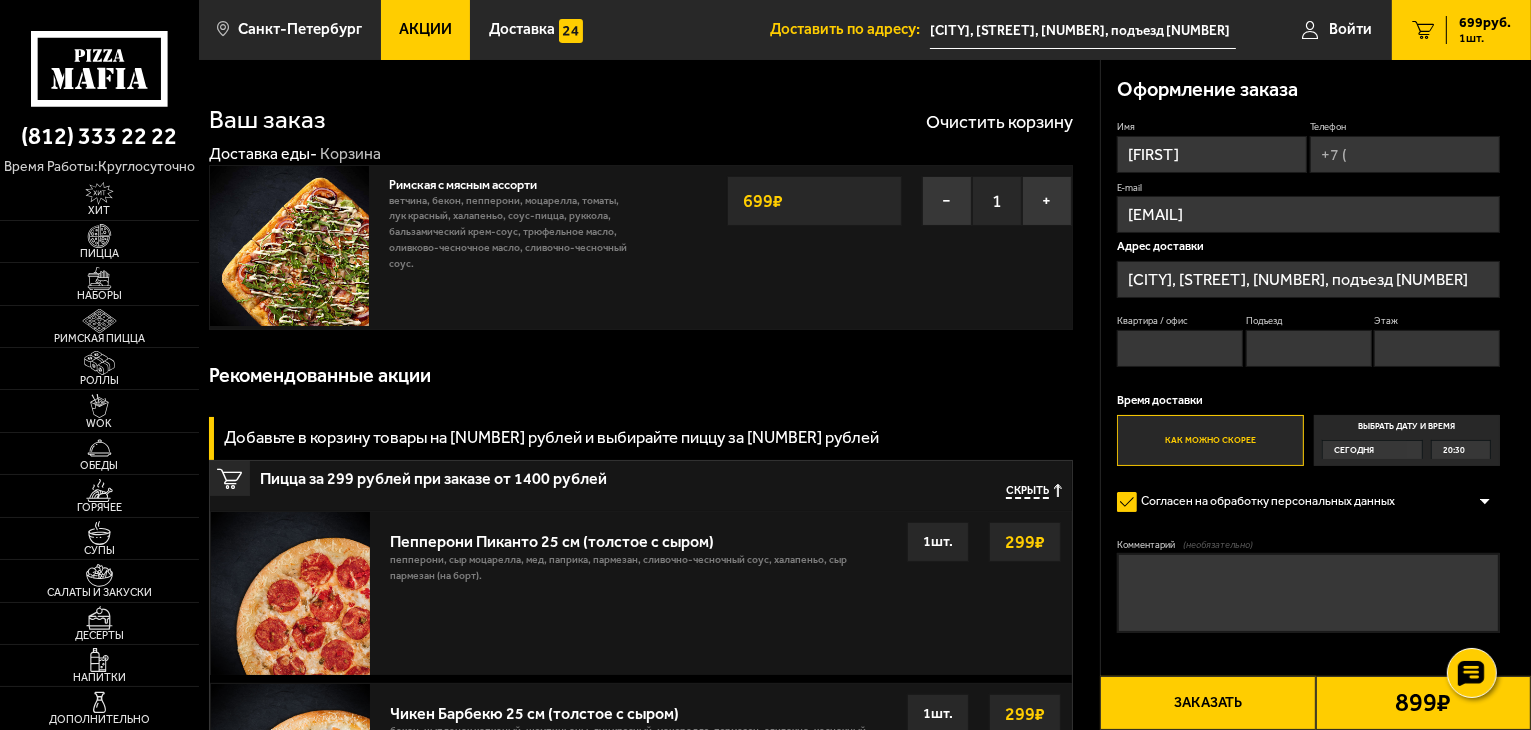 scroll, scrollTop: 100, scrollLeft: 0, axis: vertical 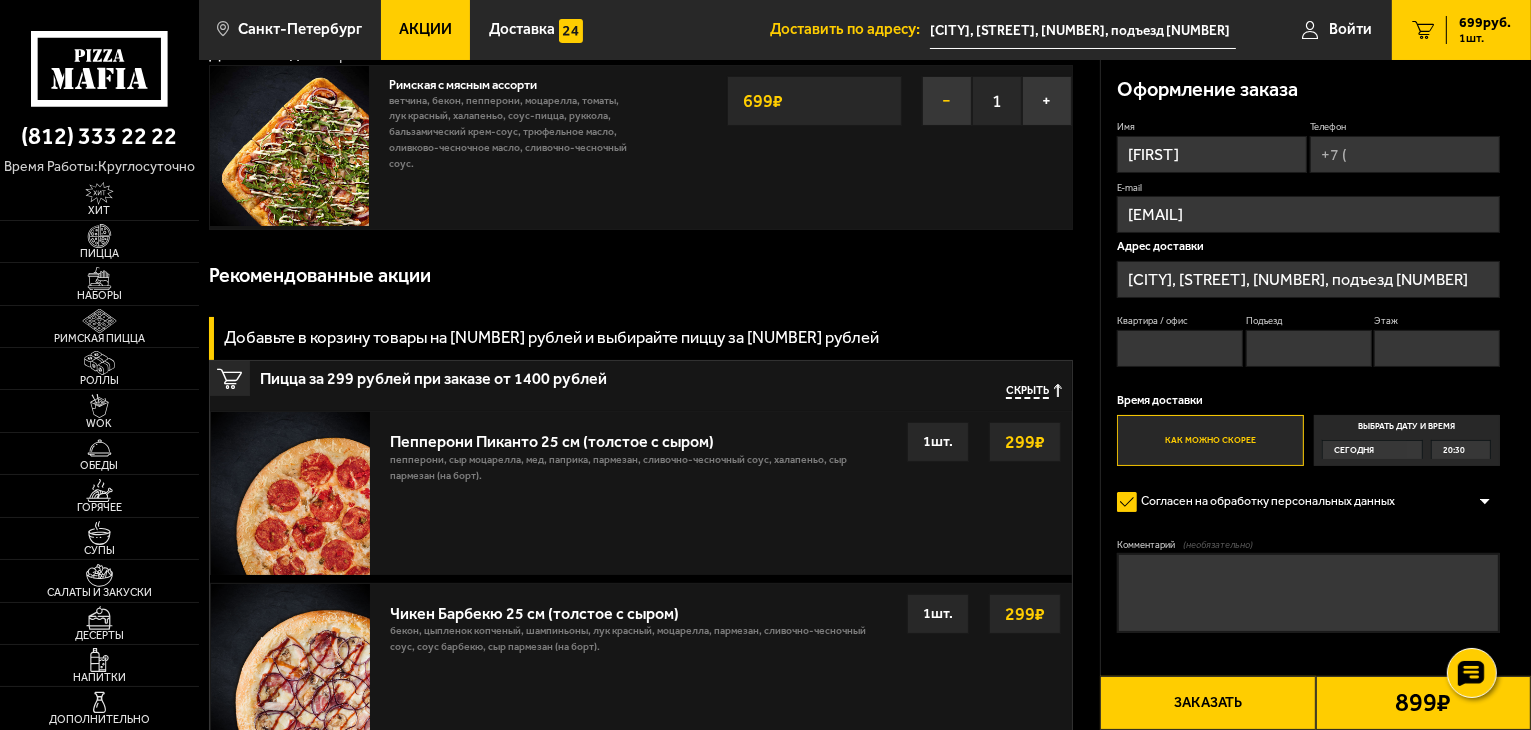 click on "−" at bounding box center [947, 101] 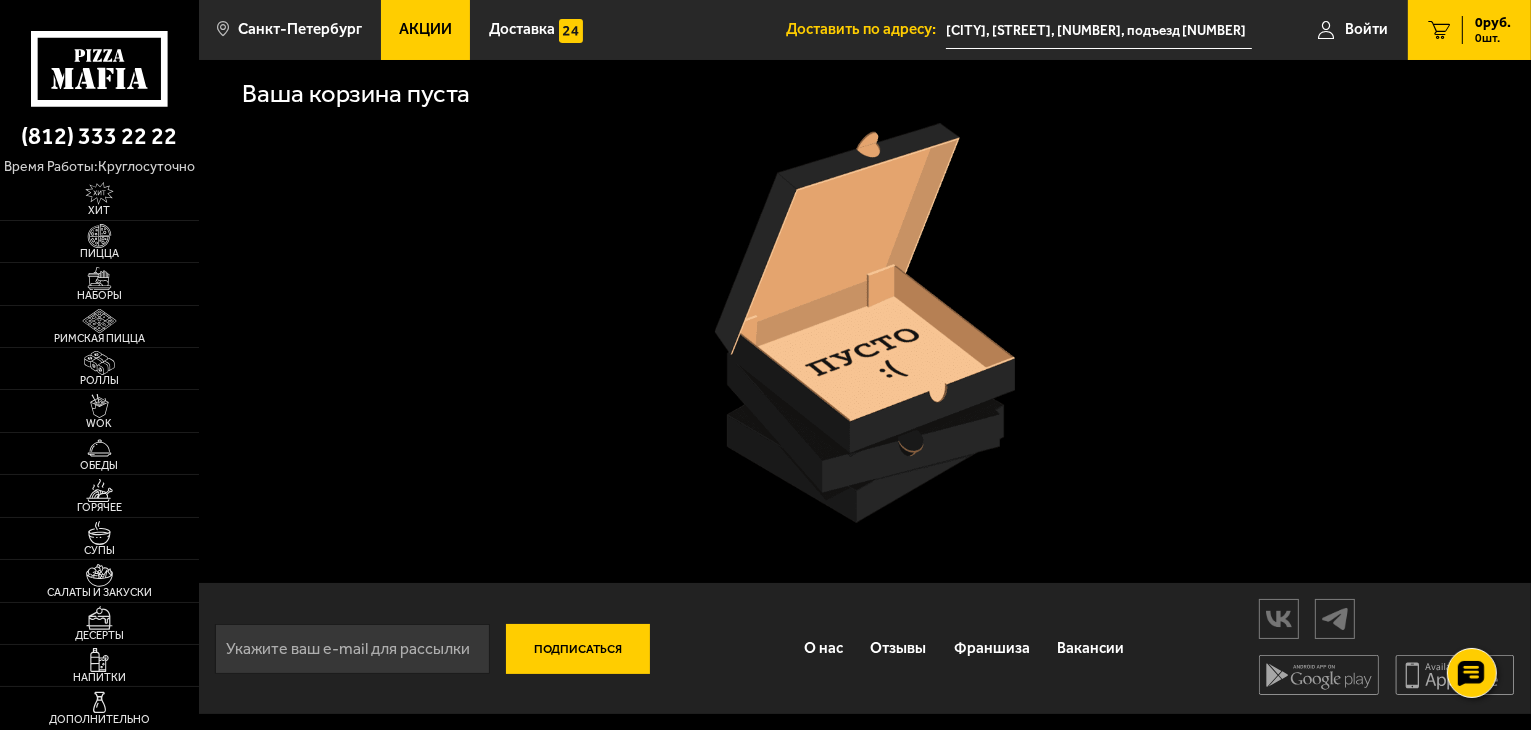 scroll, scrollTop: 16, scrollLeft: 0, axis: vertical 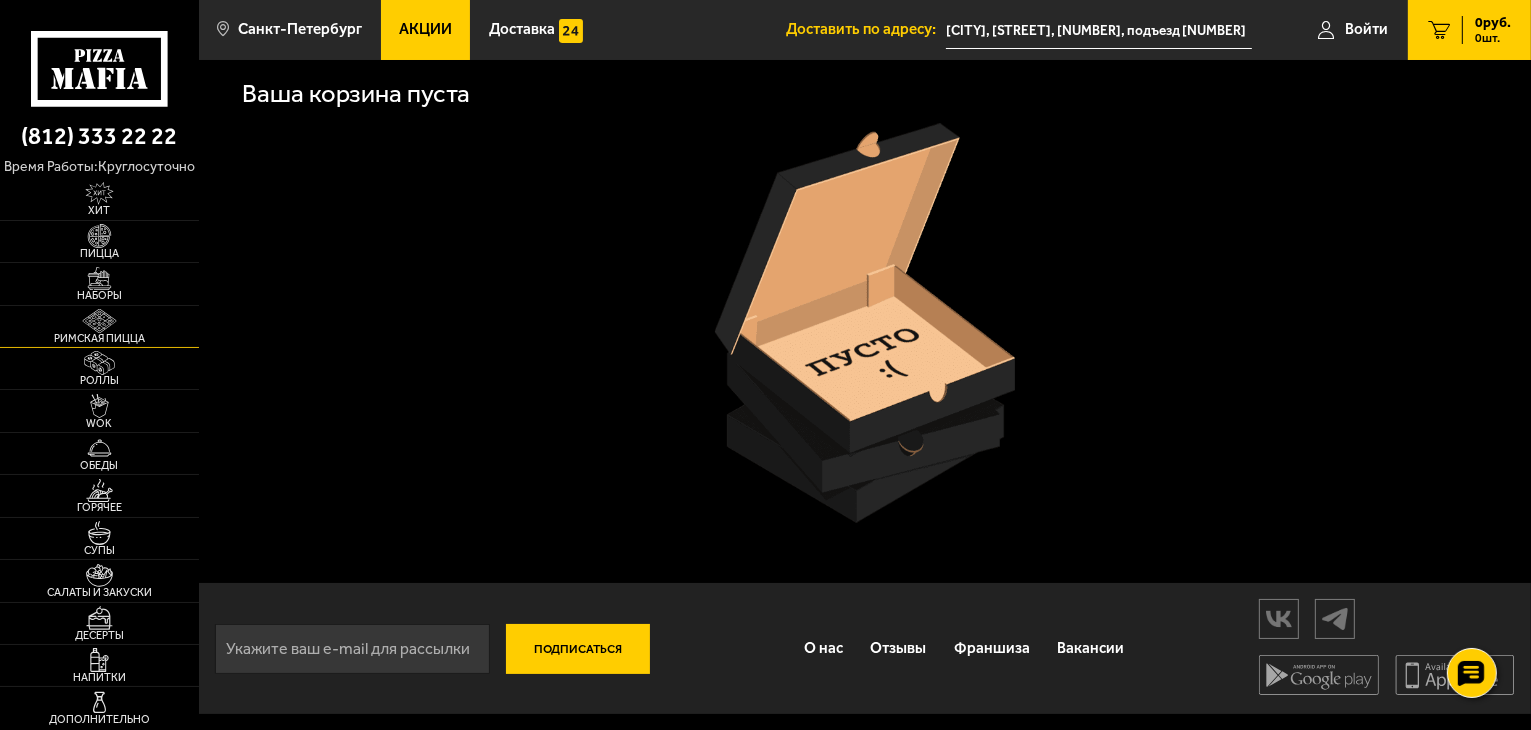 click at bounding box center [99, 321] 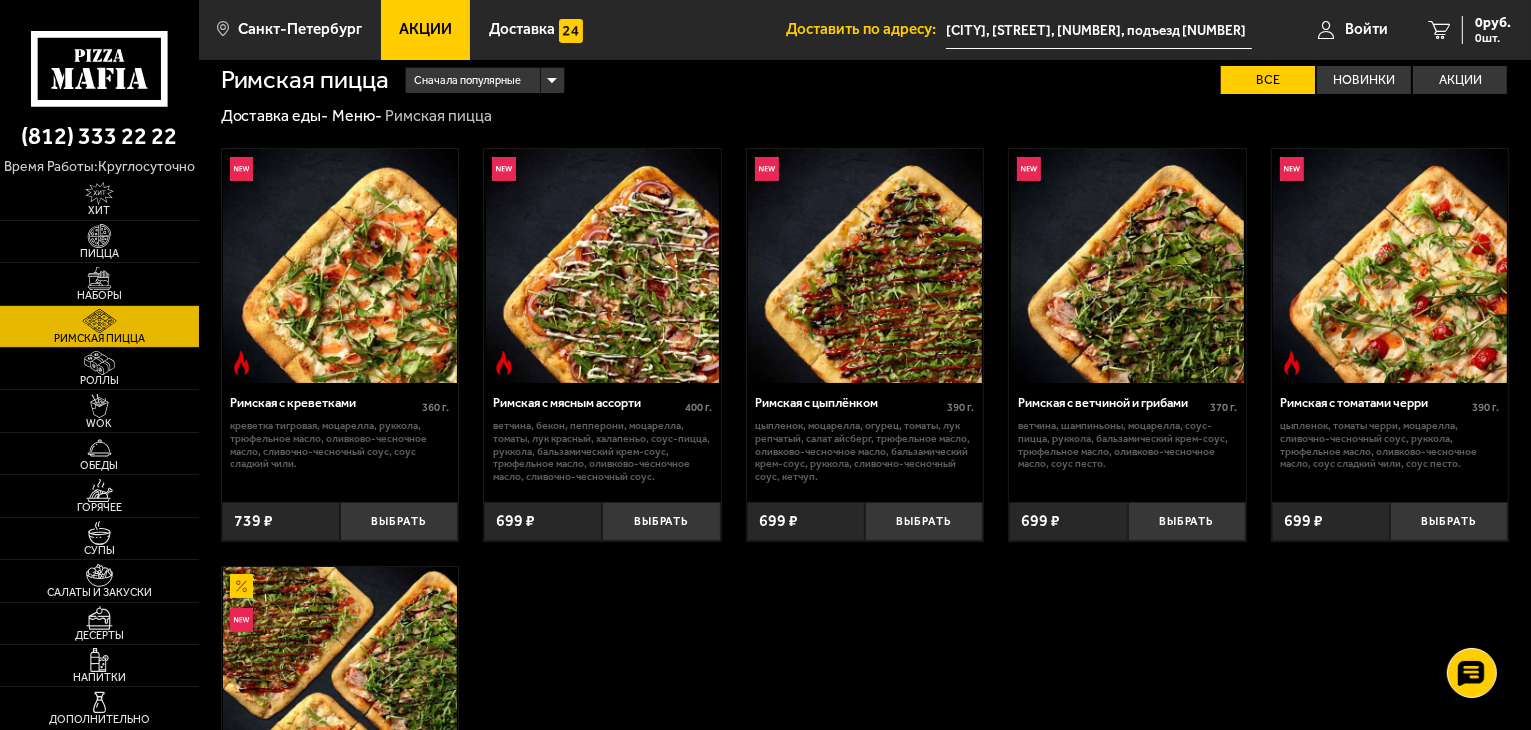 scroll, scrollTop: 0, scrollLeft: 0, axis: both 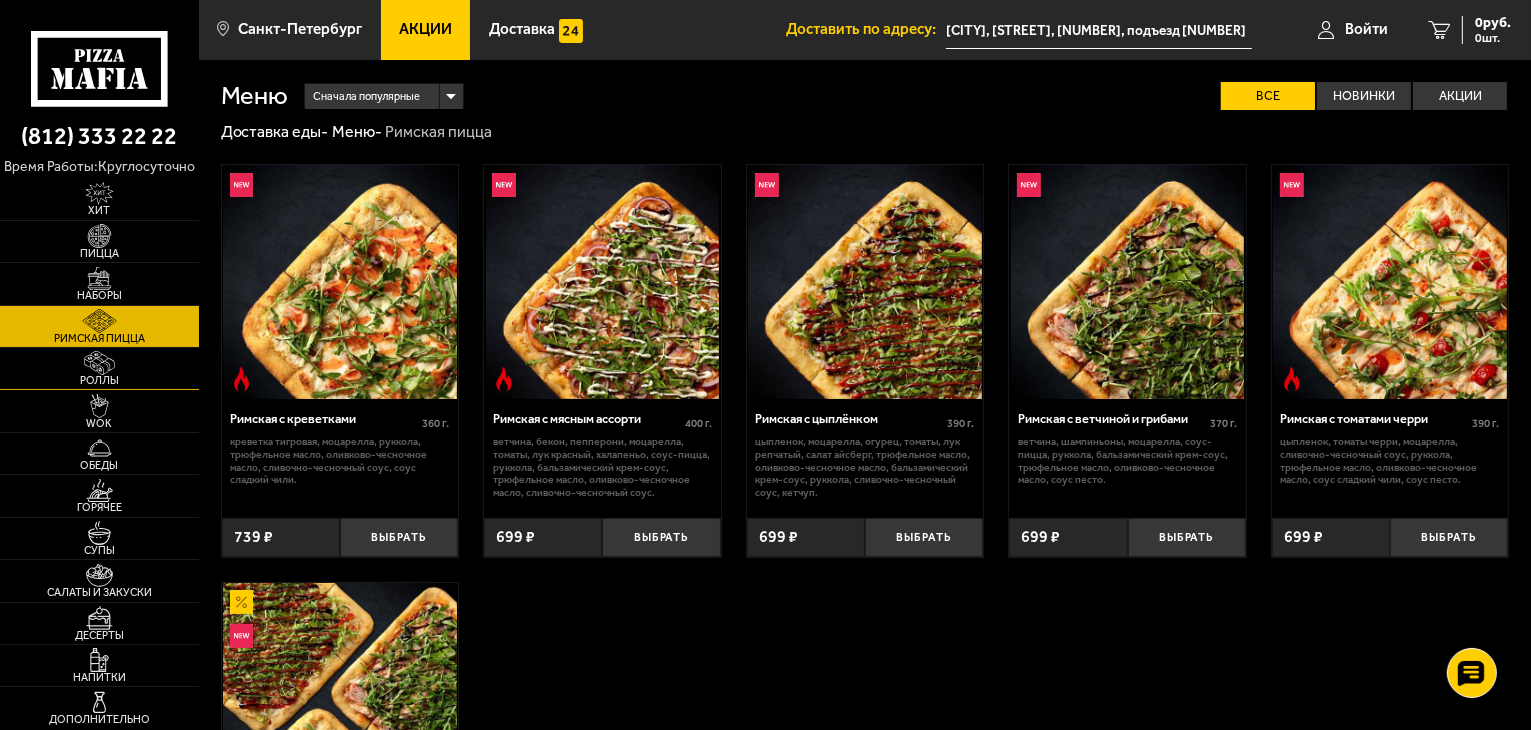 click at bounding box center [99, 363] 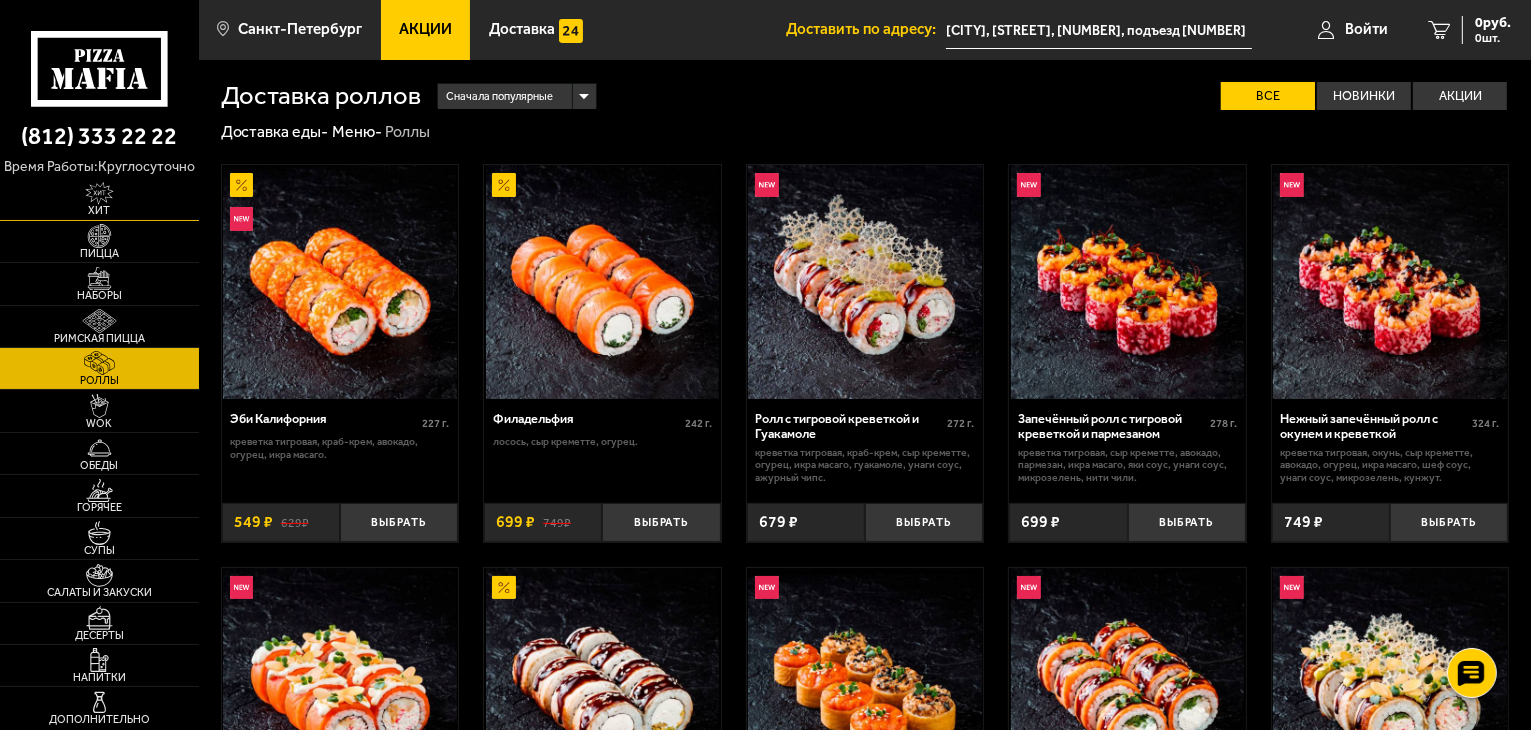 click at bounding box center [99, 194] 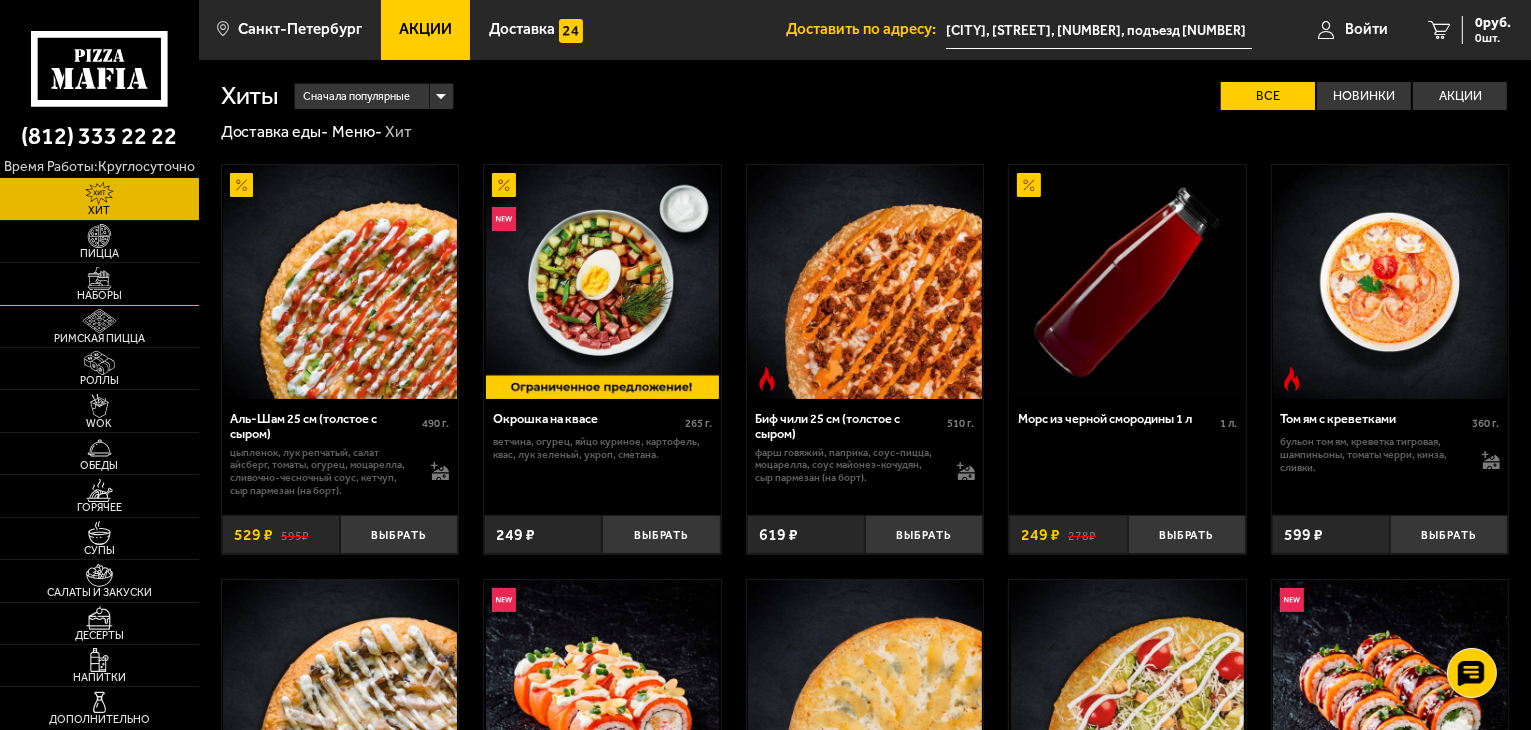 click at bounding box center (99, 279) 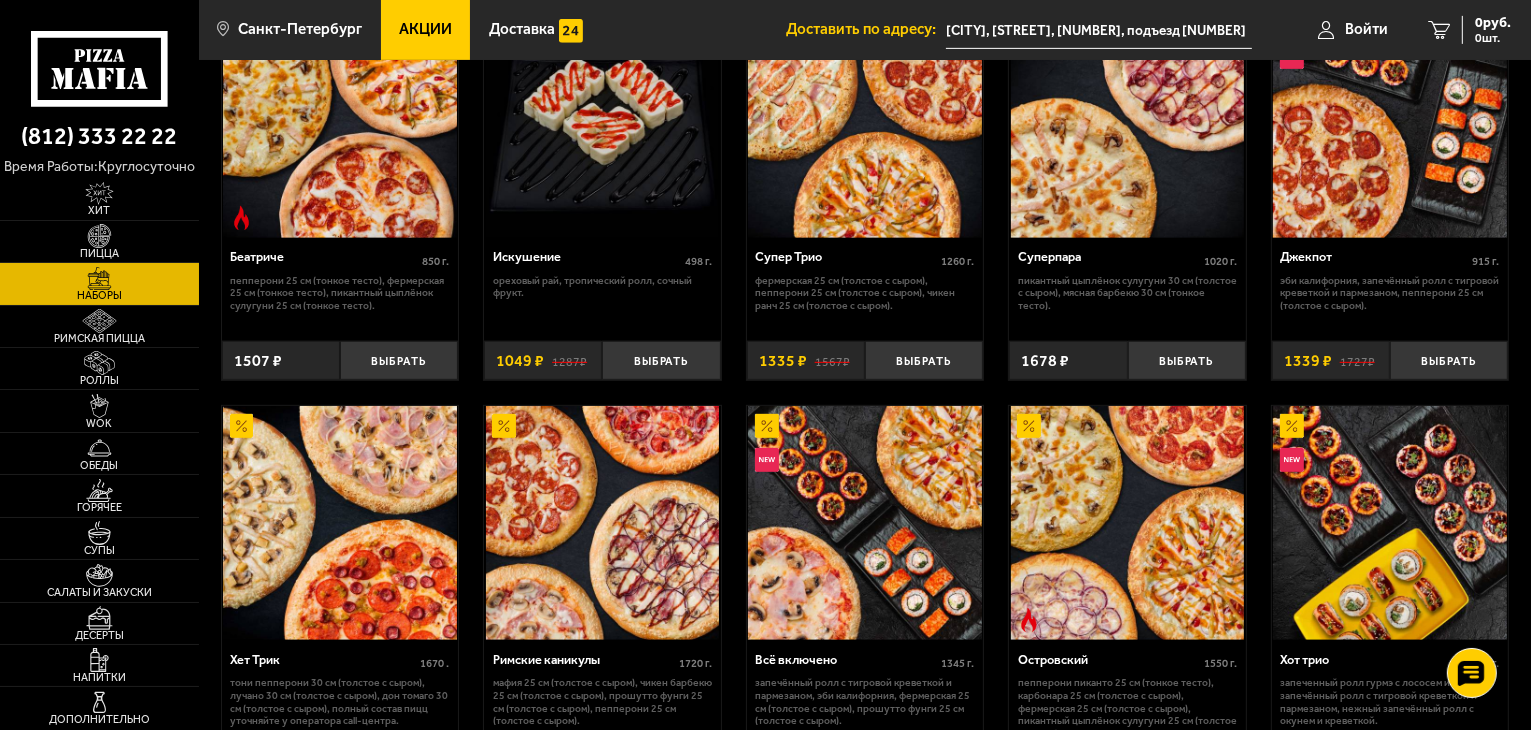 scroll, scrollTop: 1100, scrollLeft: 0, axis: vertical 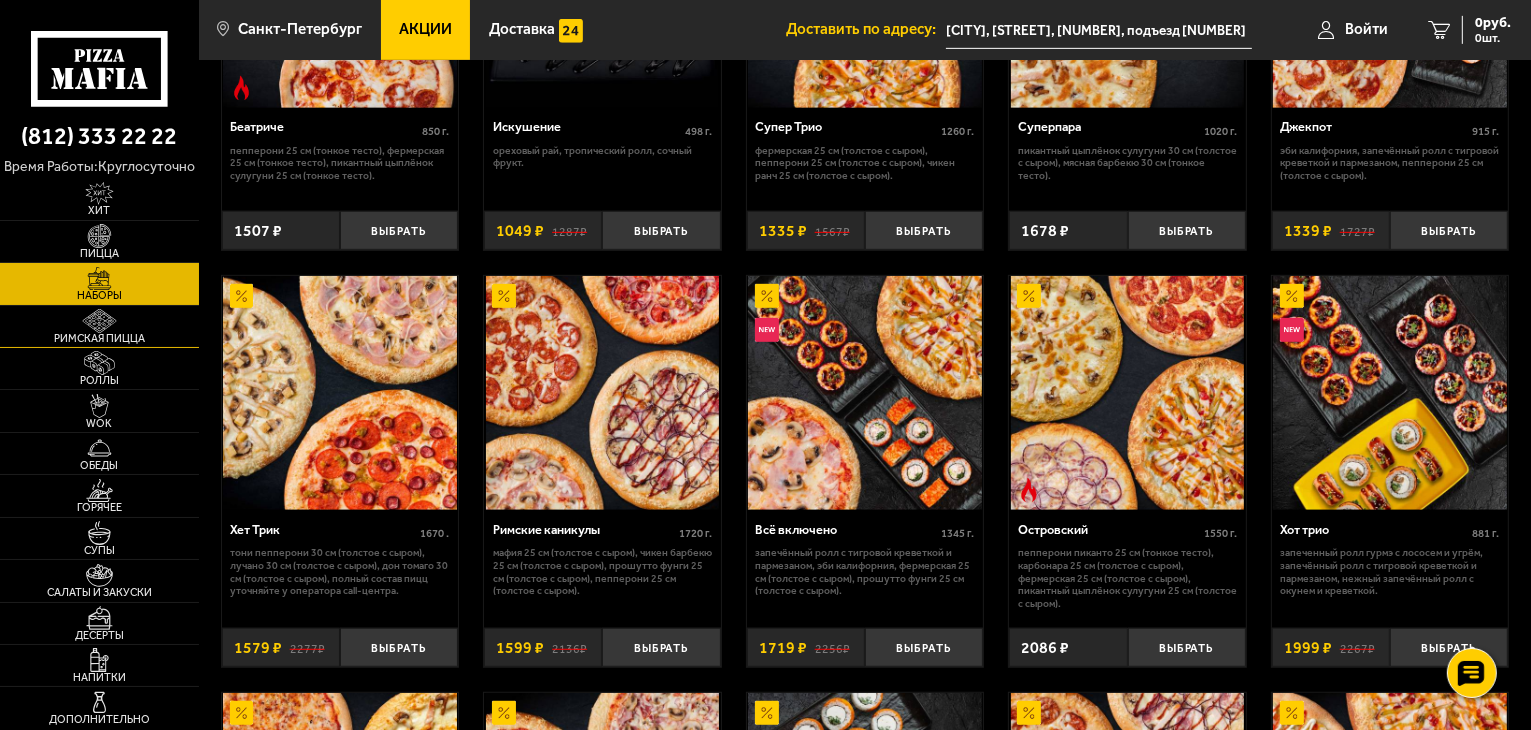 click on "Римская пицца" at bounding box center (99, 338) 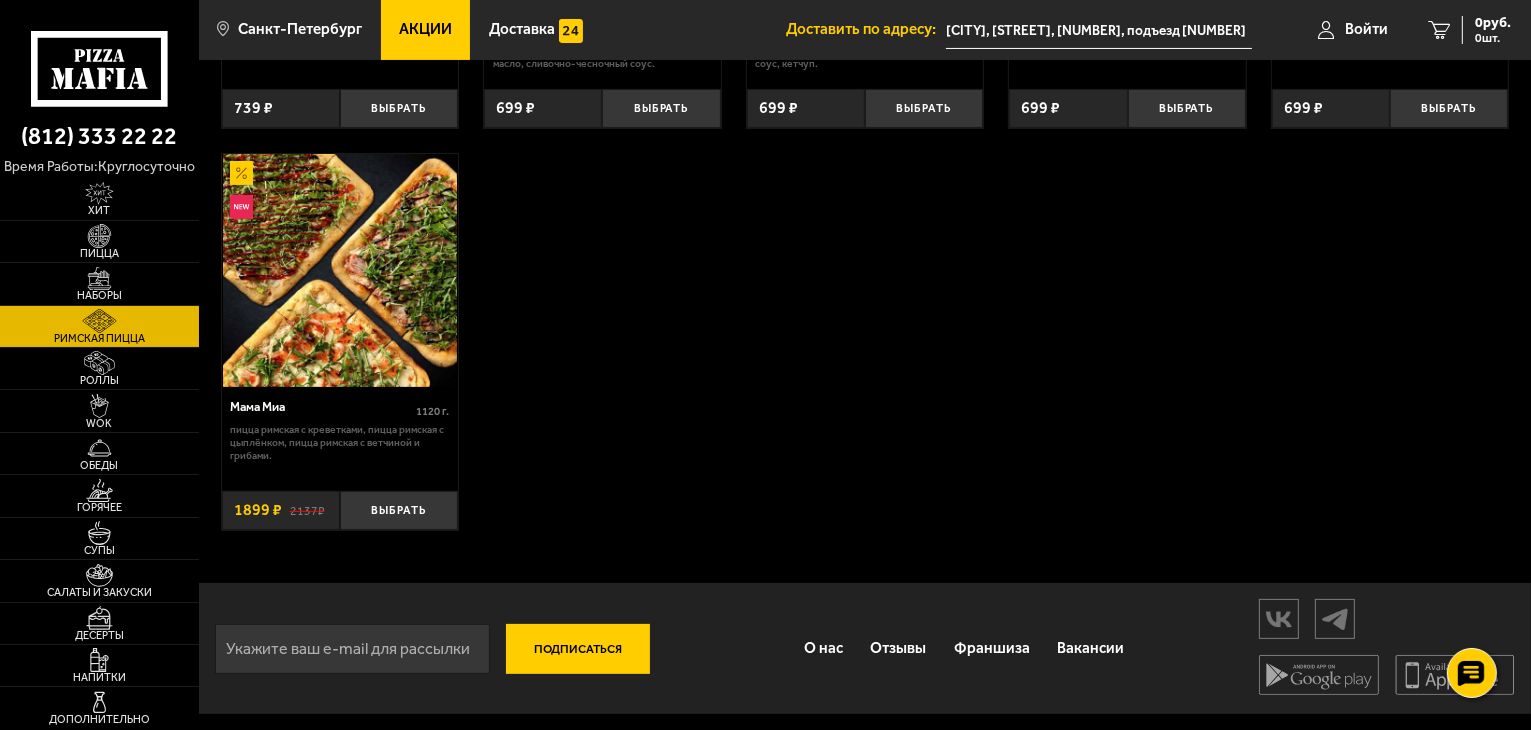 scroll, scrollTop: 0, scrollLeft: 0, axis: both 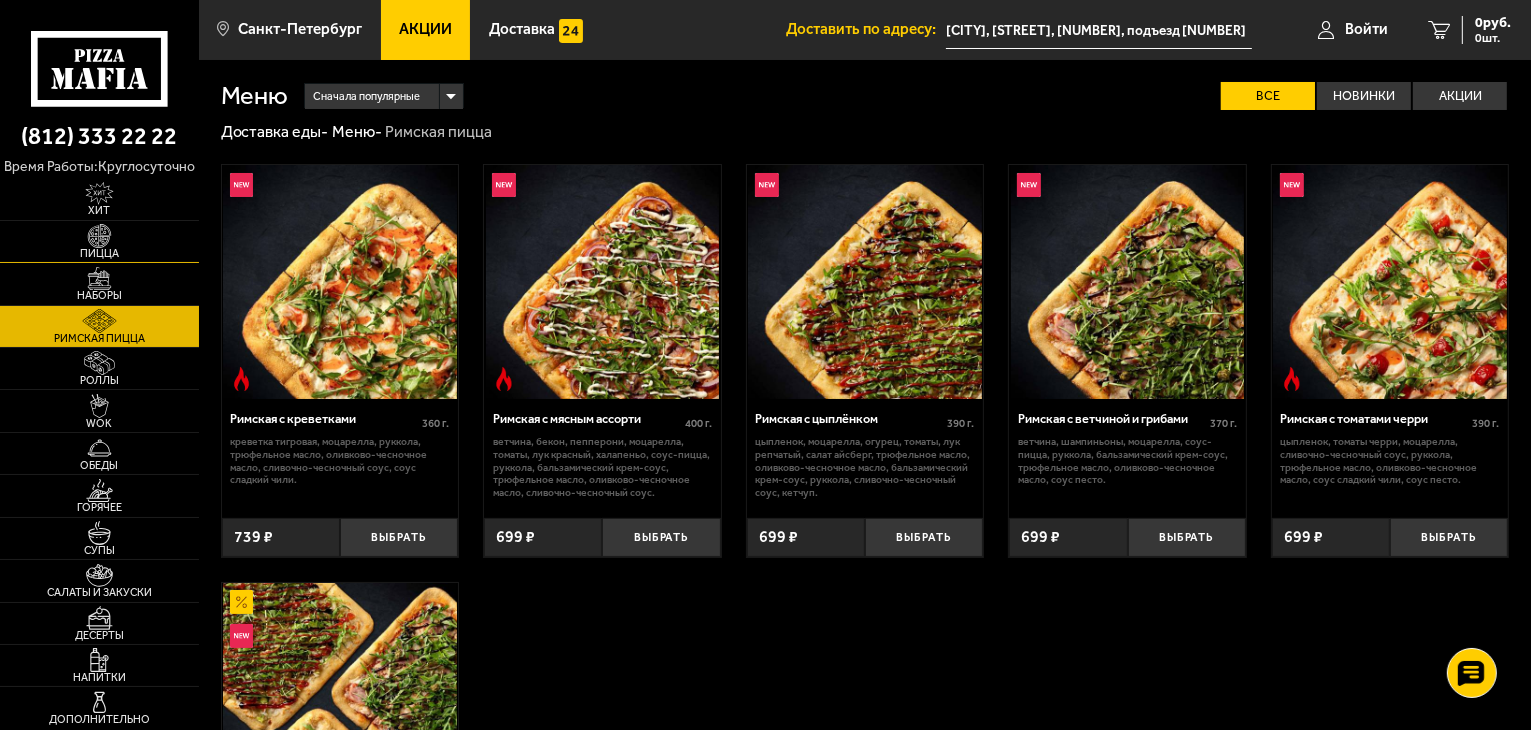 click on "Пицца" at bounding box center (99, 253) 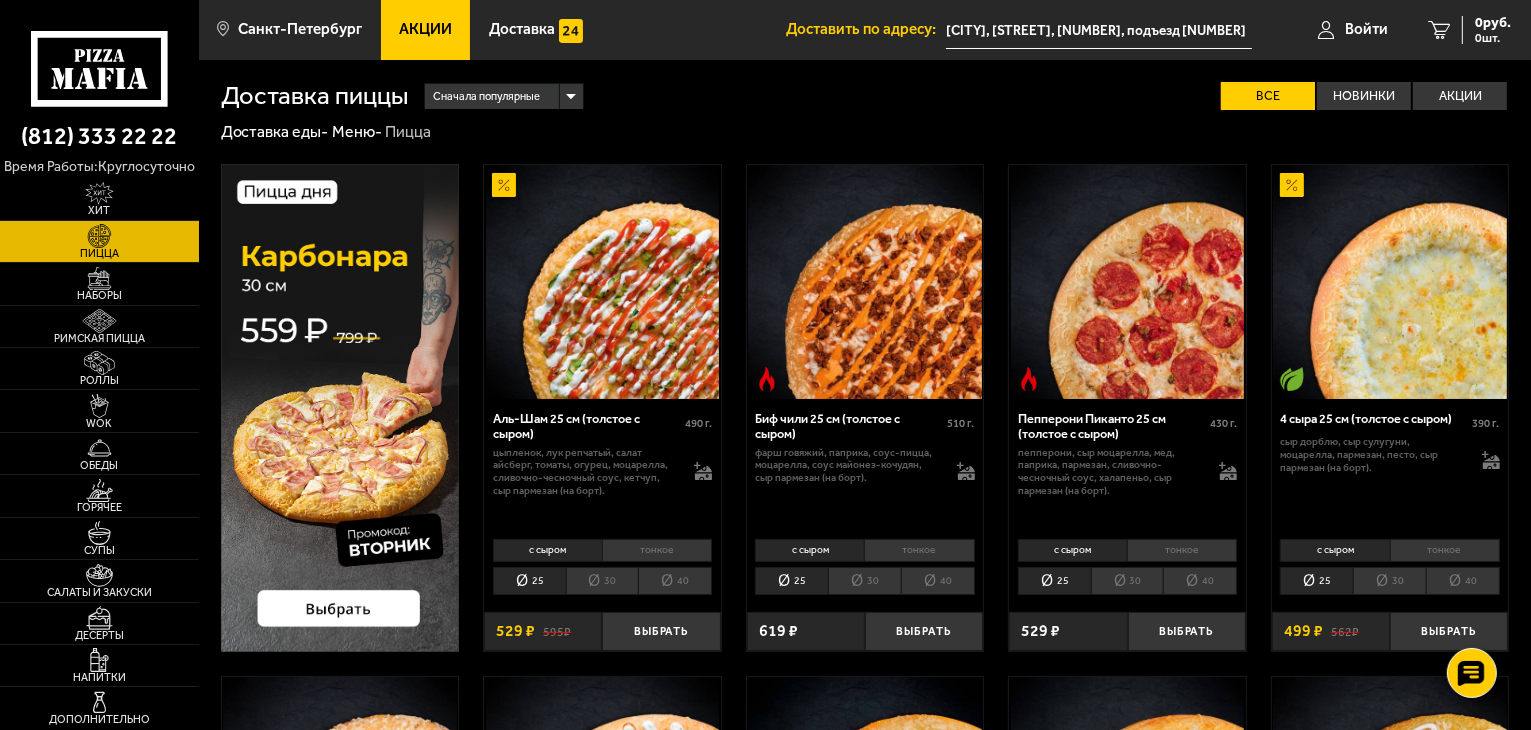 click on "тонкое" at bounding box center (657, 550) 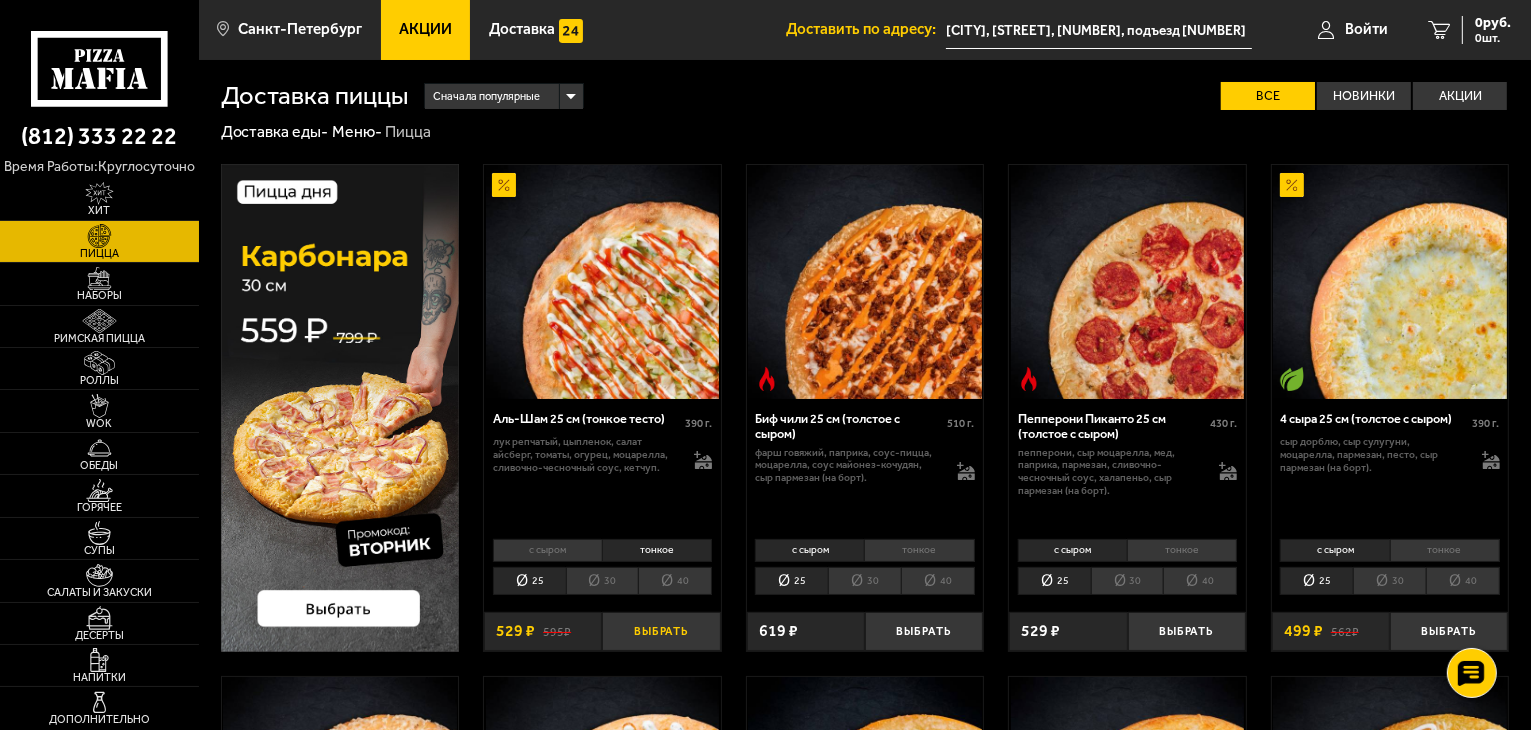 click on "Выбрать" at bounding box center [661, 631] 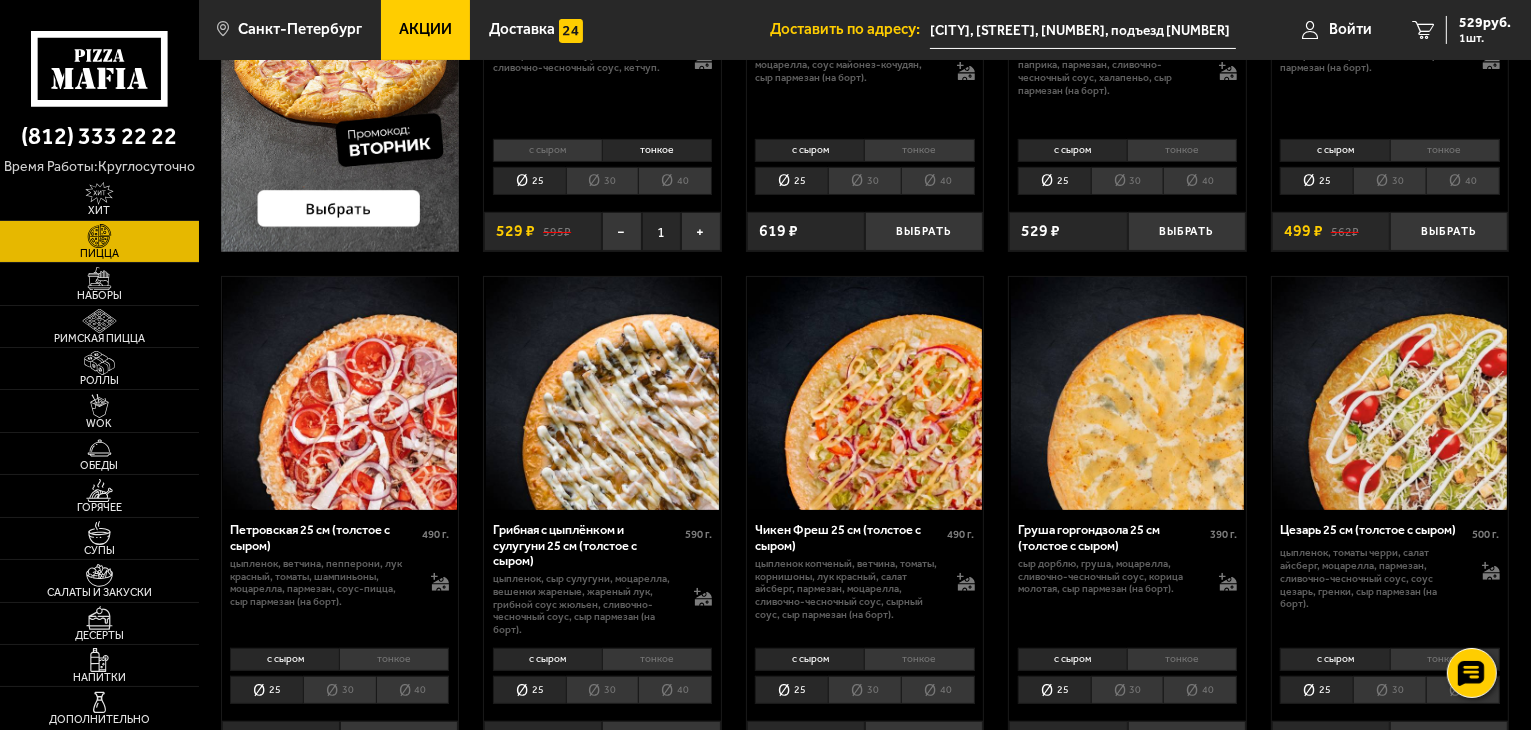 scroll, scrollTop: 500, scrollLeft: 0, axis: vertical 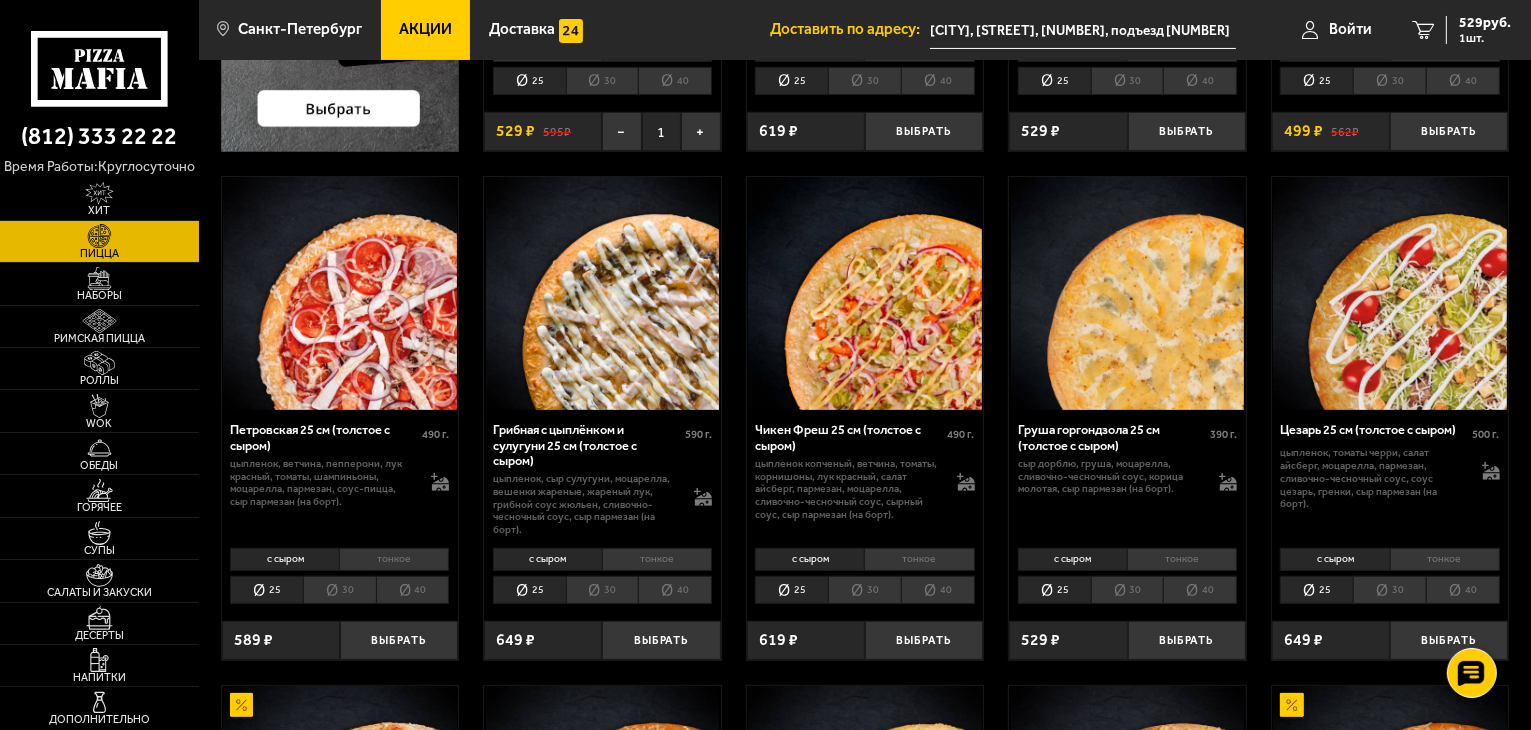 click on "тонкое" at bounding box center (657, 559) 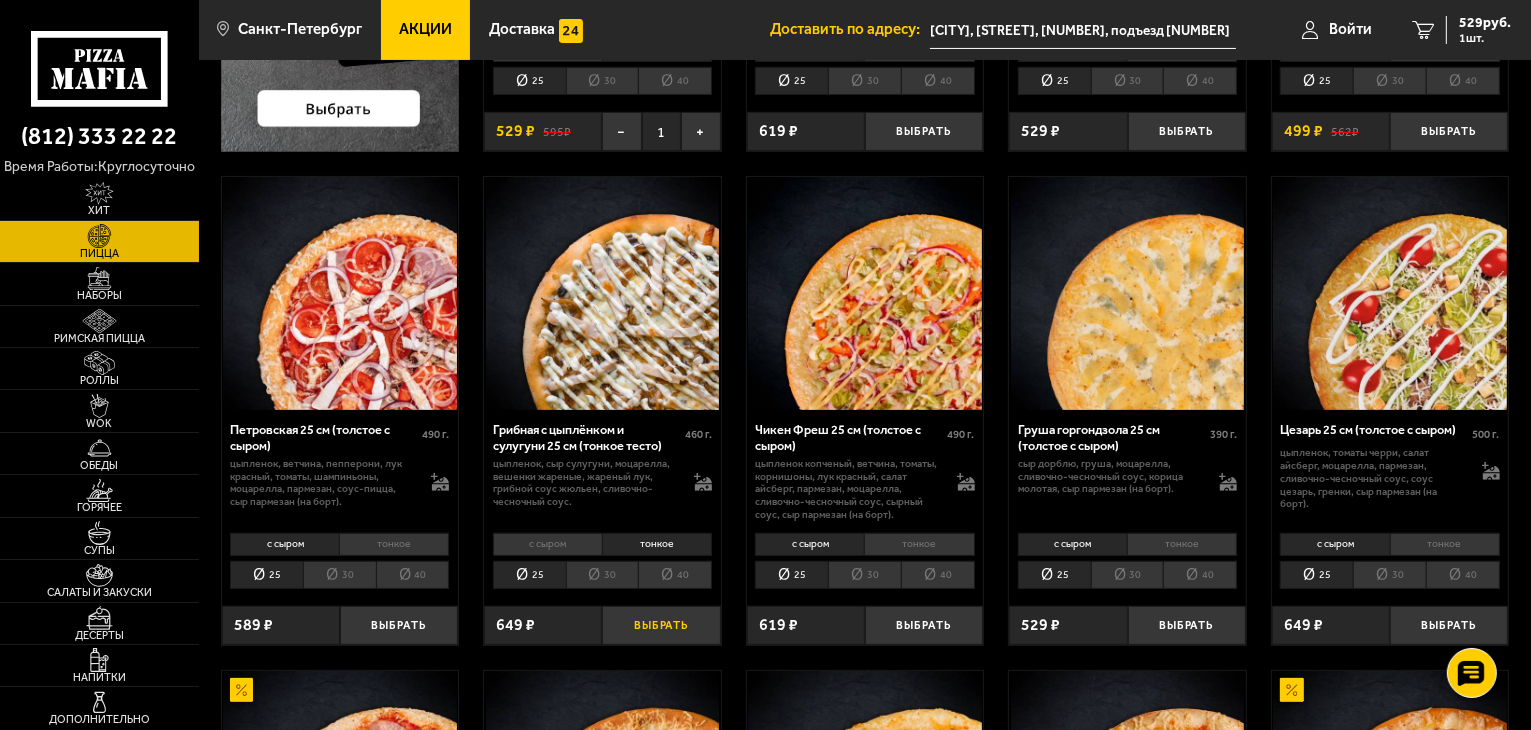 click on "Выбрать" at bounding box center (661, 625) 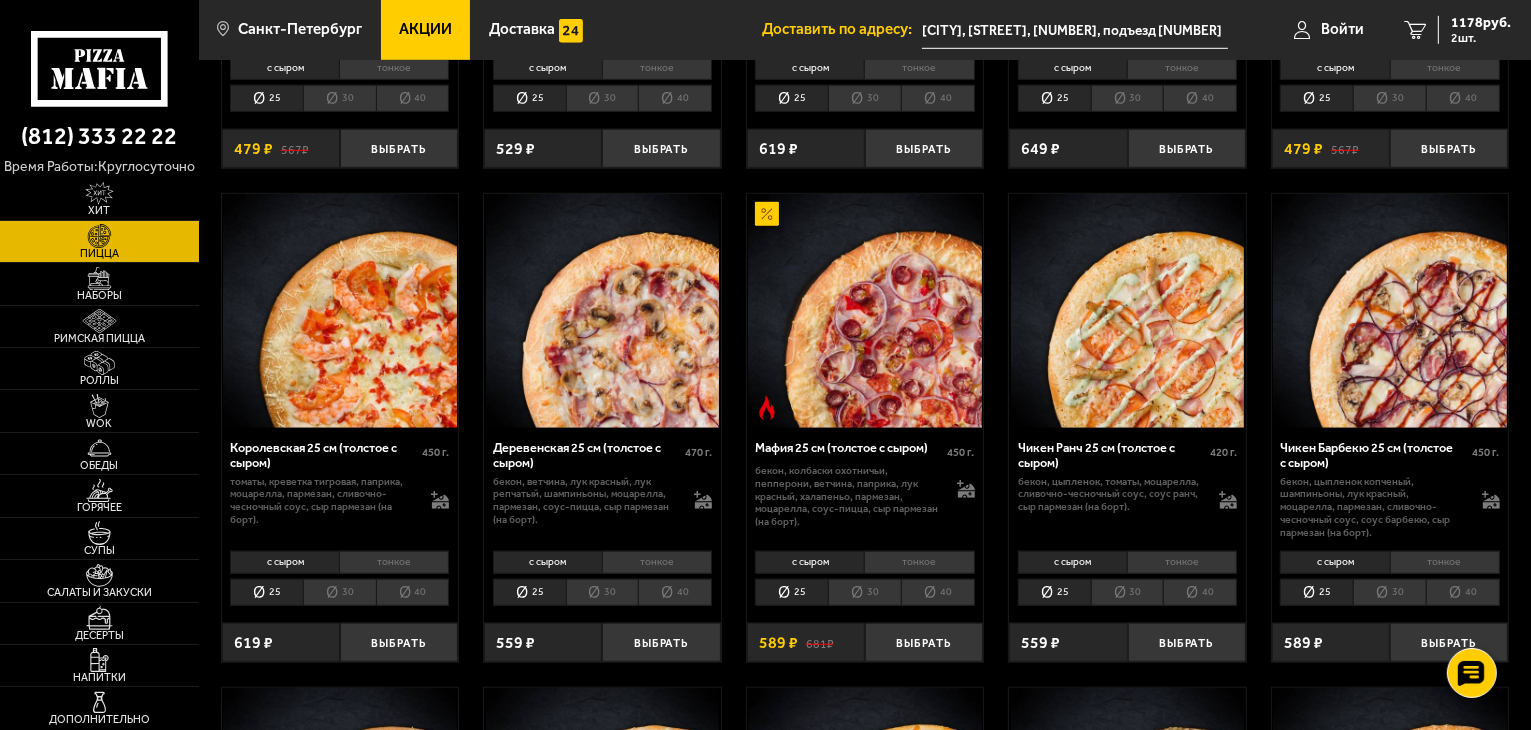 scroll, scrollTop: 1500, scrollLeft: 0, axis: vertical 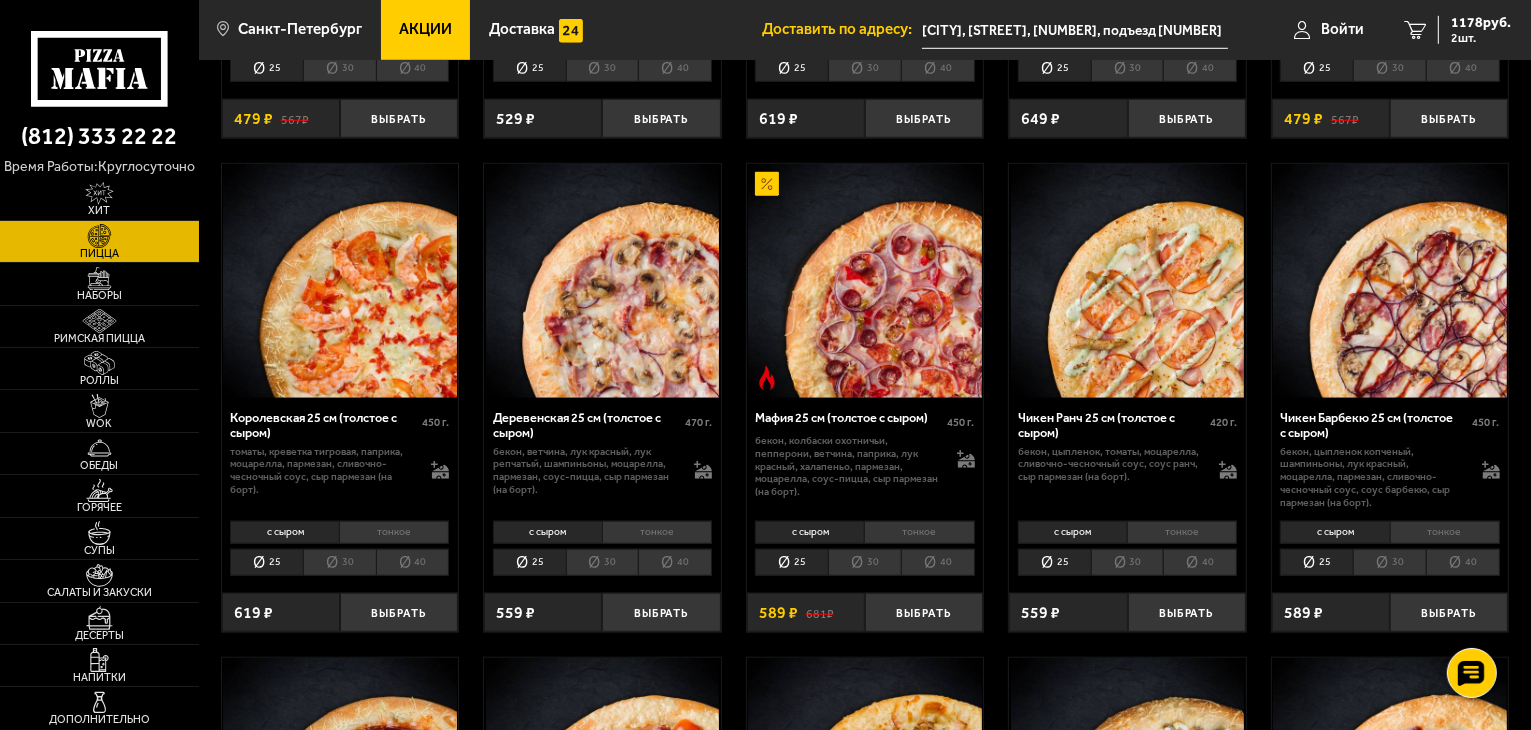 click on "тонкое" at bounding box center [394, 532] 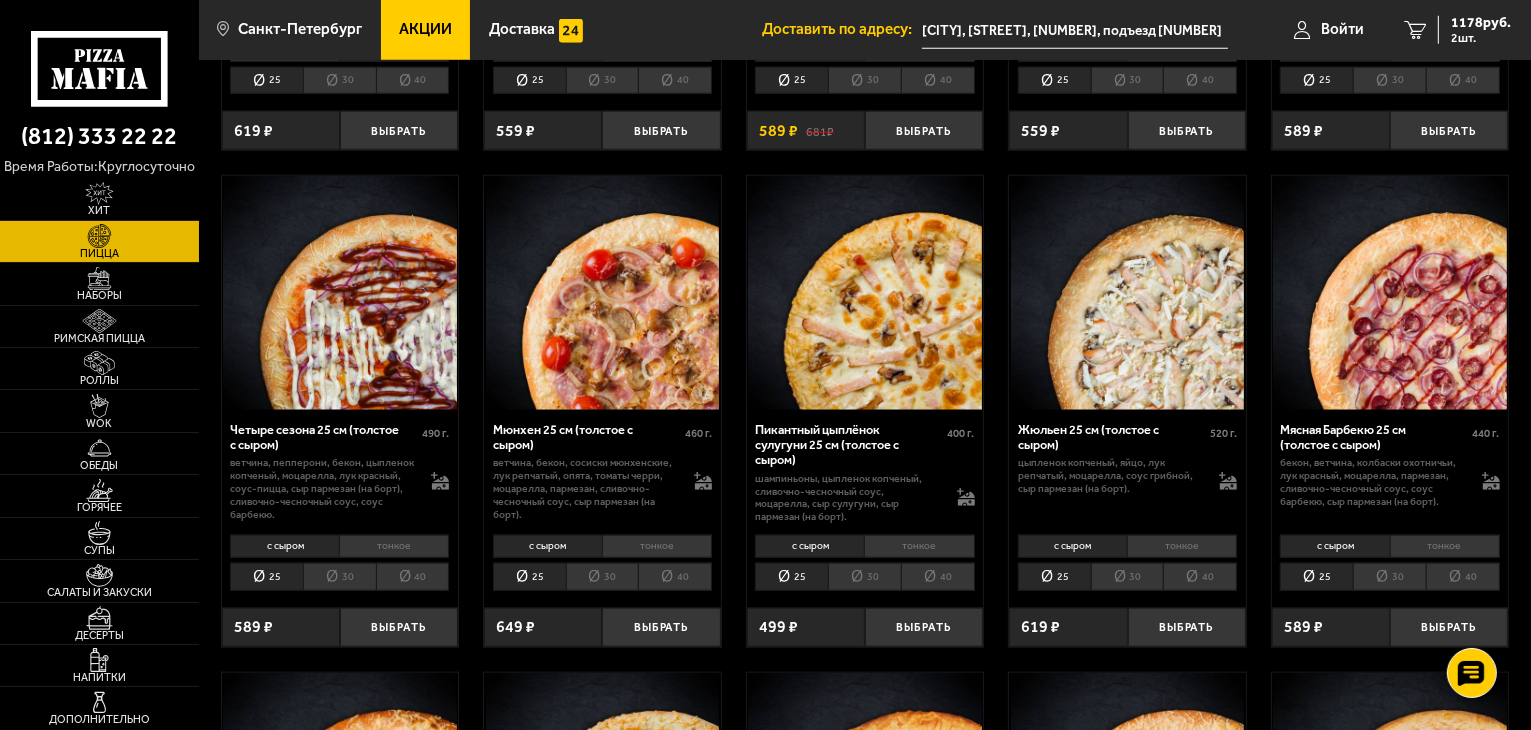 scroll, scrollTop: 2000, scrollLeft: 0, axis: vertical 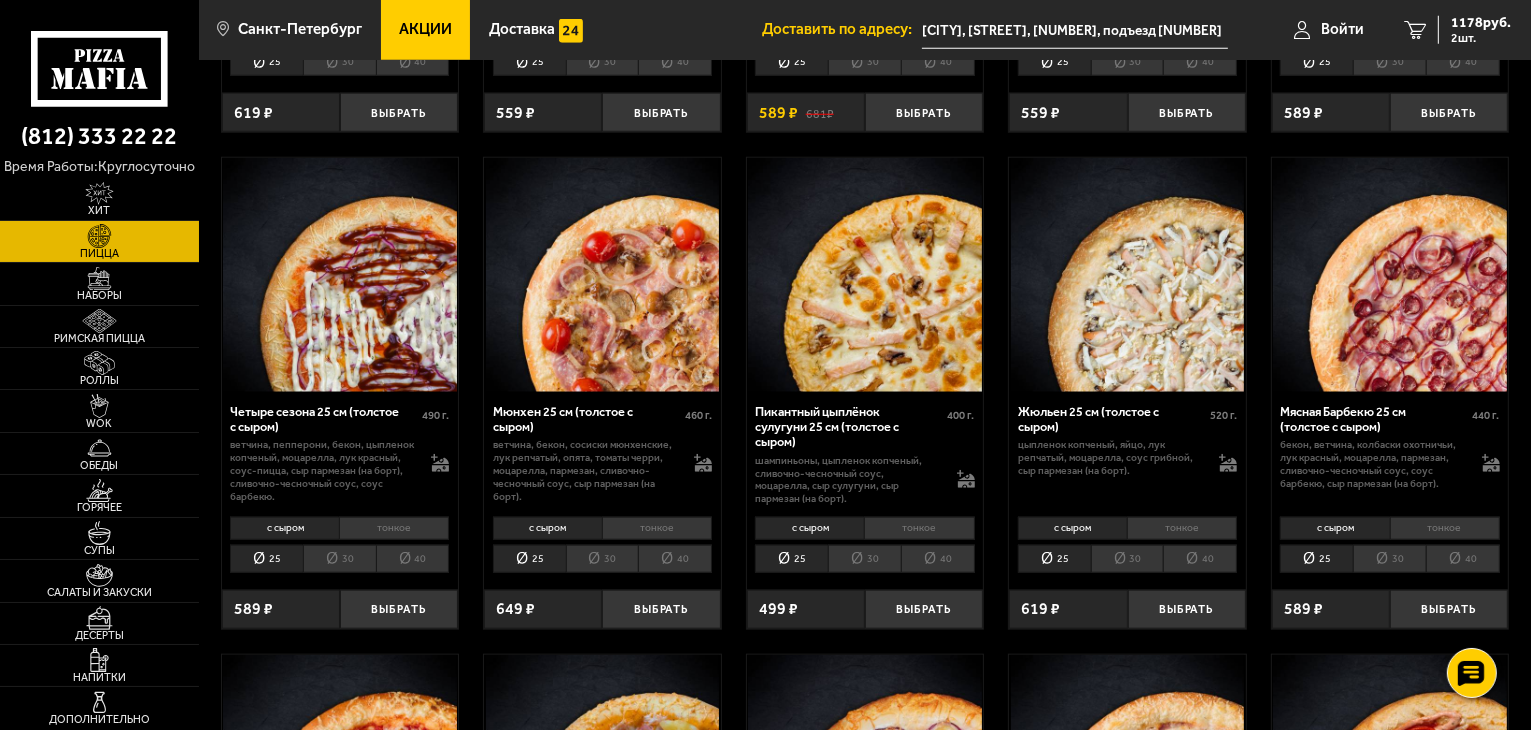 click on "тонкое" at bounding box center [394, 528] 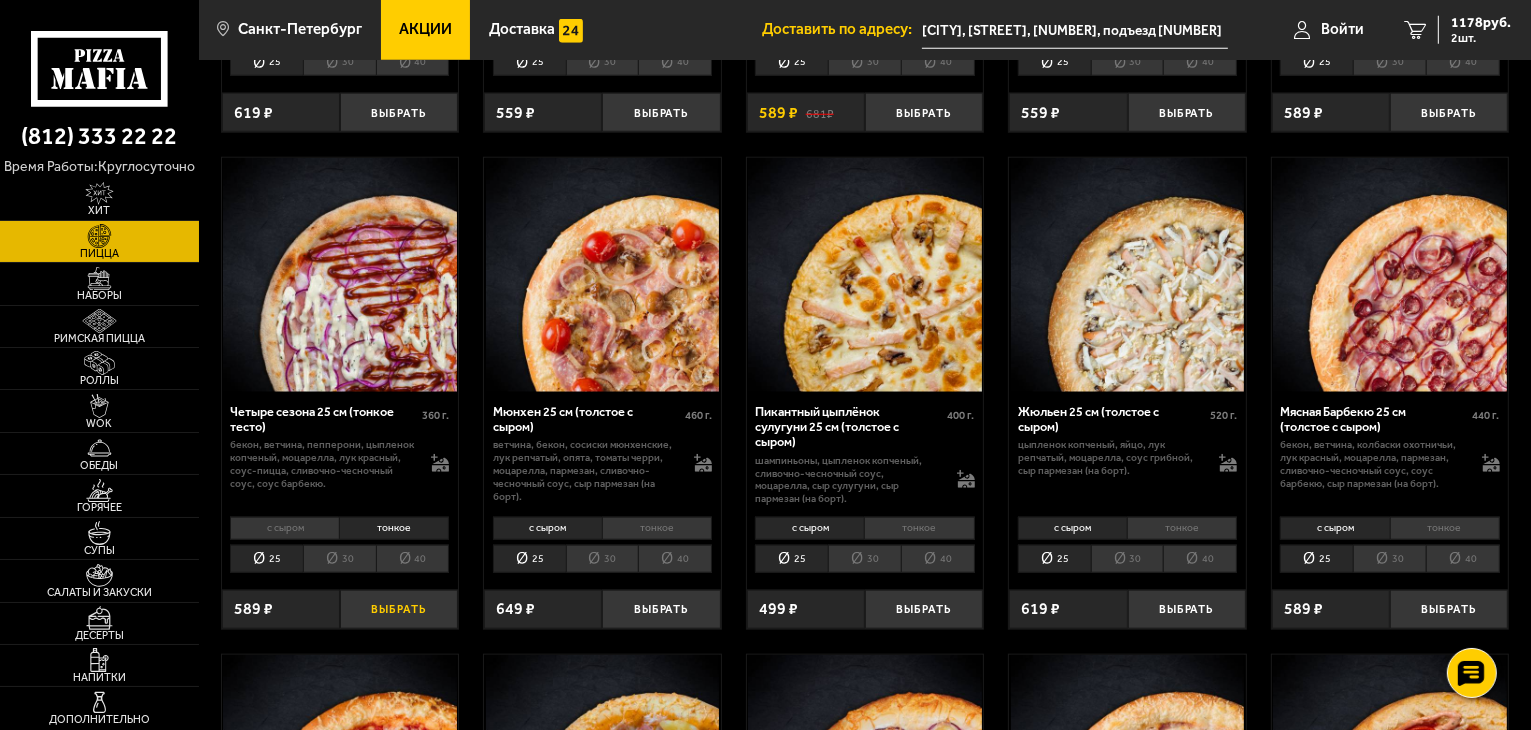 click on "Выбрать" at bounding box center (399, 609) 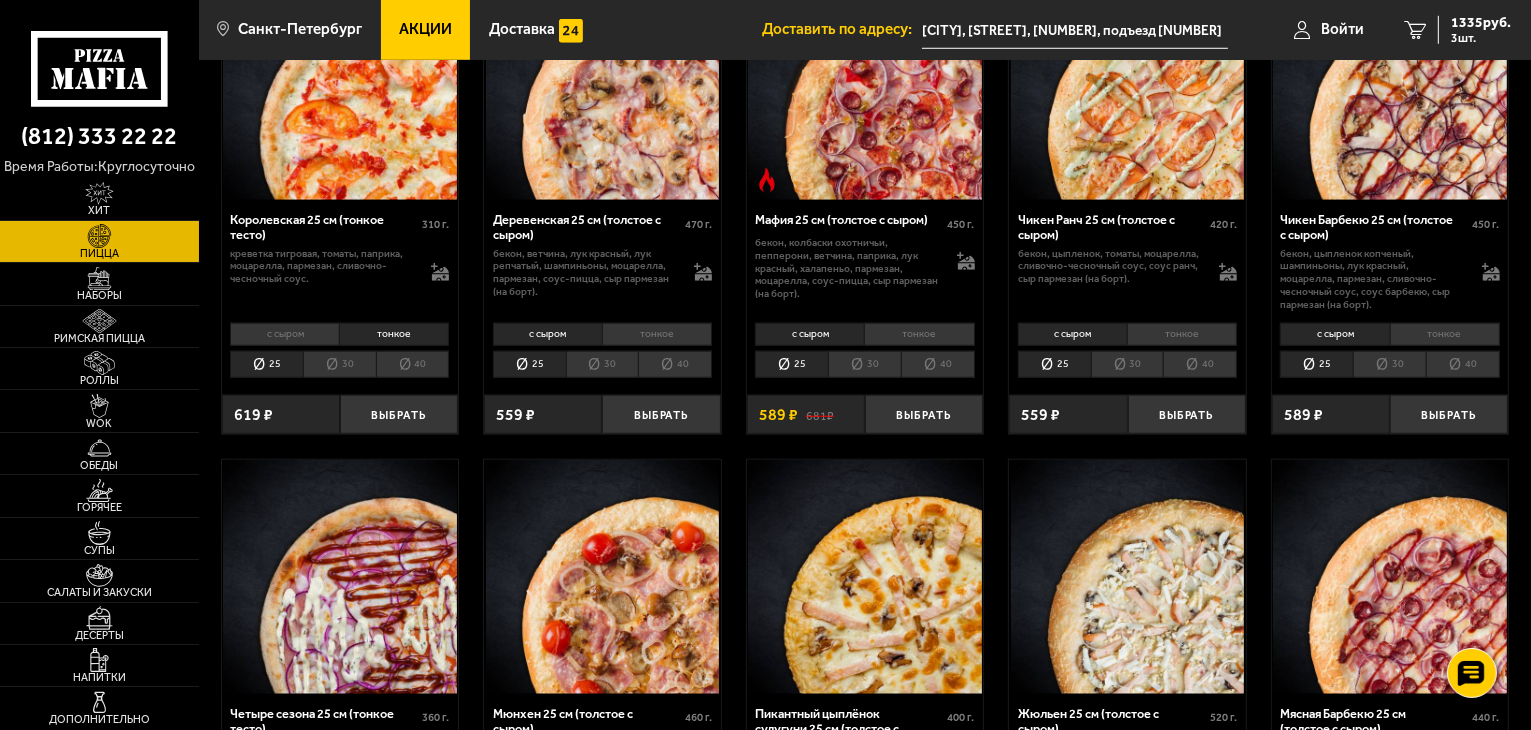 scroll, scrollTop: 1600, scrollLeft: 0, axis: vertical 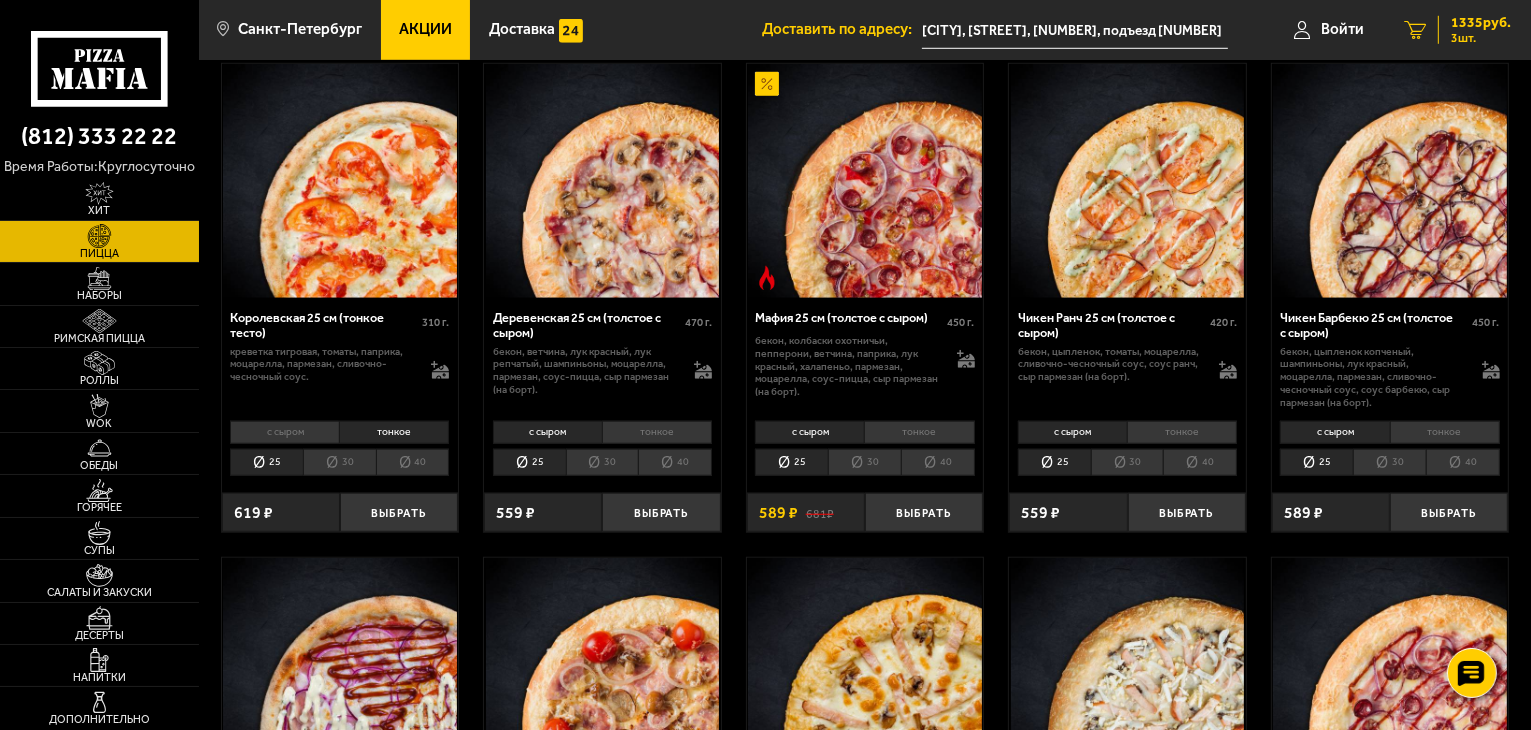 click on "3 1335  руб. 3  шт." at bounding box center (1457, 30) 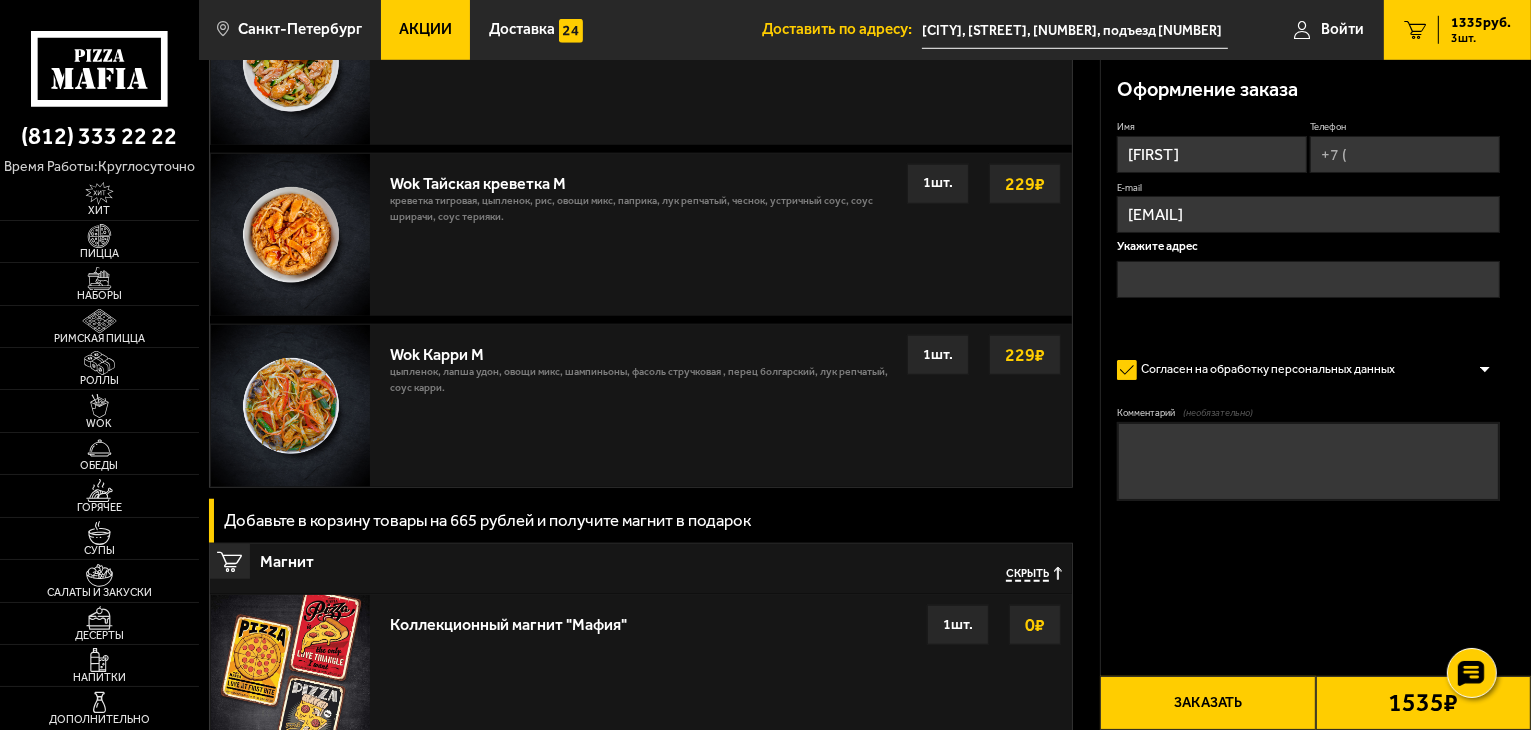 scroll, scrollTop: 0, scrollLeft: 0, axis: both 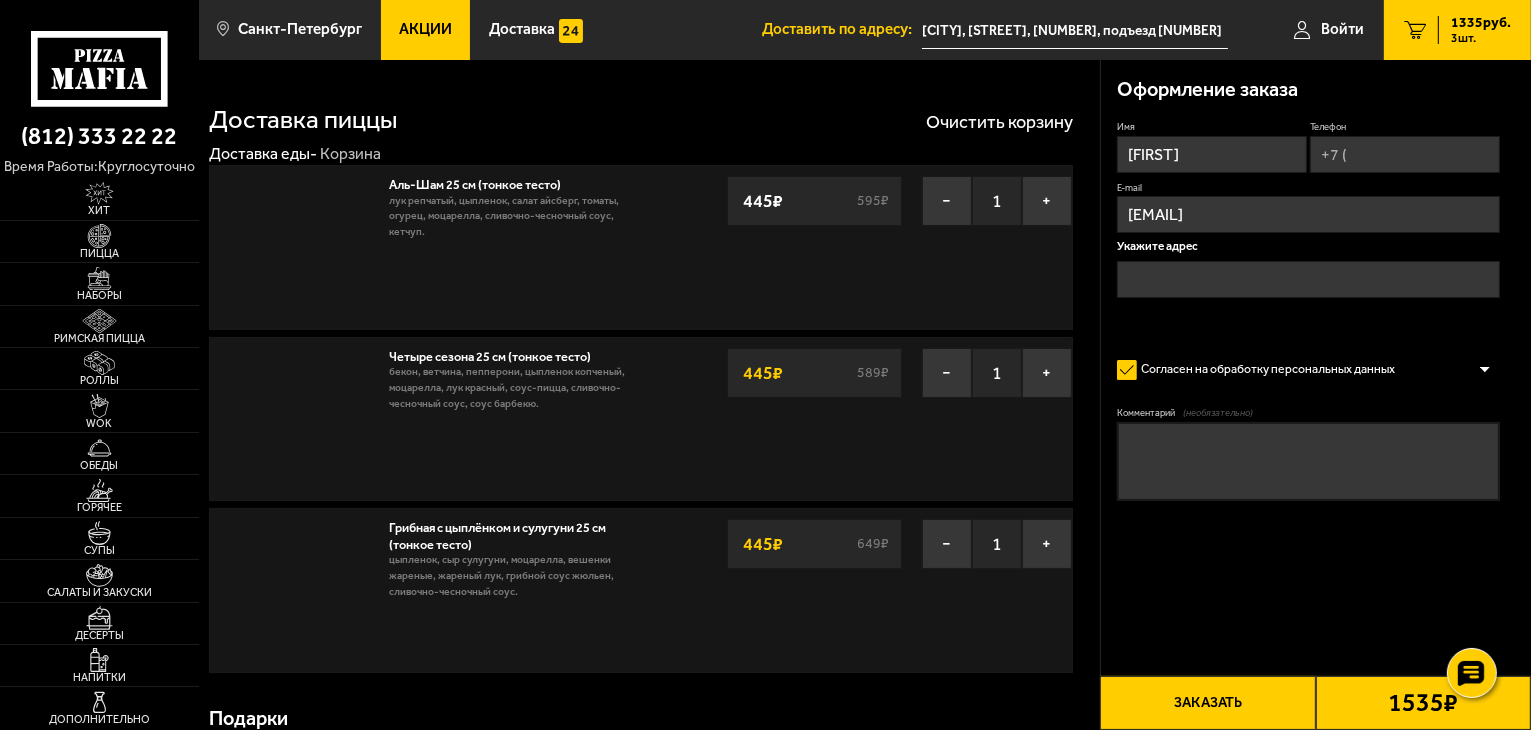 type on "[PLACE], [STREET], [BUILDING], [ENTRANCE]" 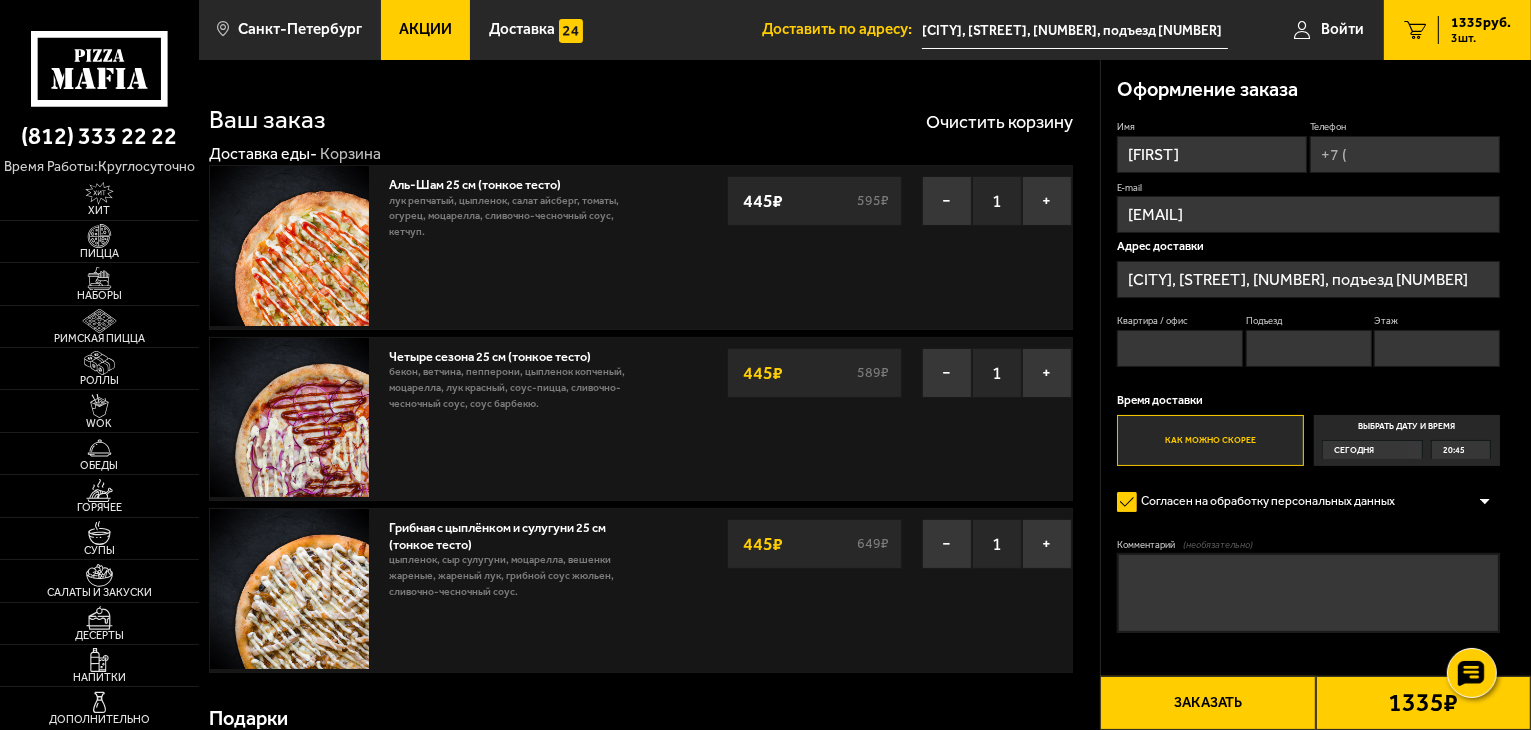 click on "Квартира / офис" at bounding box center (1180, 348) 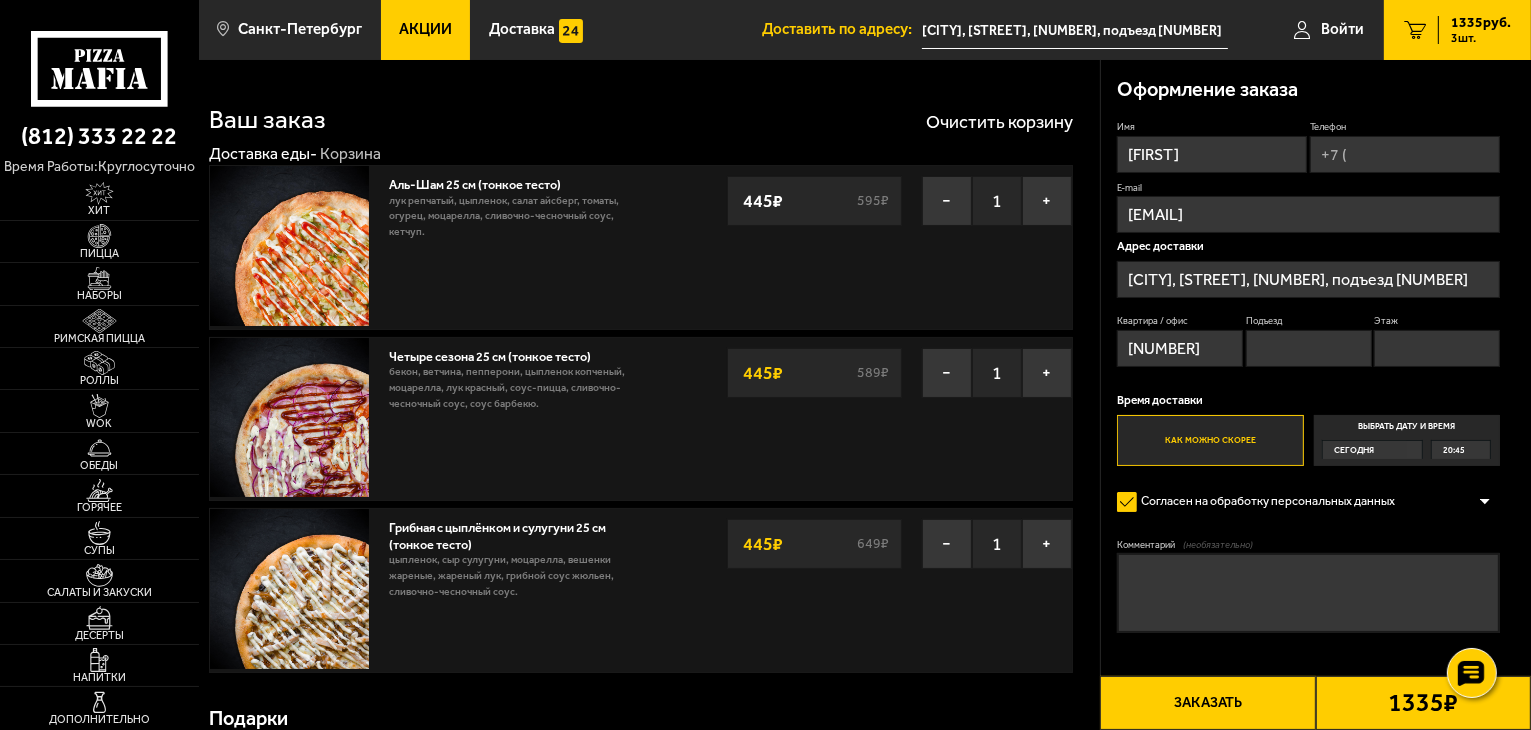 click on "Подъезд" at bounding box center (1309, 348) 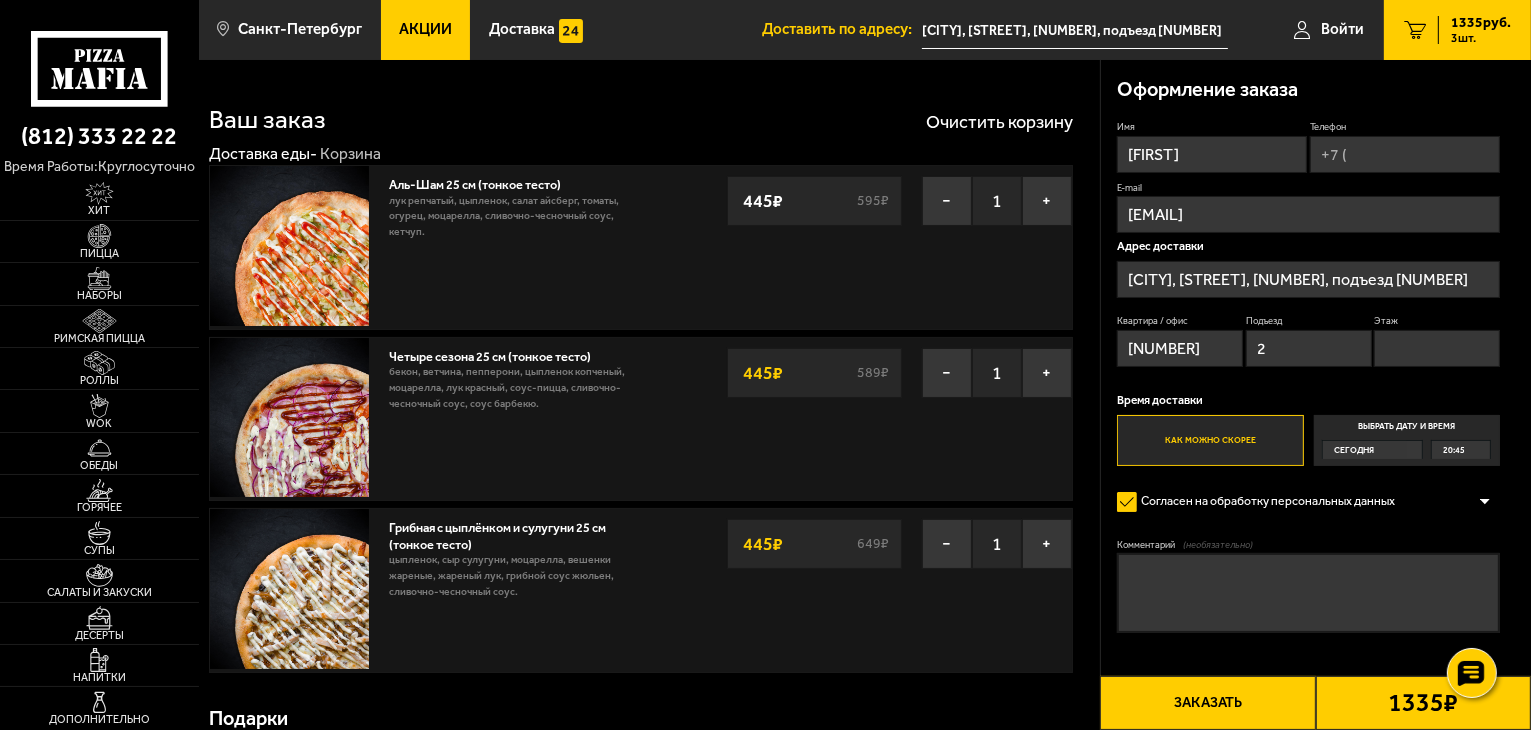 click on "Этаж" at bounding box center [1437, 348] 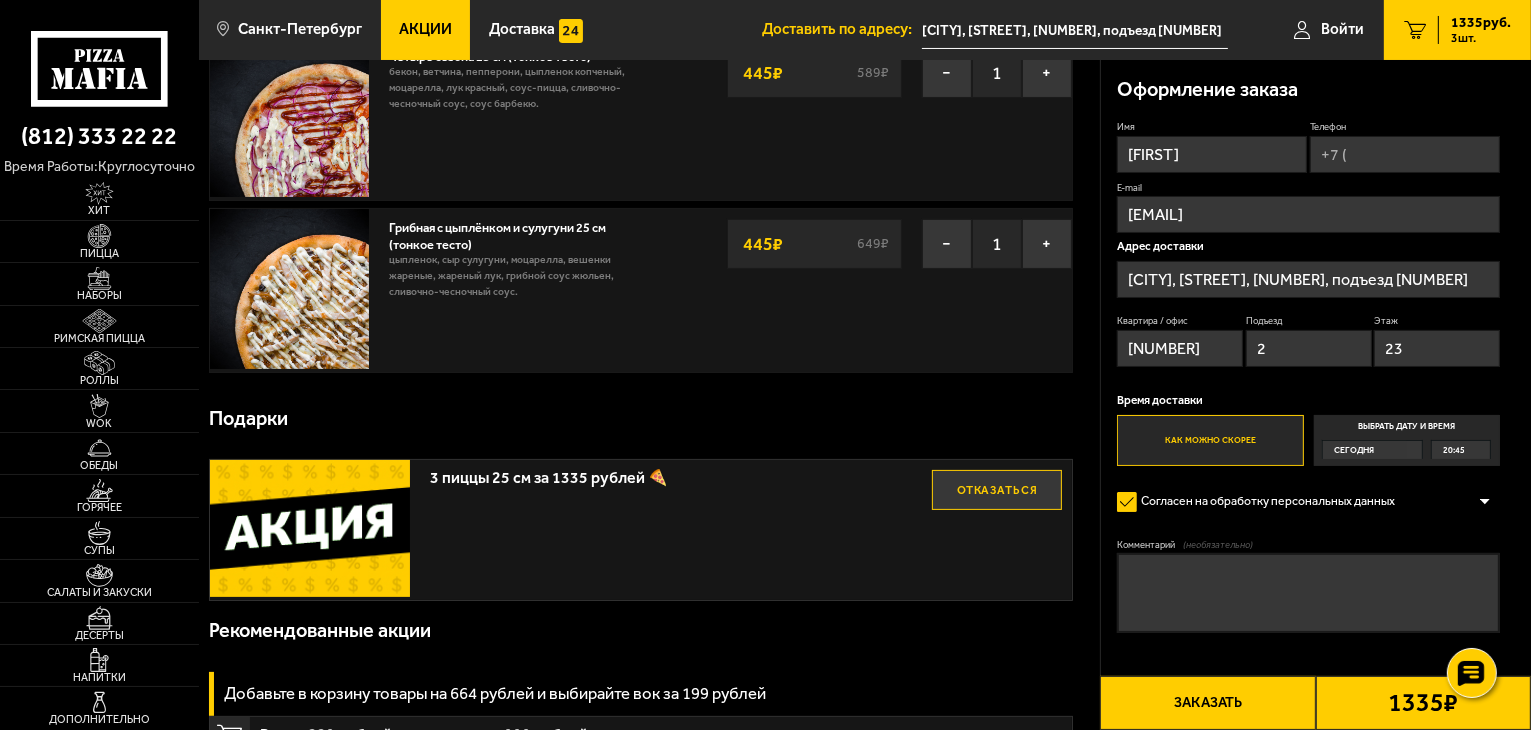 scroll, scrollTop: 100, scrollLeft: 0, axis: vertical 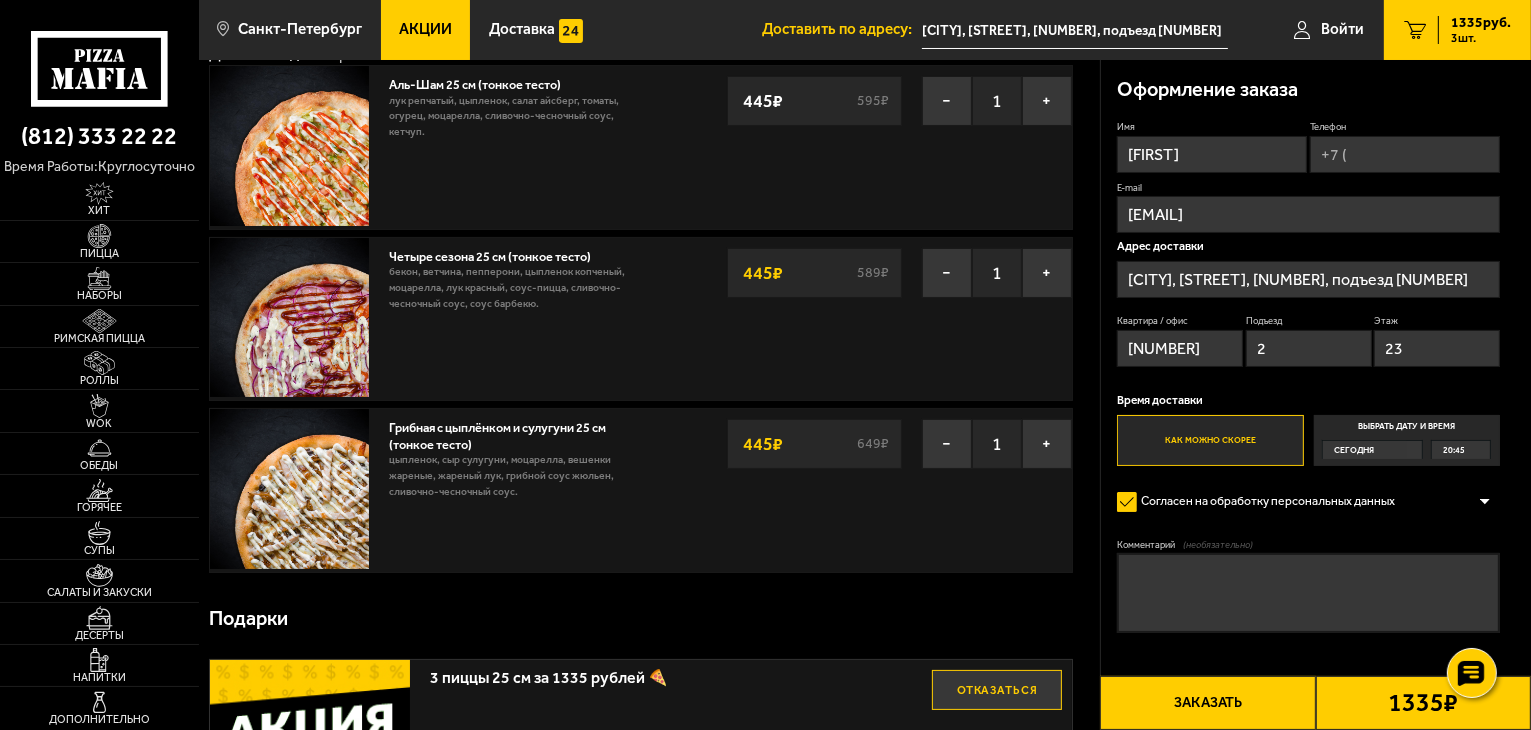 click on "Заказать" at bounding box center [1207, 703] 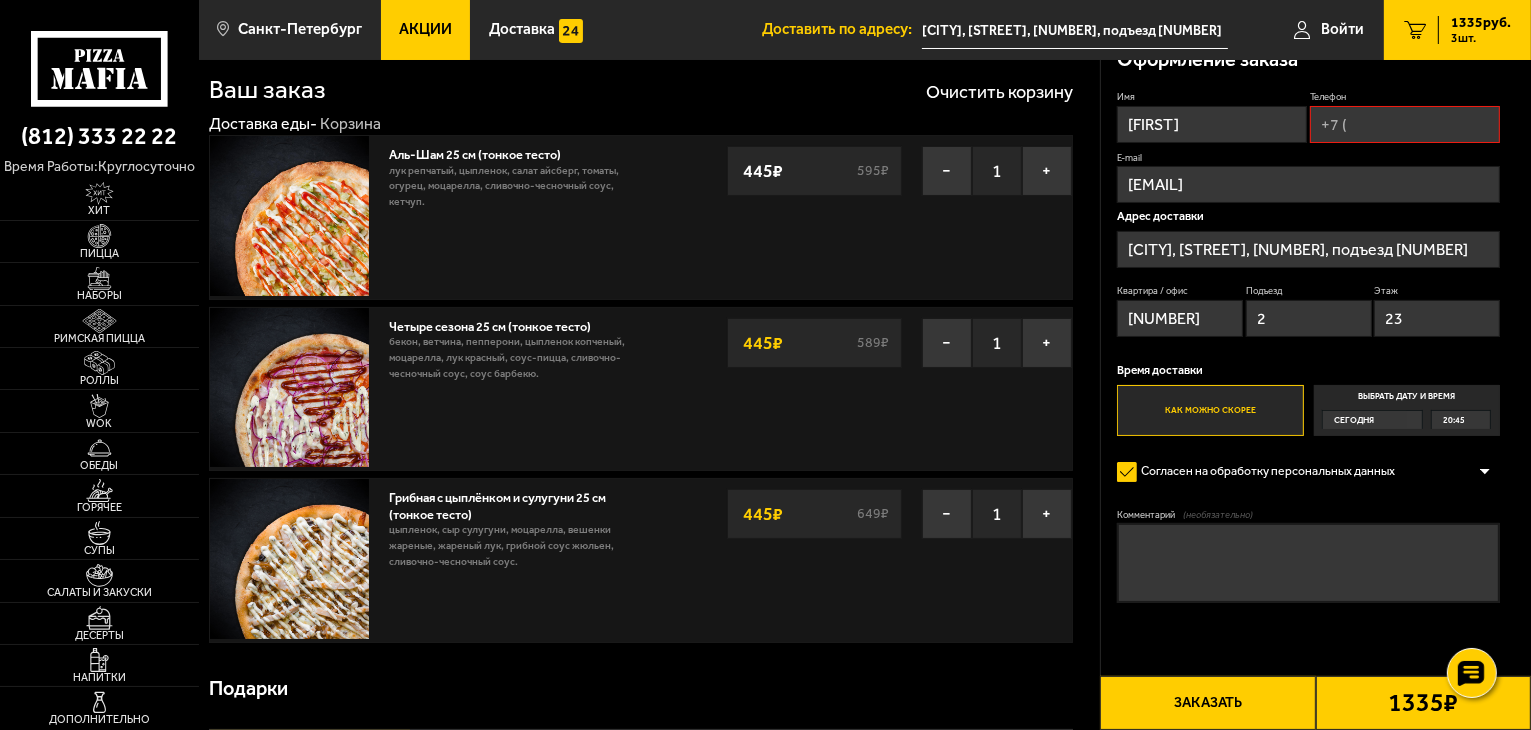 scroll, scrollTop: 0, scrollLeft: 0, axis: both 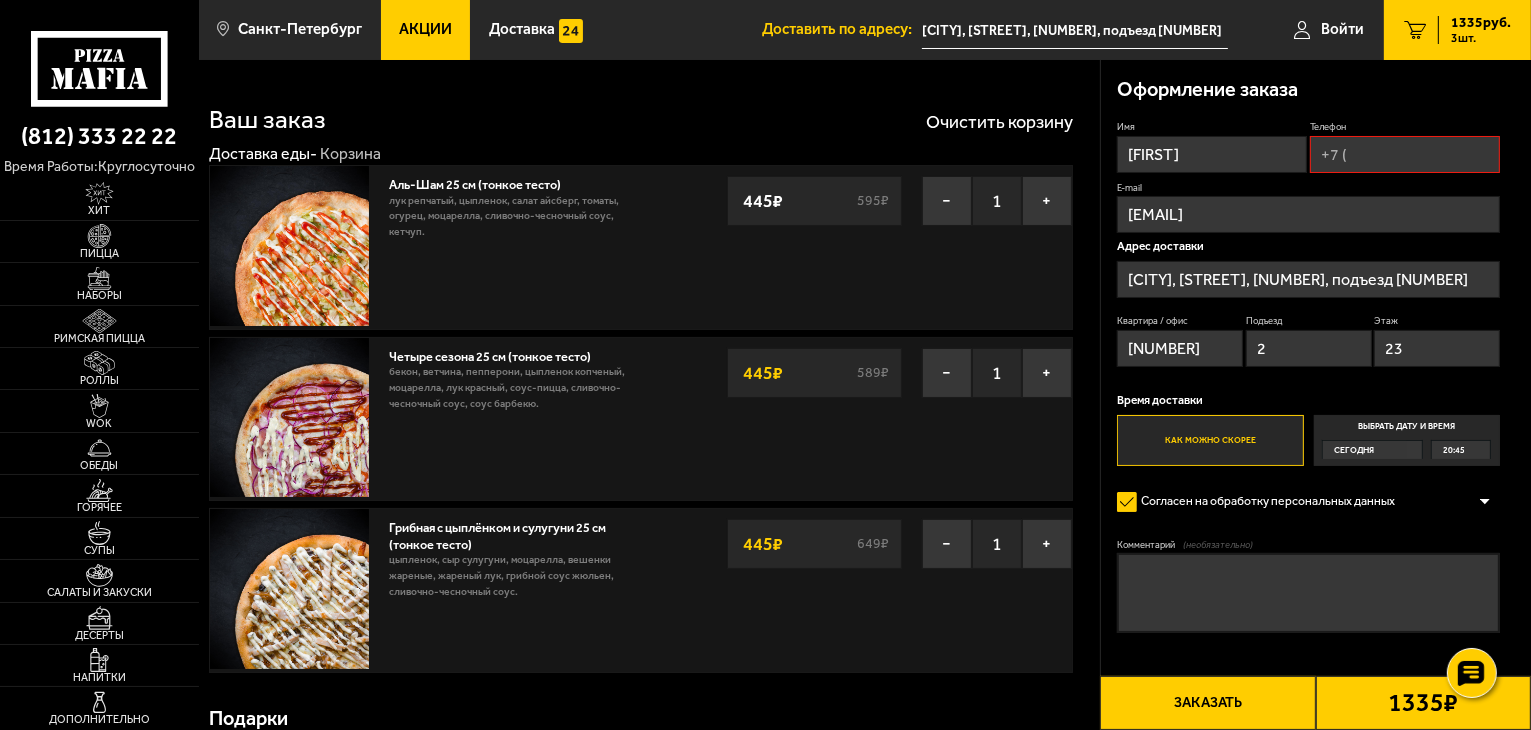 click on "Заказать" at bounding box center [1207, 703] 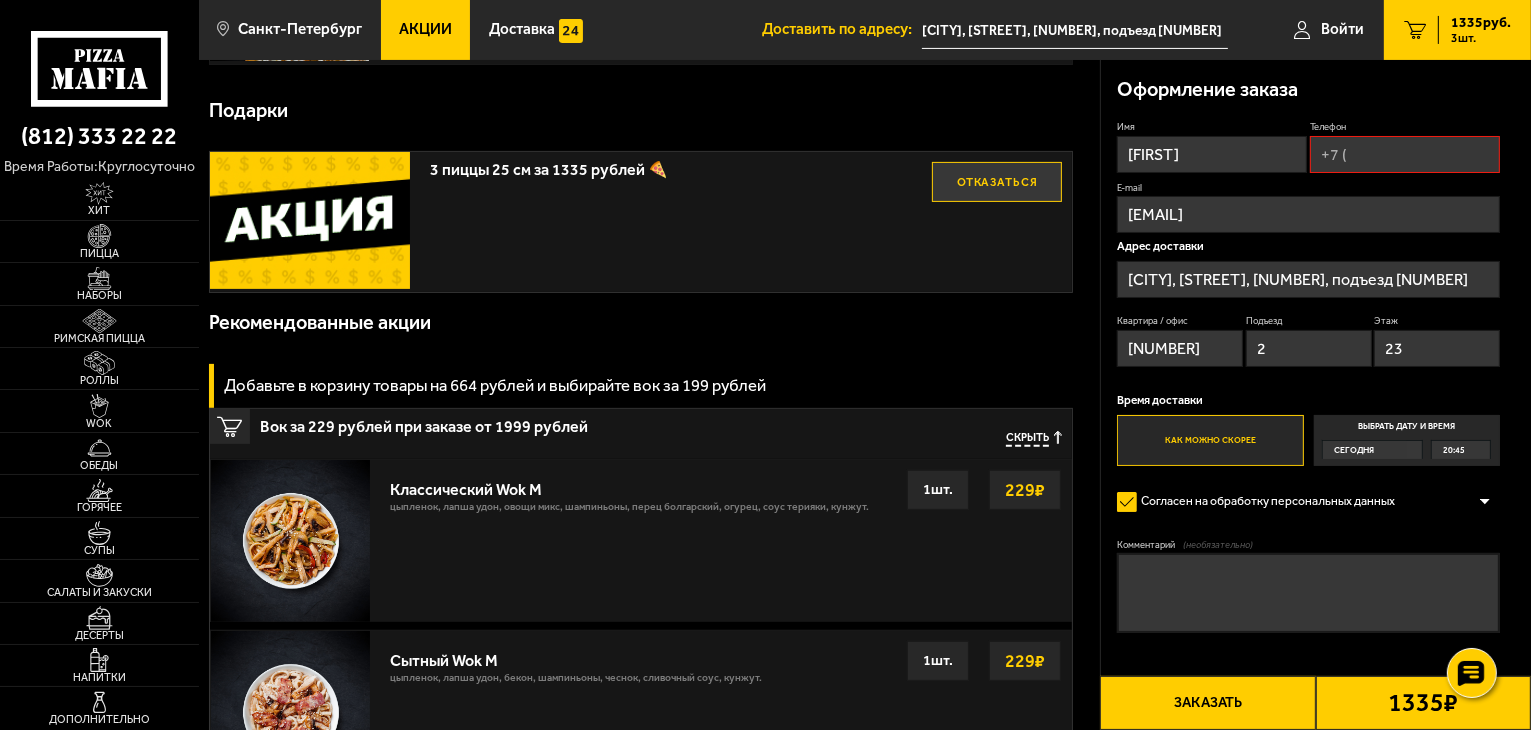 scroll, scrollTop: 500, scrollLeft: 0, axis: vertical 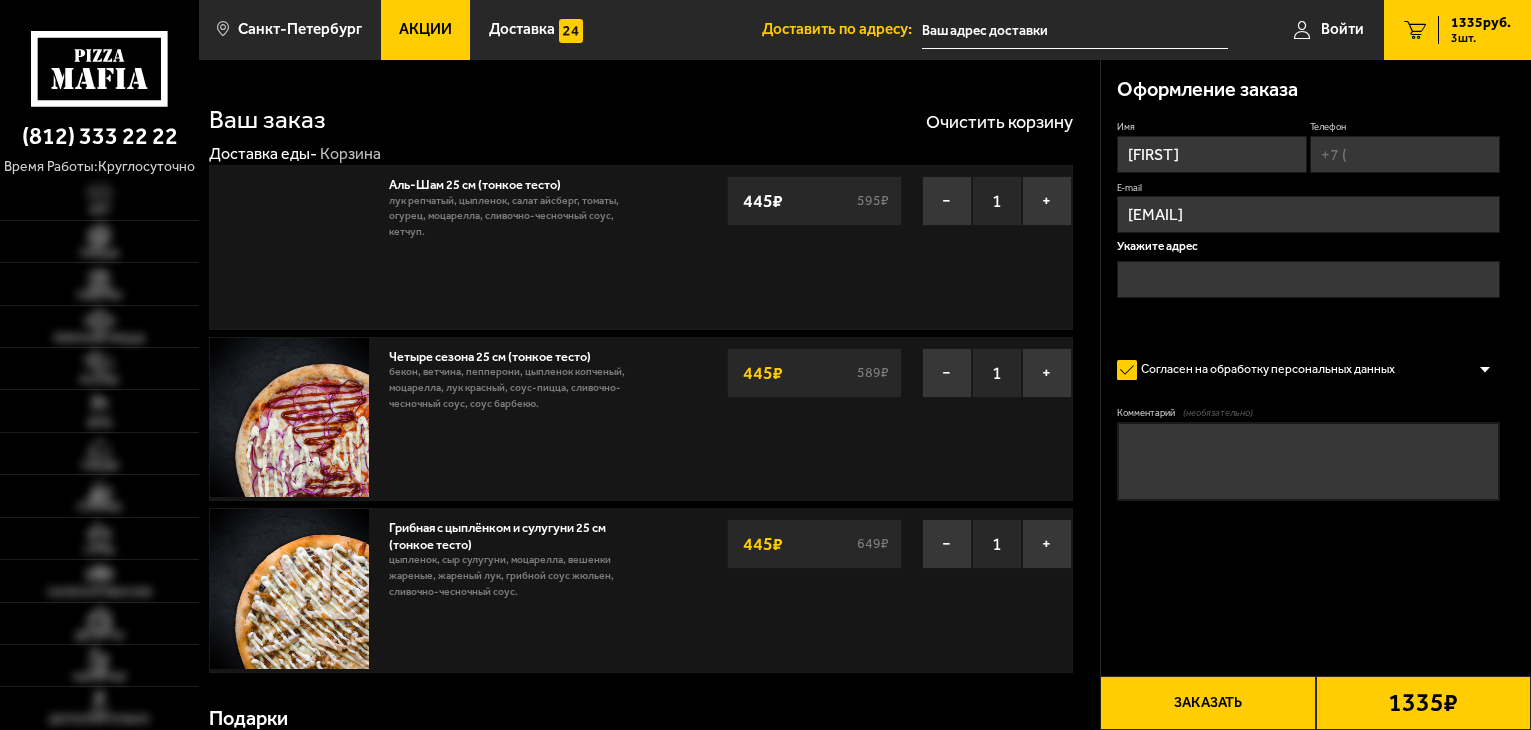 type on "[COUNTRY], [CITY], [PLACE], [STREET], [BUILDING], [ENTRANCE]" 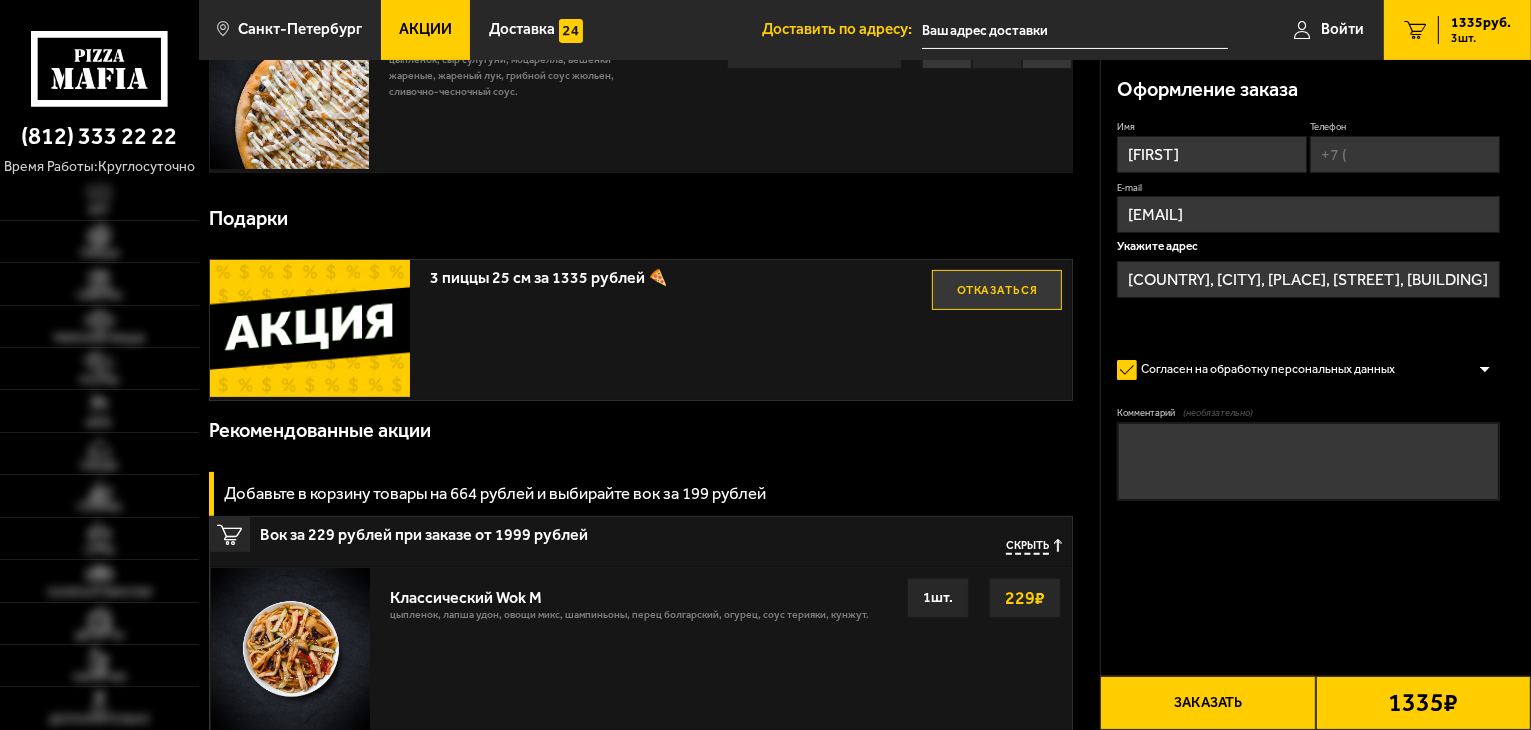 scroll, scrollTop: 500, scrollLeft: 0, axis: vertical 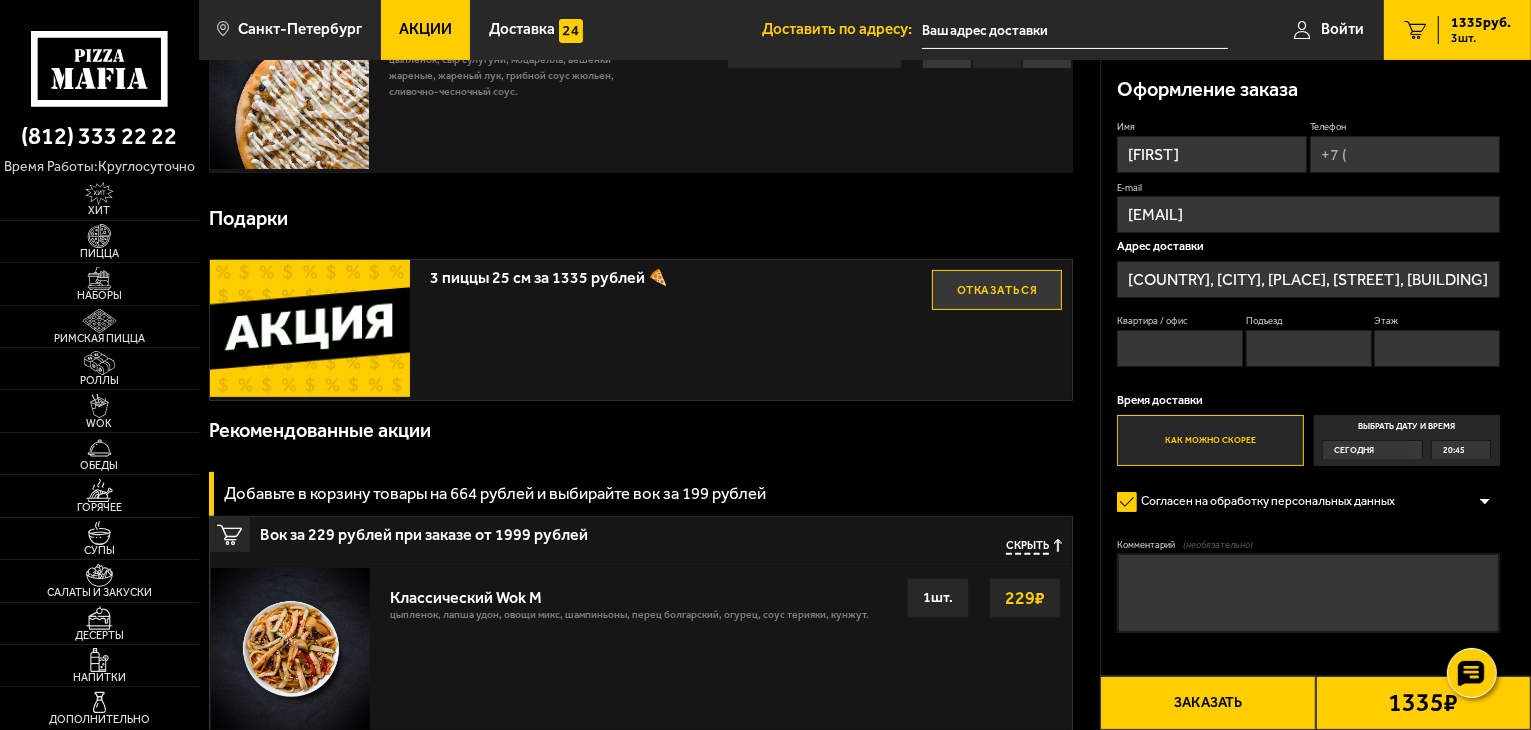 click on "3  шт." at bounding box center [1481, 38] 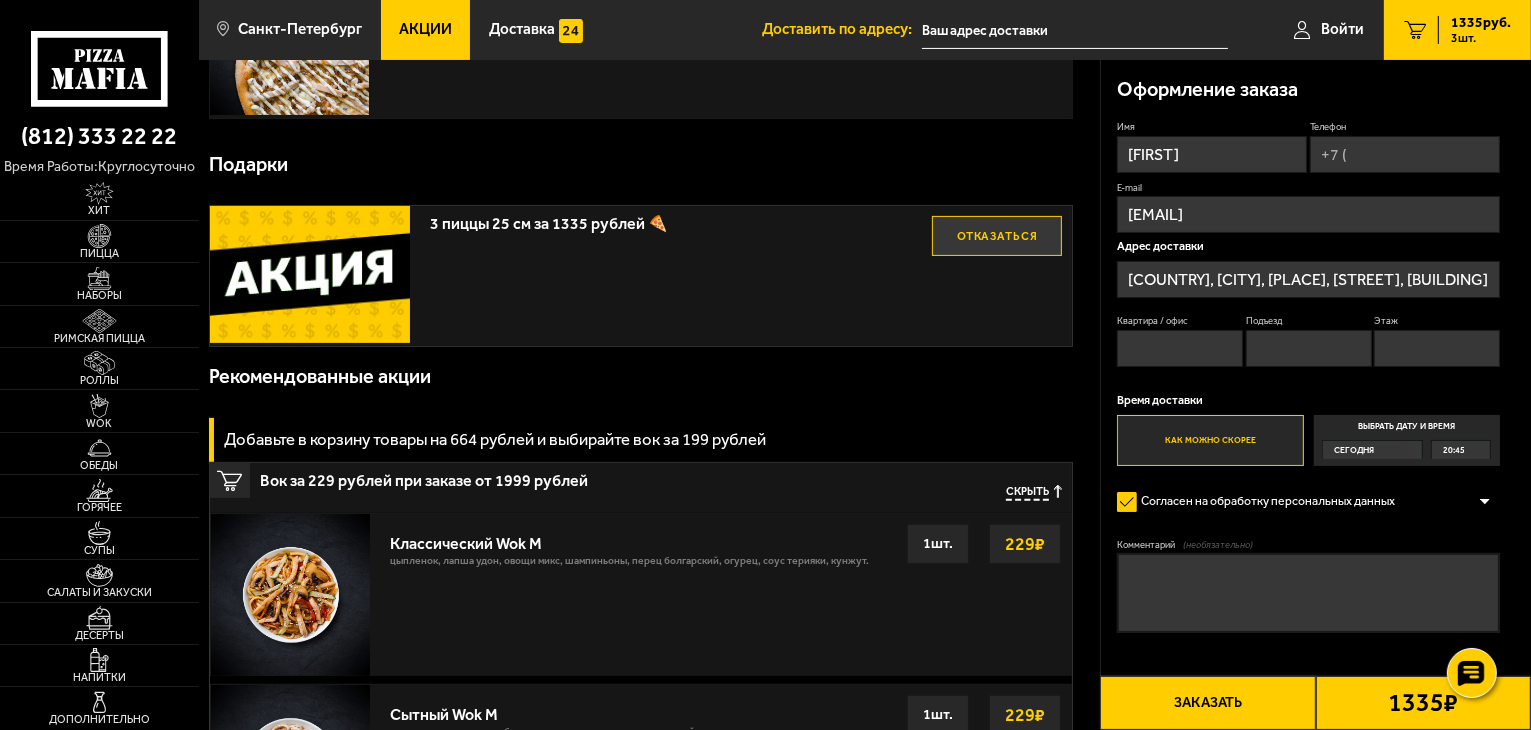 scroll, scrollTop: 600, scrollLeft: 0, axis: vertical 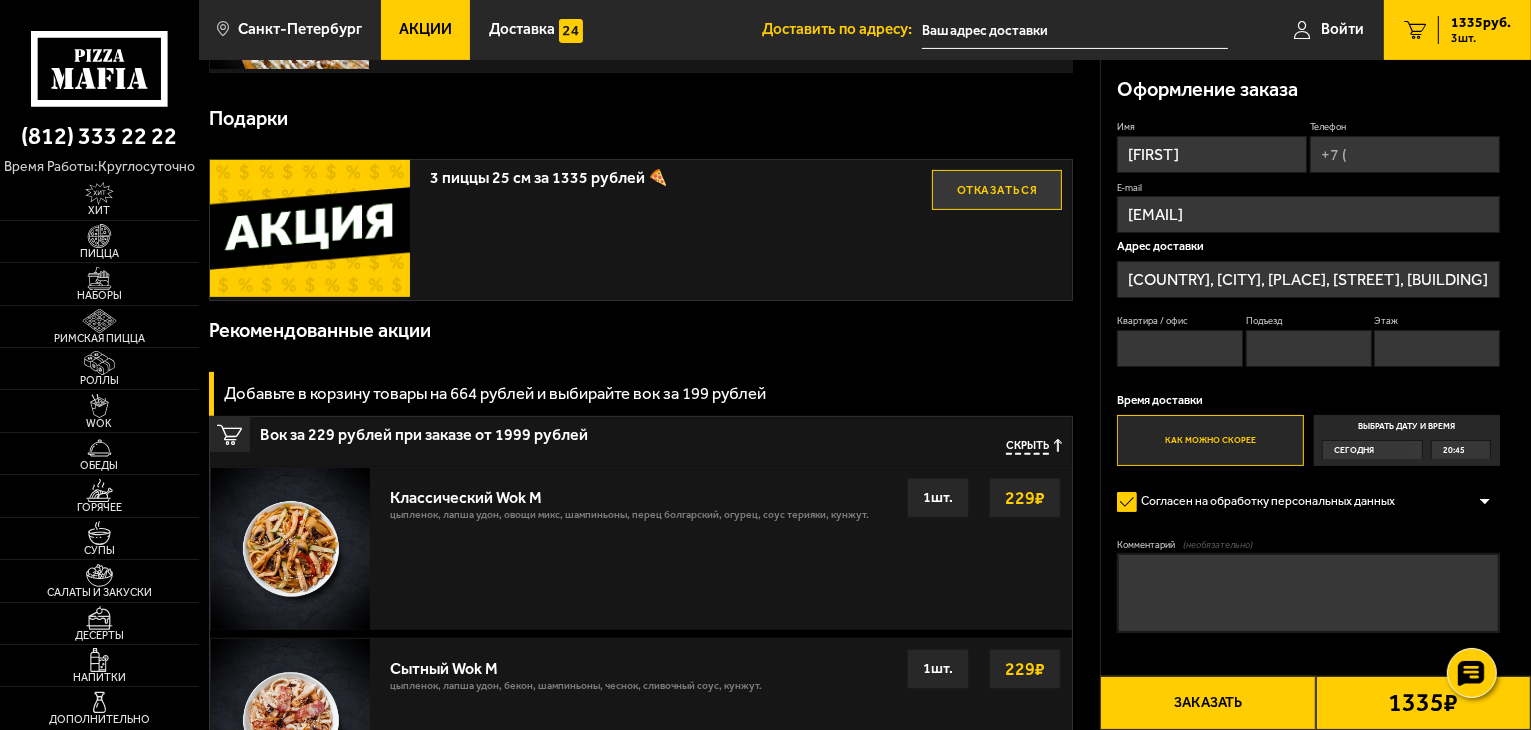 click on "Квартира / офис" at bounding box center [1180, 348] 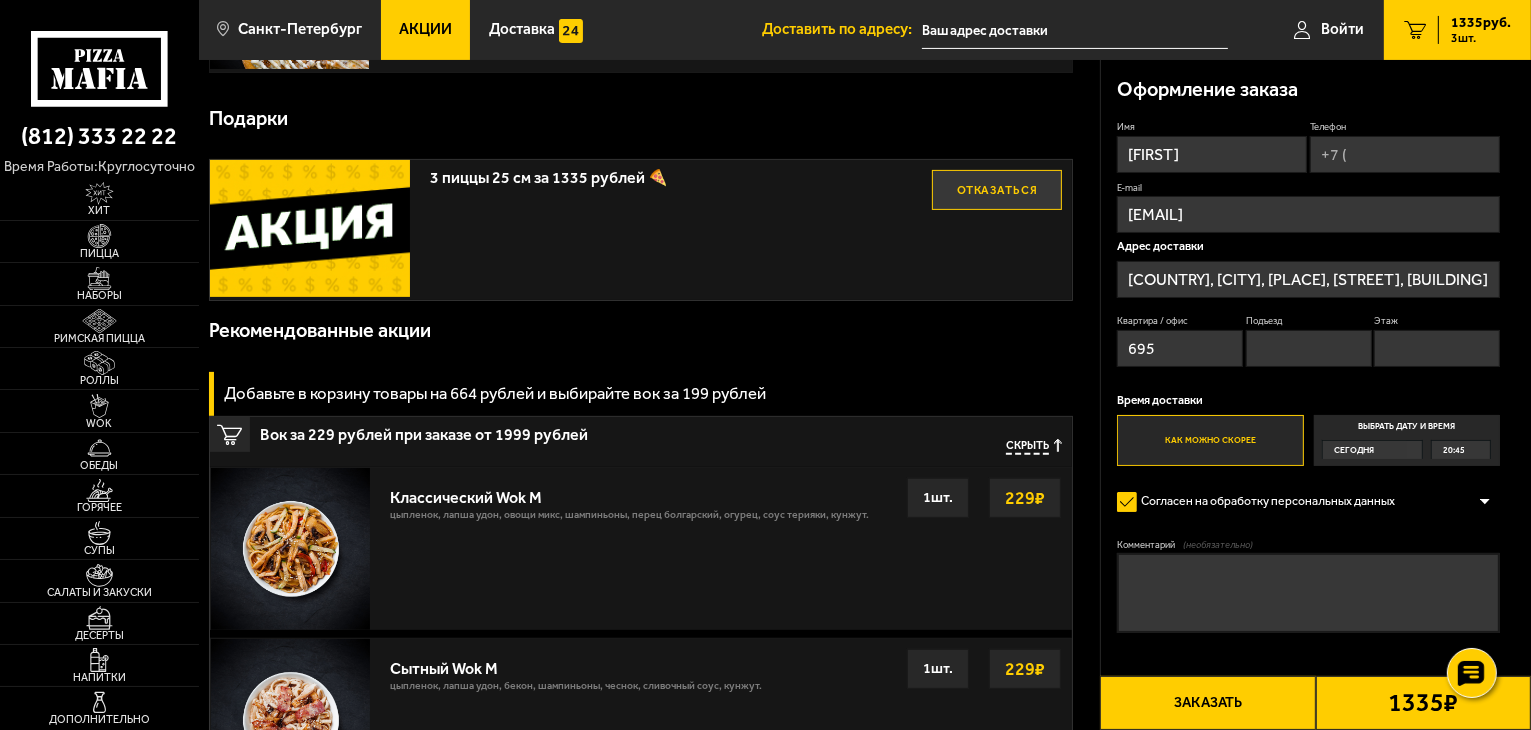 click on "Подъезд" at bounding box center (1309, 348) 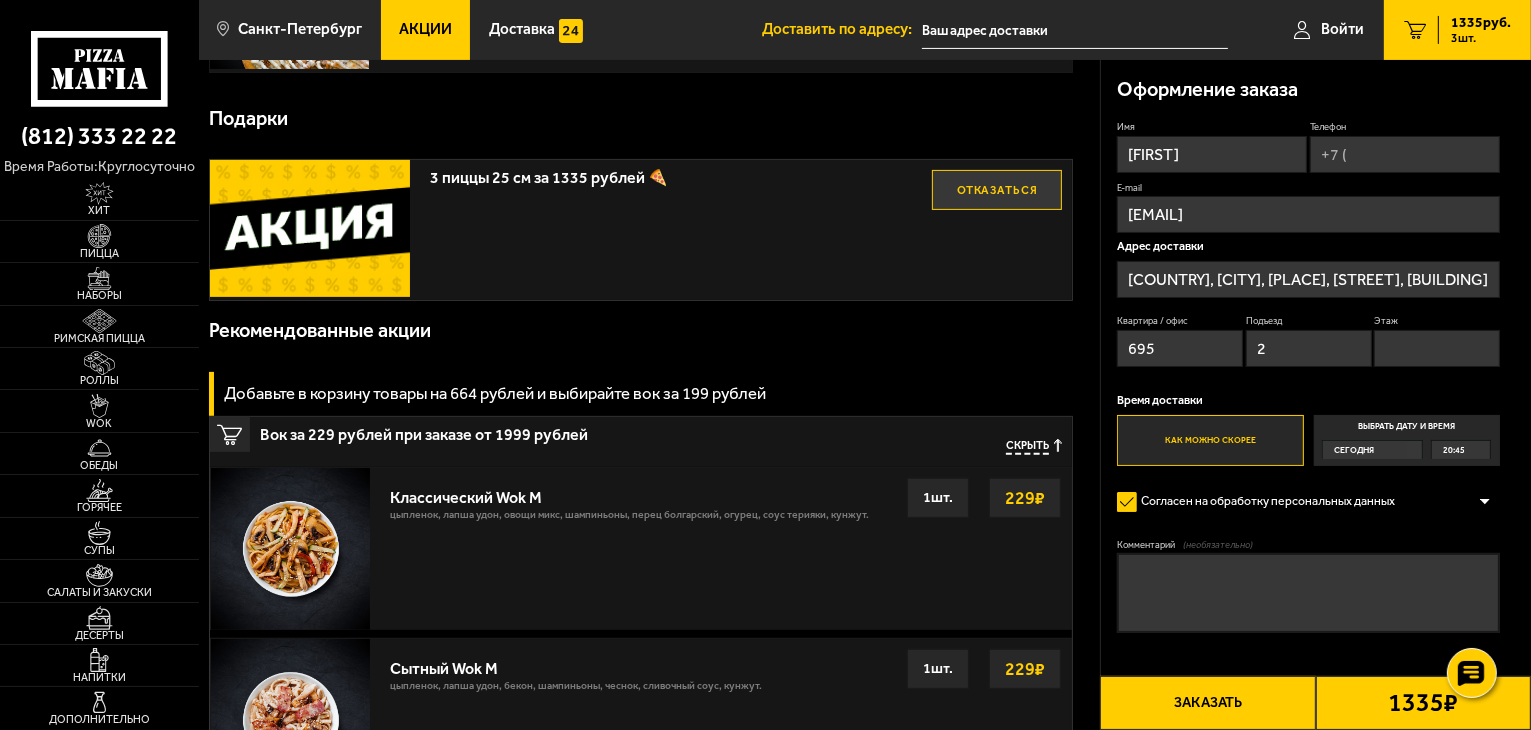 click on "Этаж" at bounding box center [1437, 348] 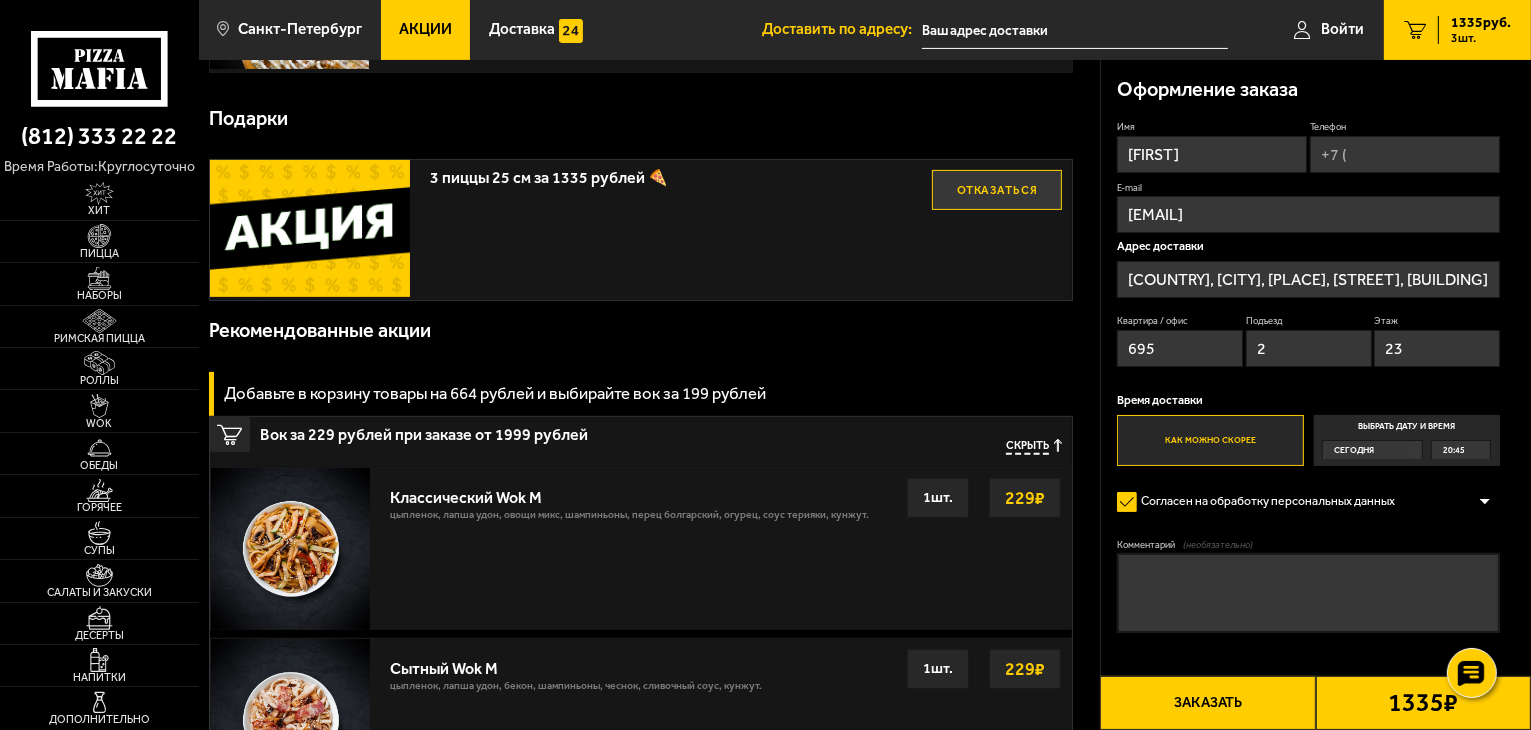 click on "Заказать" at bounding box center (1207, 703) 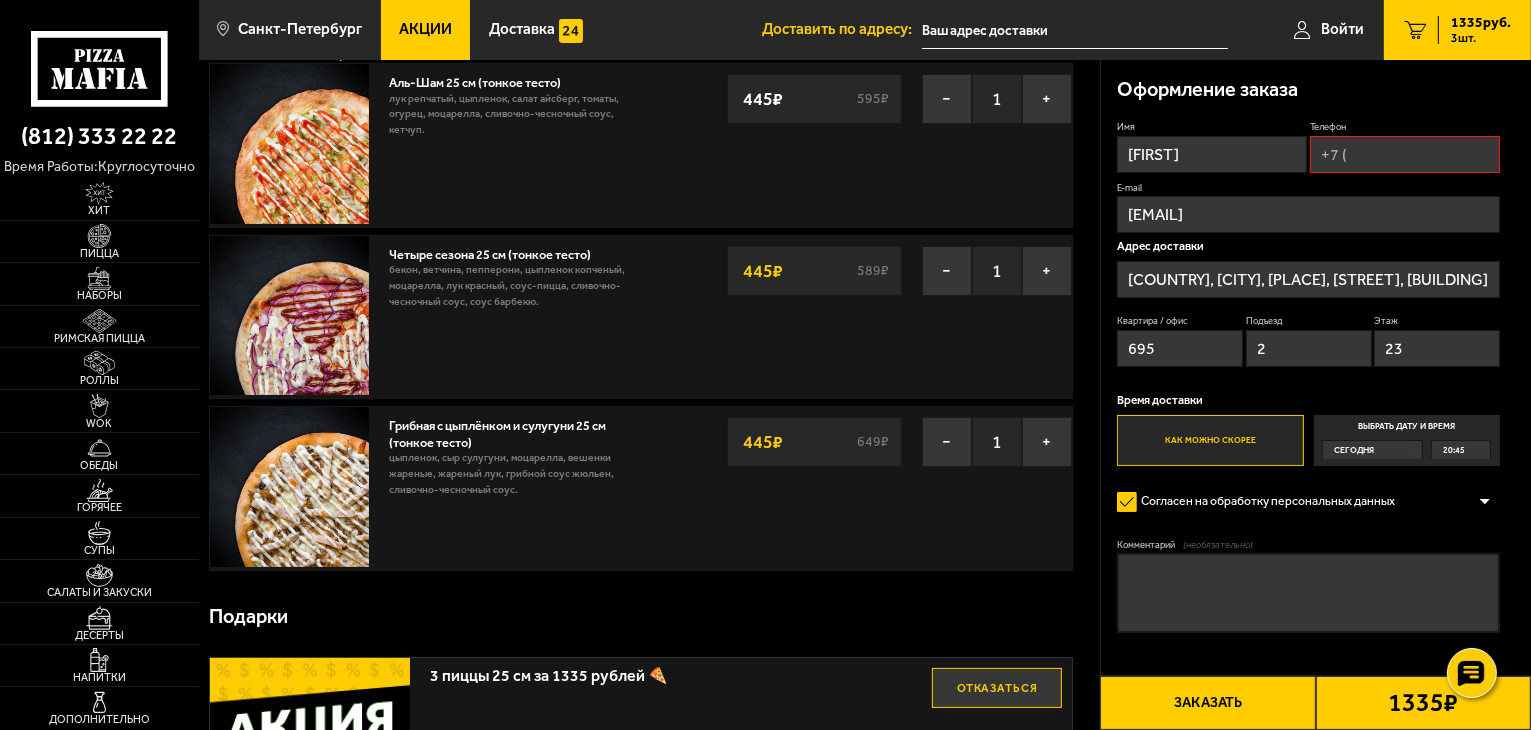 scroll, scrollTop: 0, scrollLeft: 0, axis: both 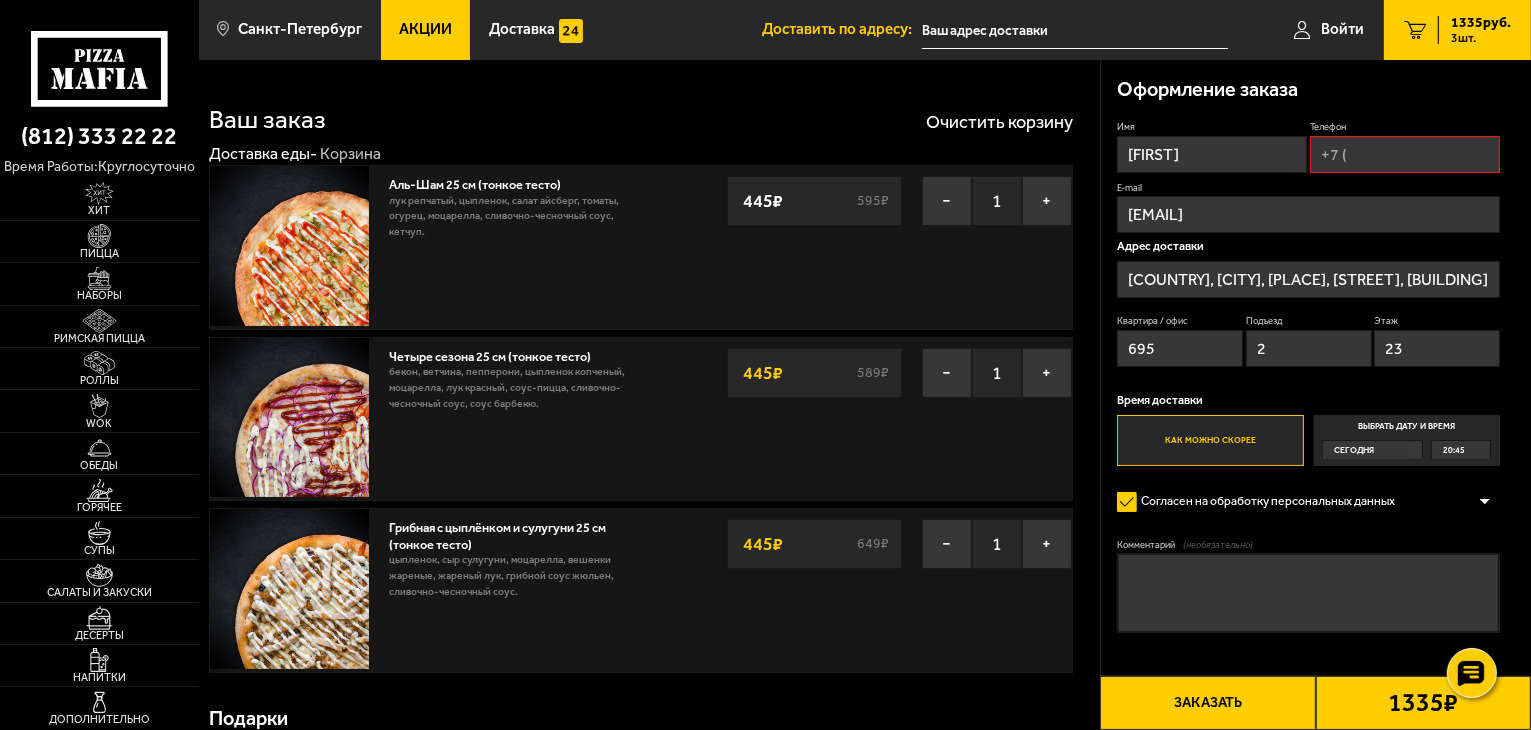 click at bounding box center (1075, 30) 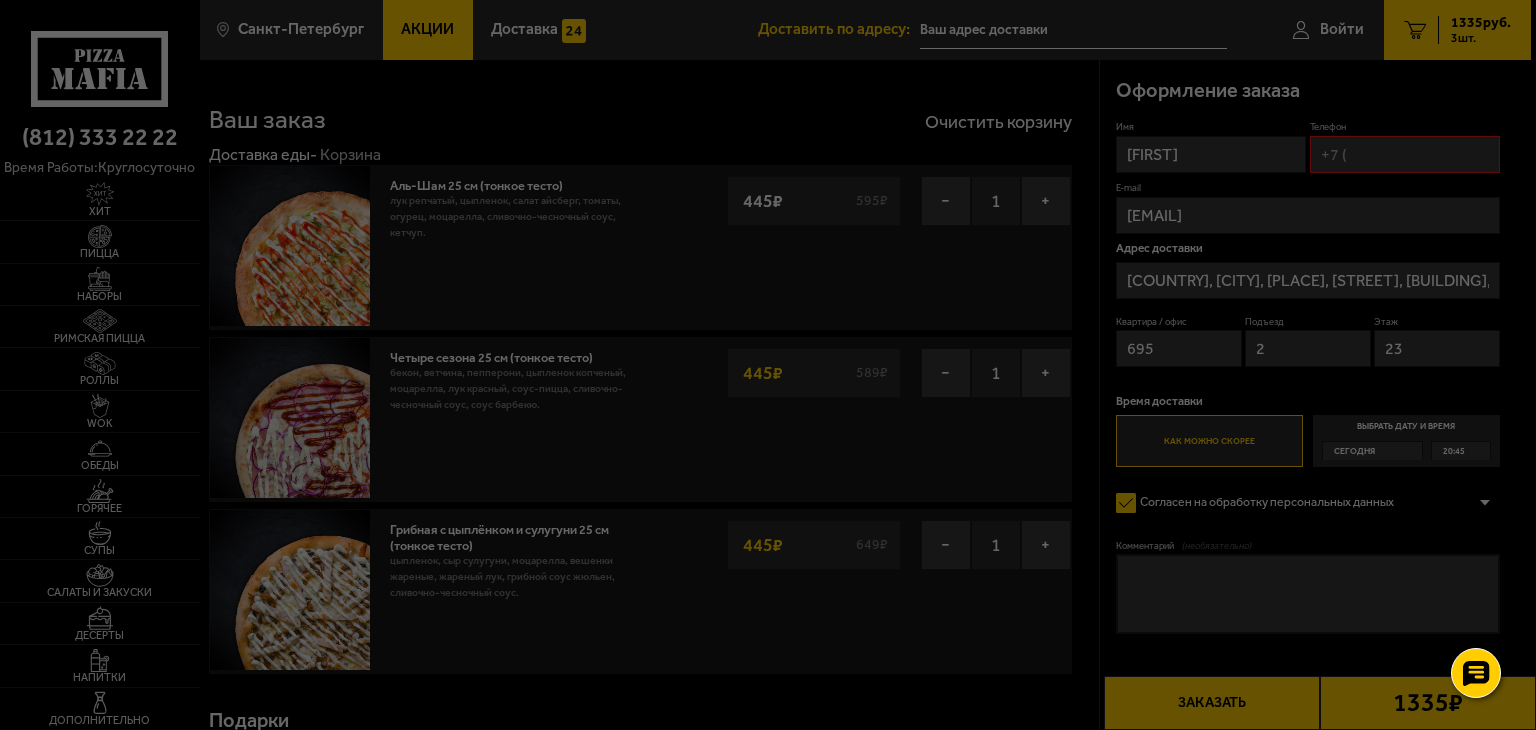 type on "[PLACE], [STREET], [BUILDING], [ENTRANCE]" 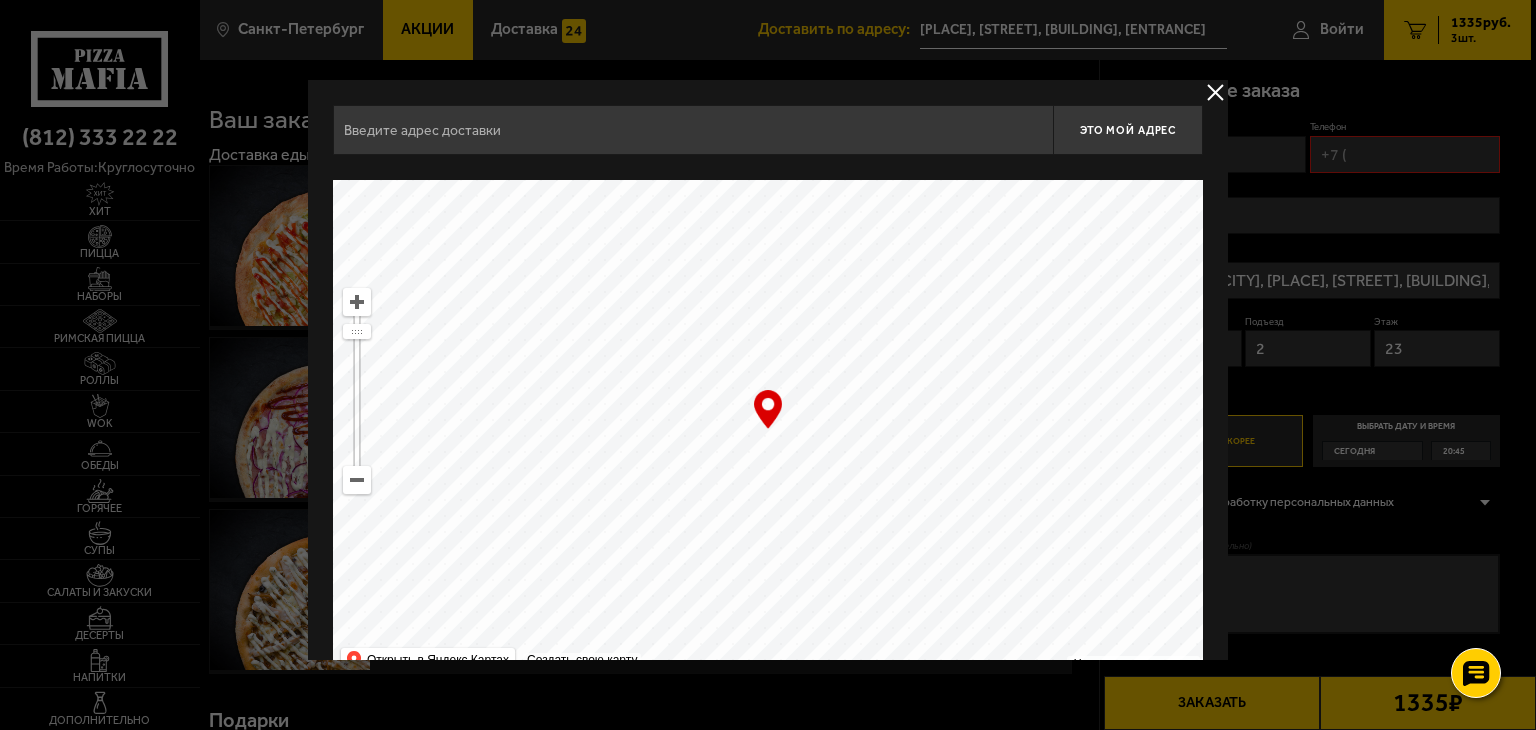 type on "[PLACE], [STREET], [BUILDING], [ENTRANCE]" 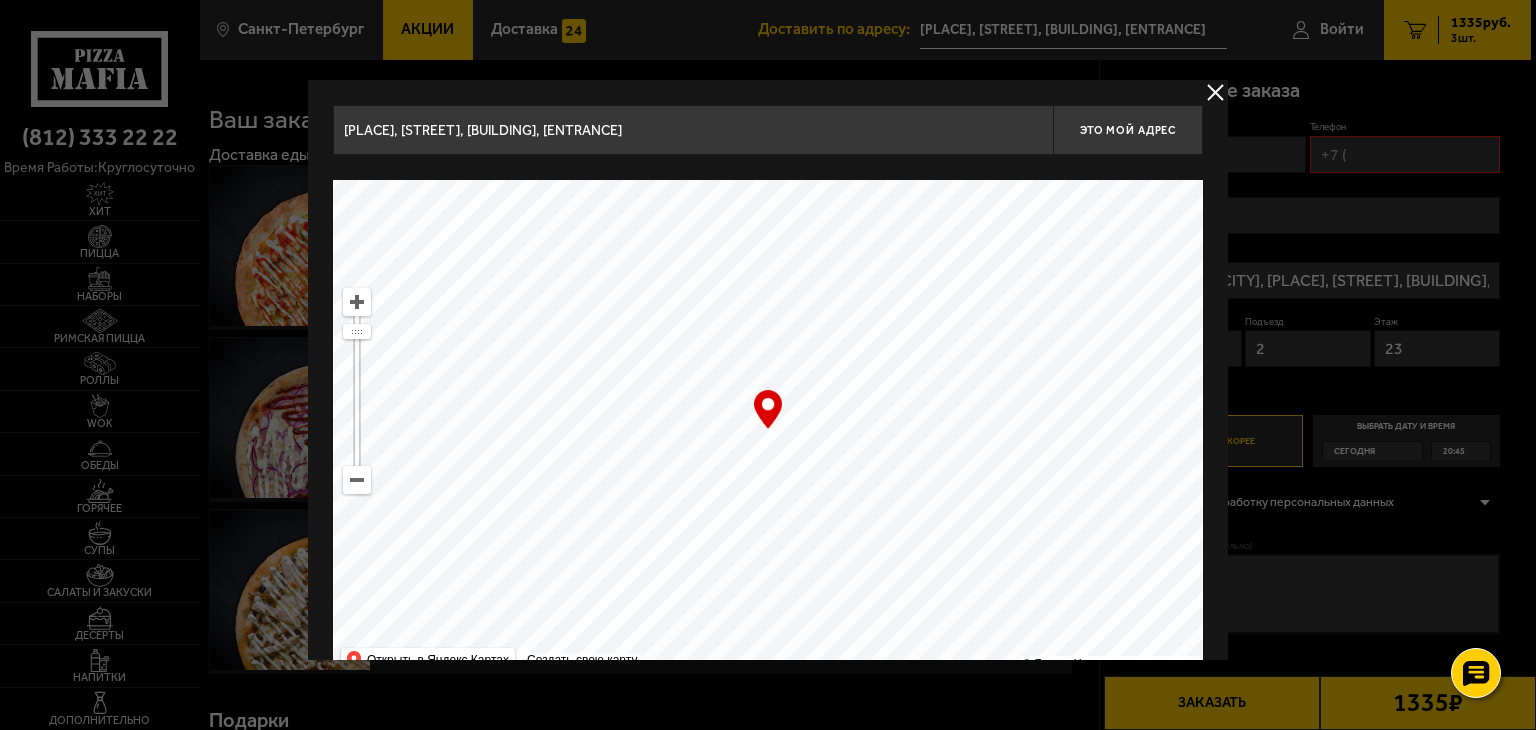 click at bounding box center [768, 430] 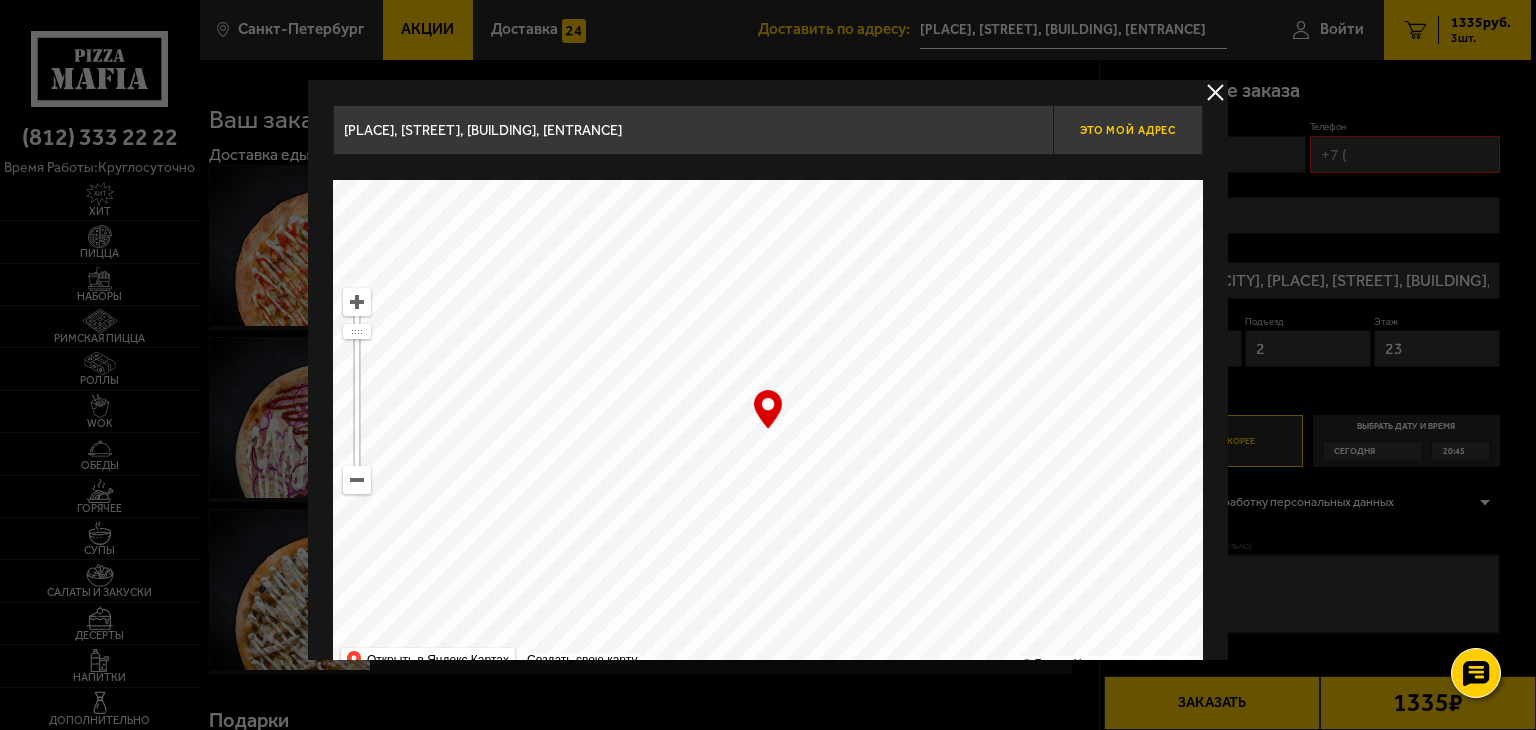 click on "Это мой адрес" at bounding box center [1128, 130] 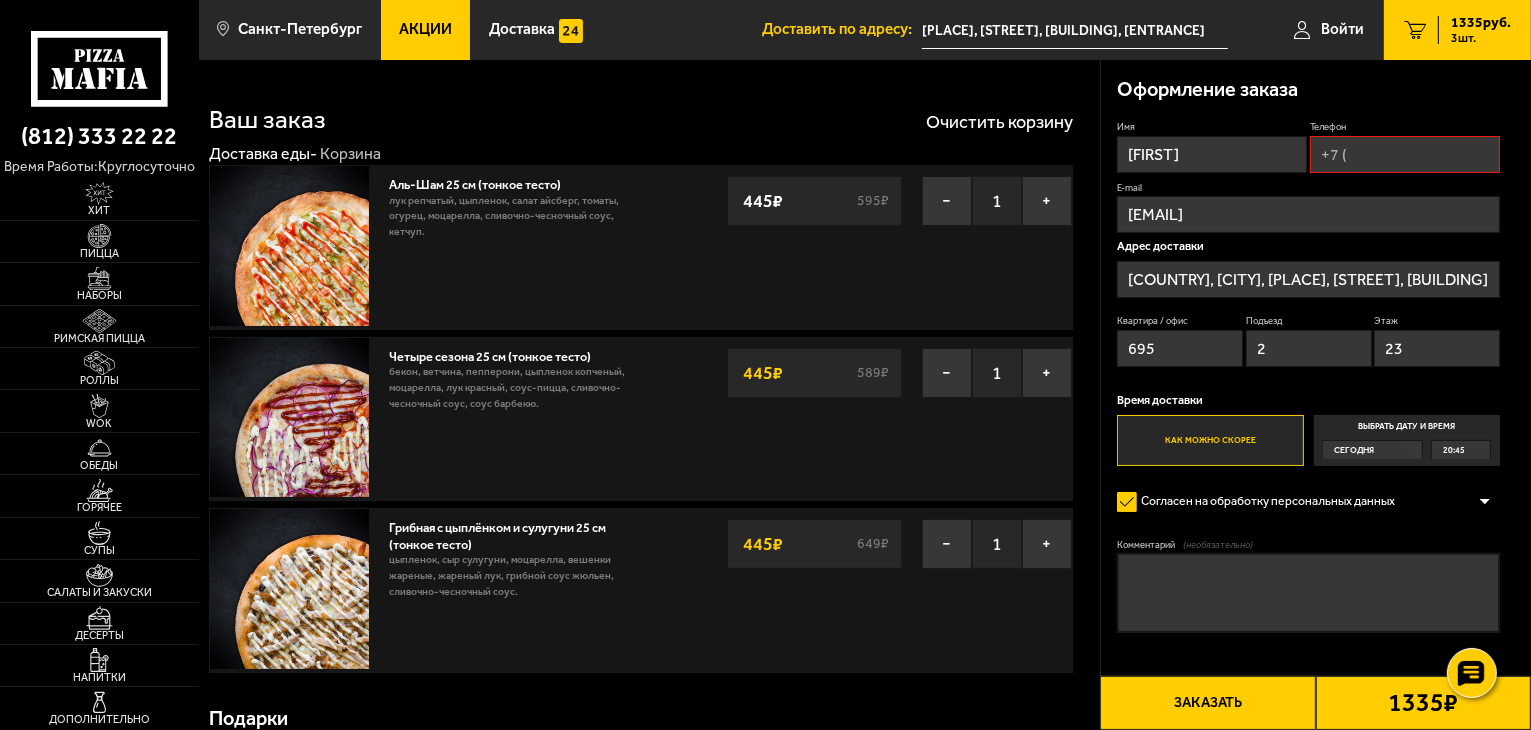click on "Заказать" at bounding box center (1207, 703) 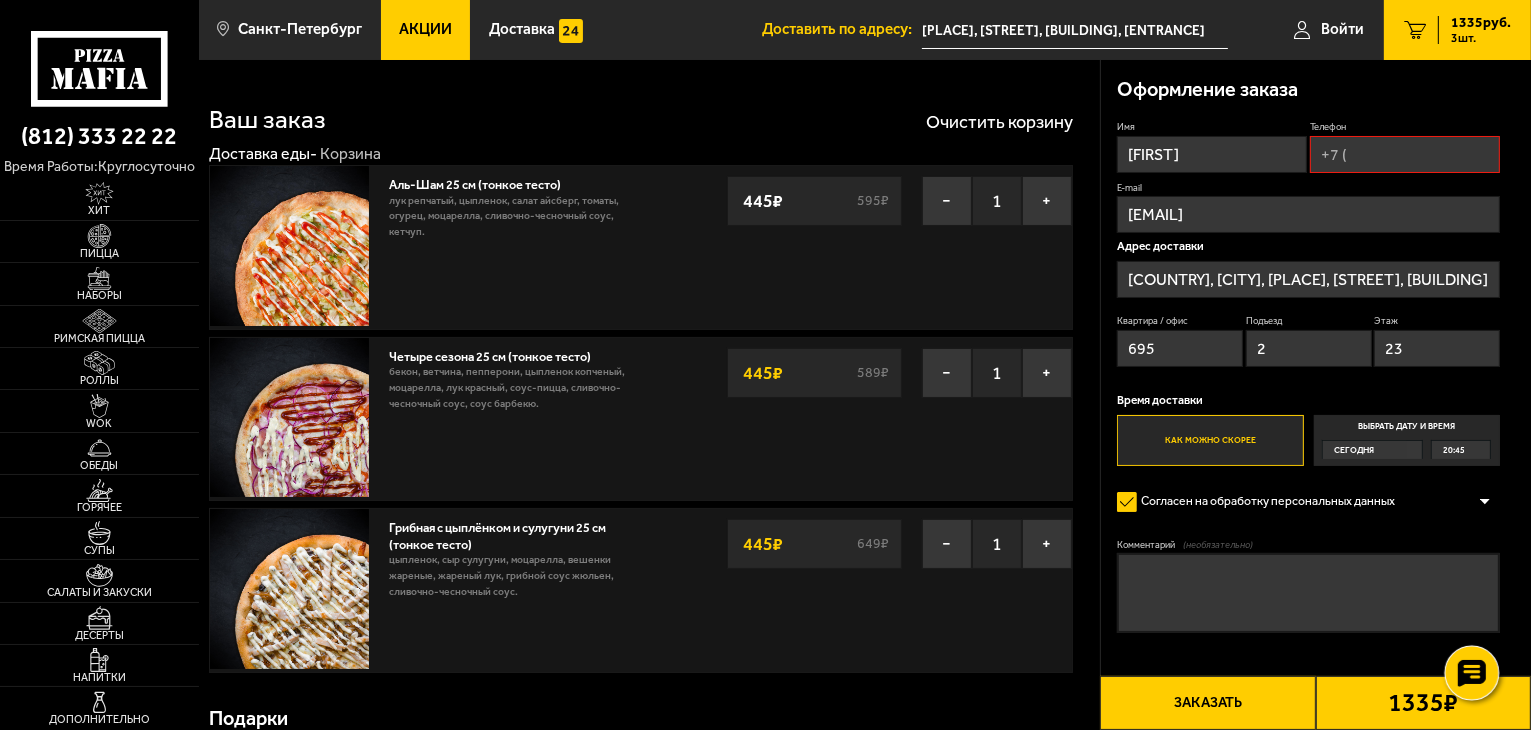 click 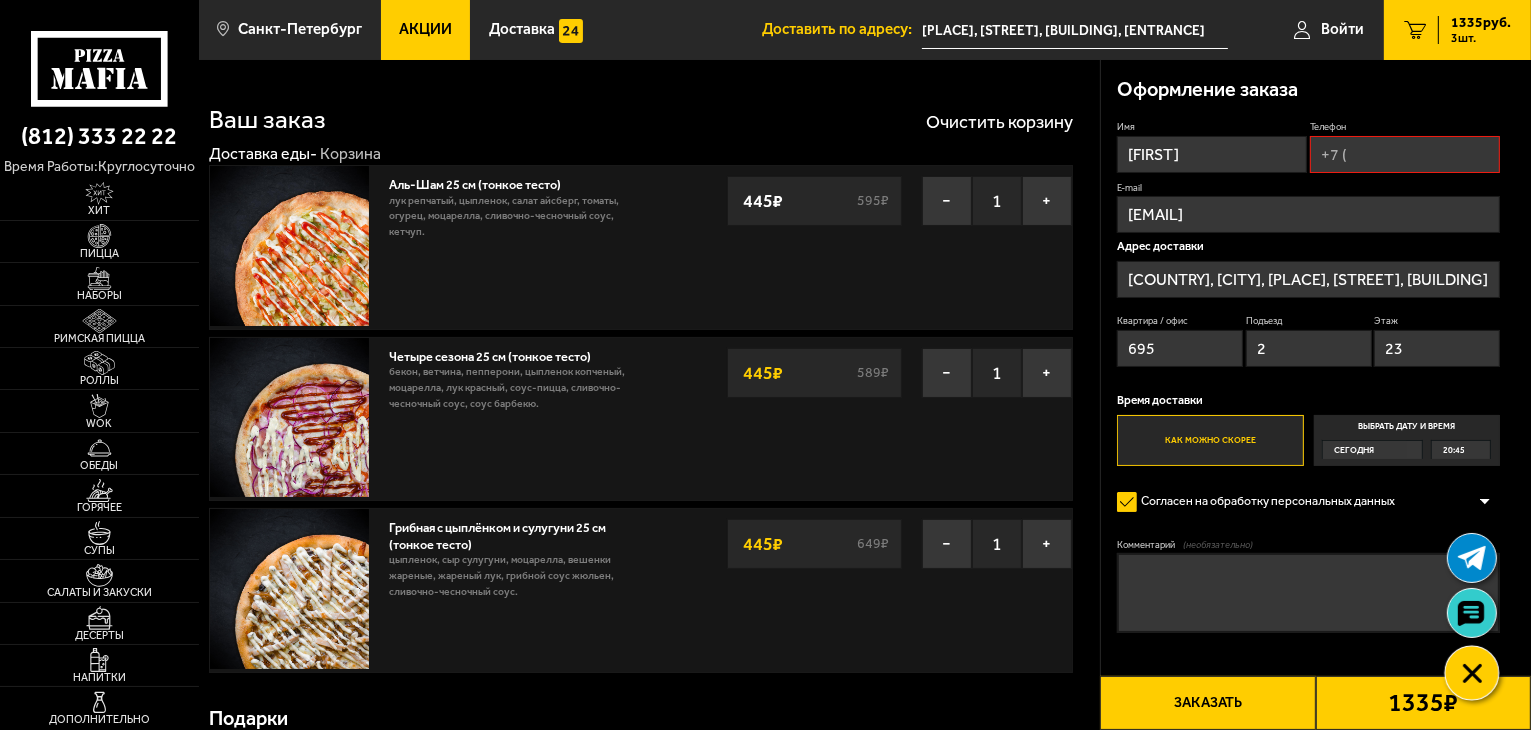 click at bounding box center [1471, 673] 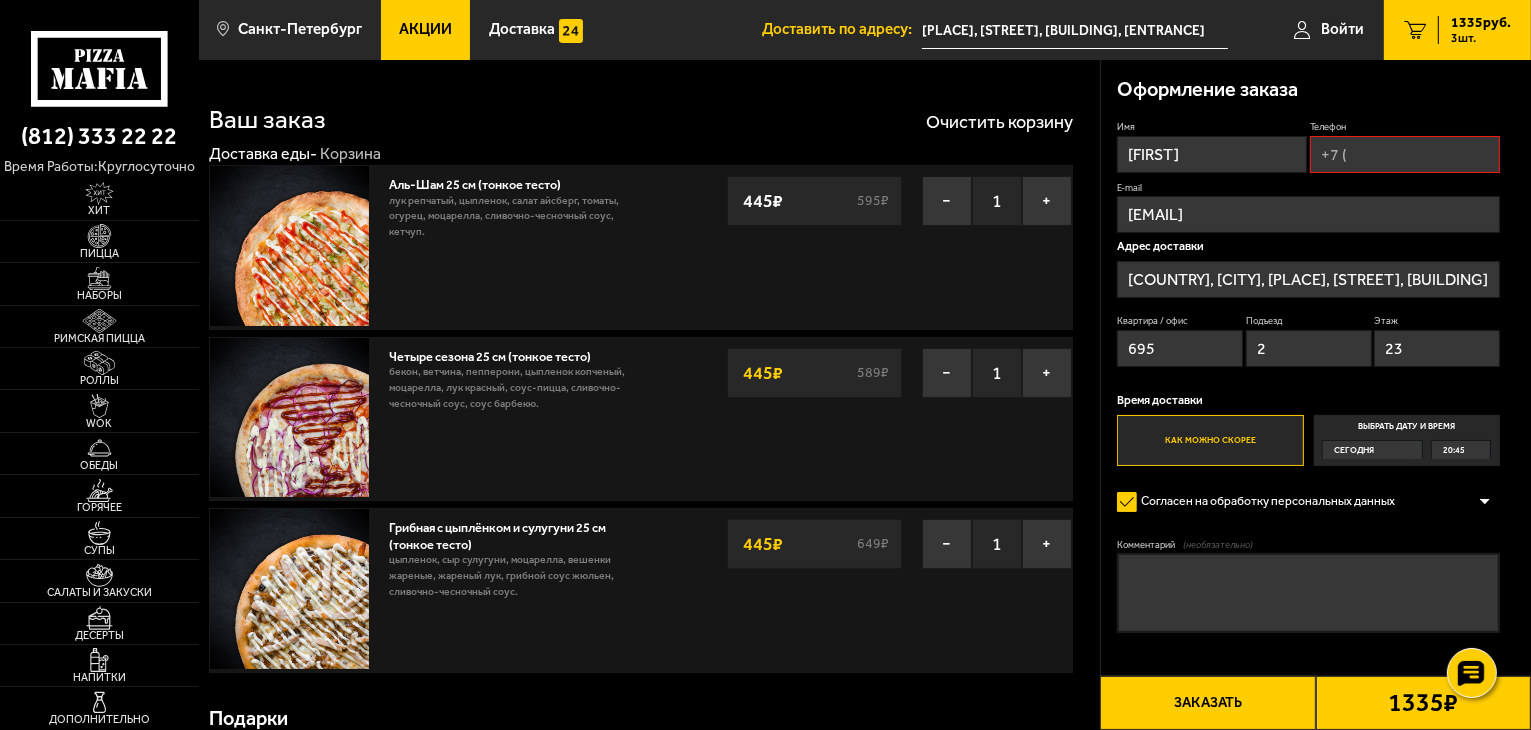 click on "Телефон" at bounding box center [1405, 154] 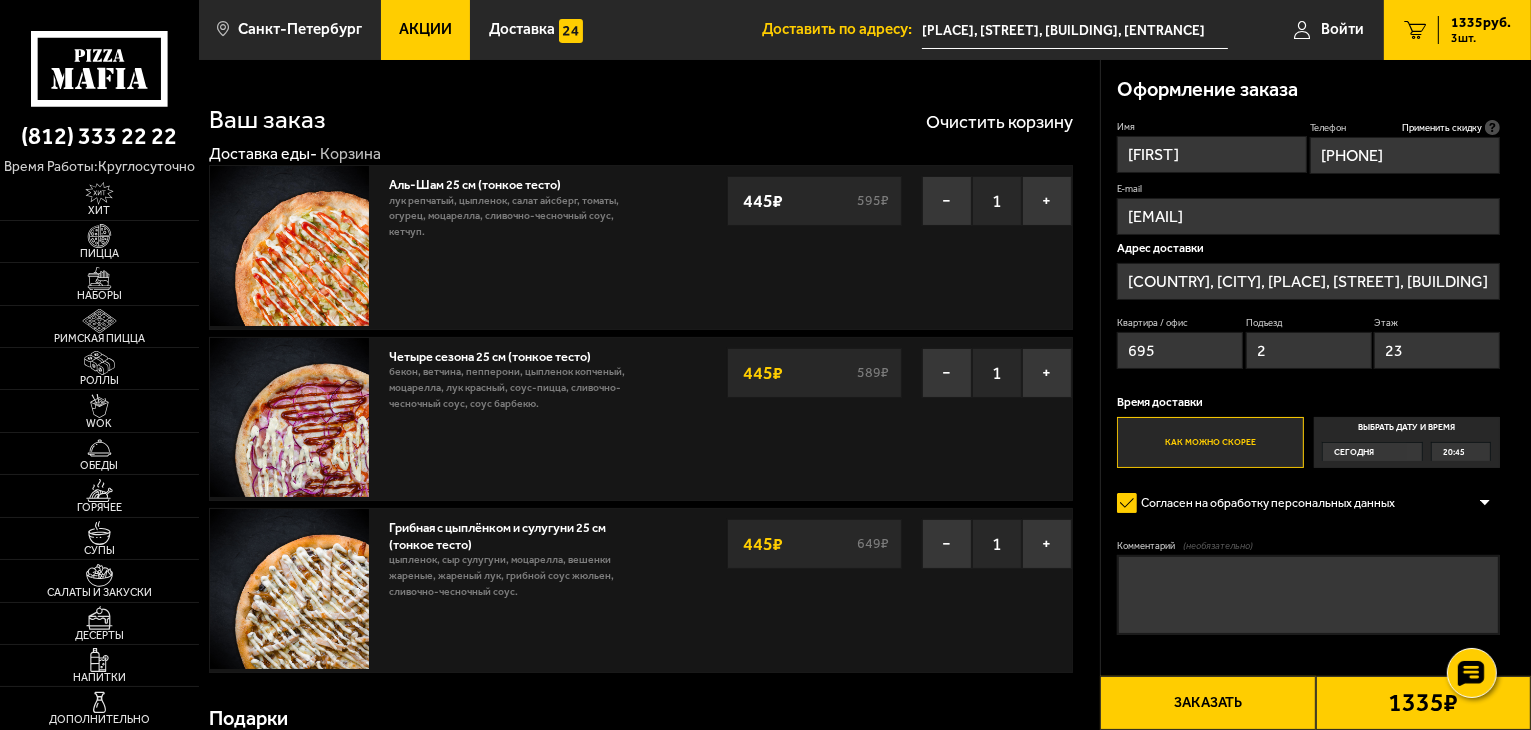 click on "Заказать" at bounding box center (1207, 703) 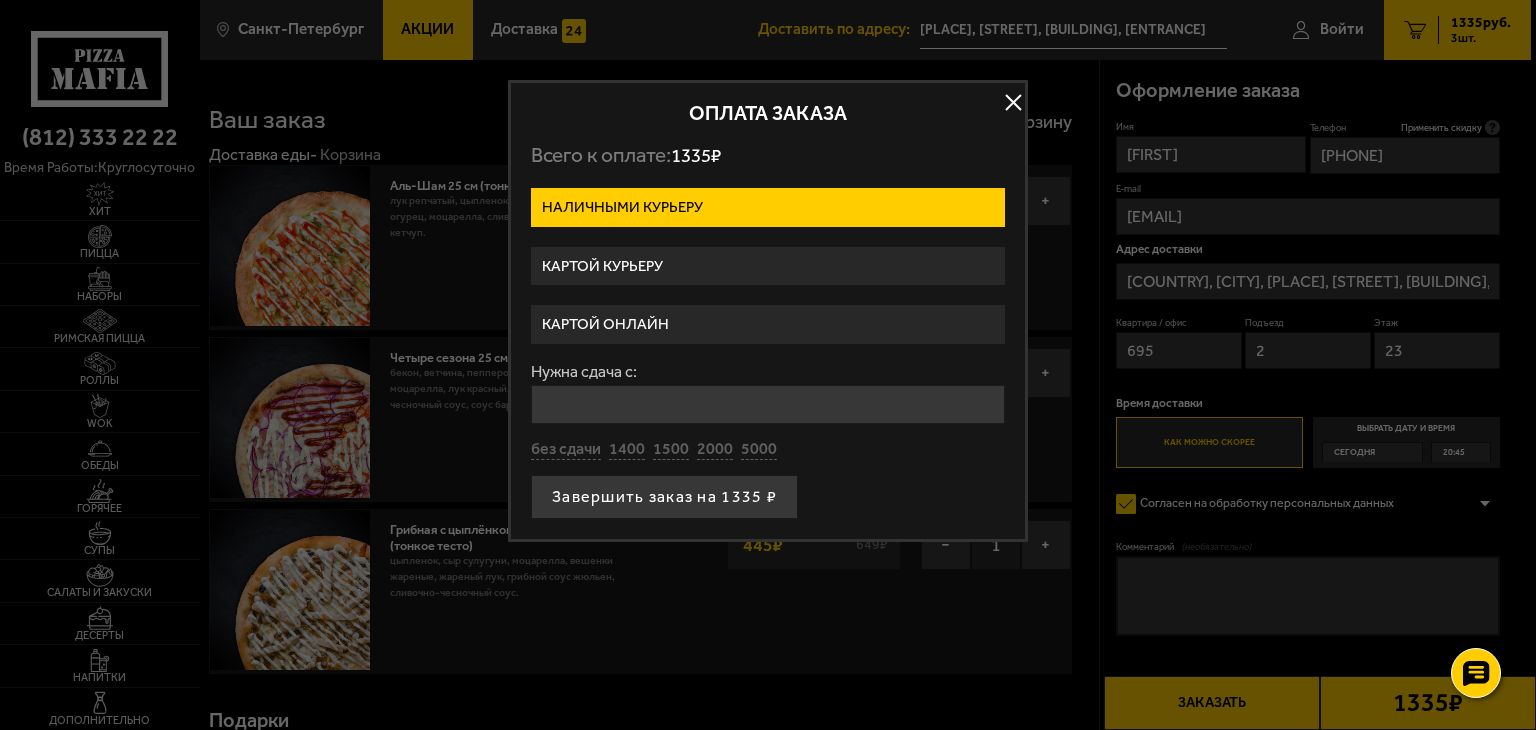 click on "Картой курьеру" at bounding box center [768, 266] 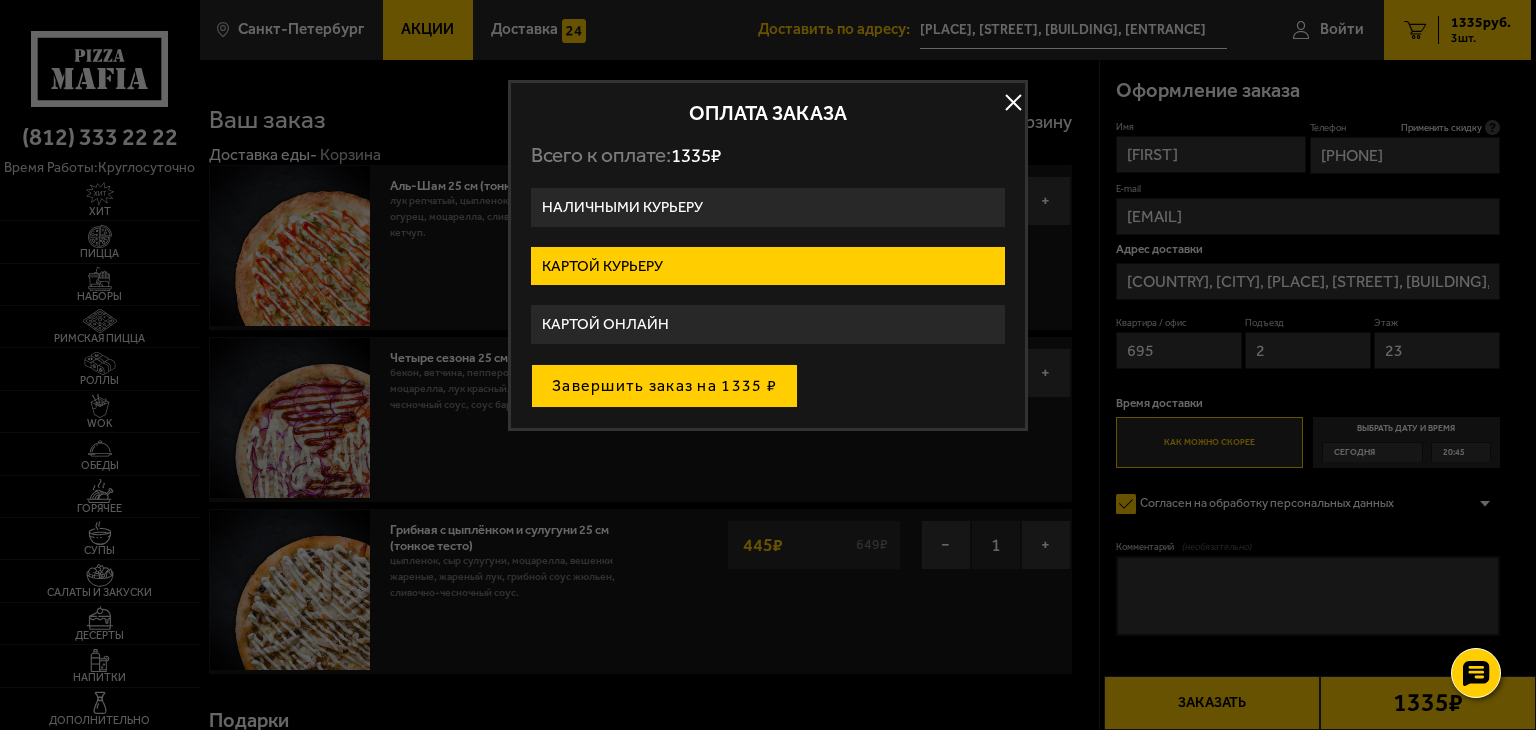 click on "Завершить заказ на 1335 ₽" at bounding box center (664, 386) 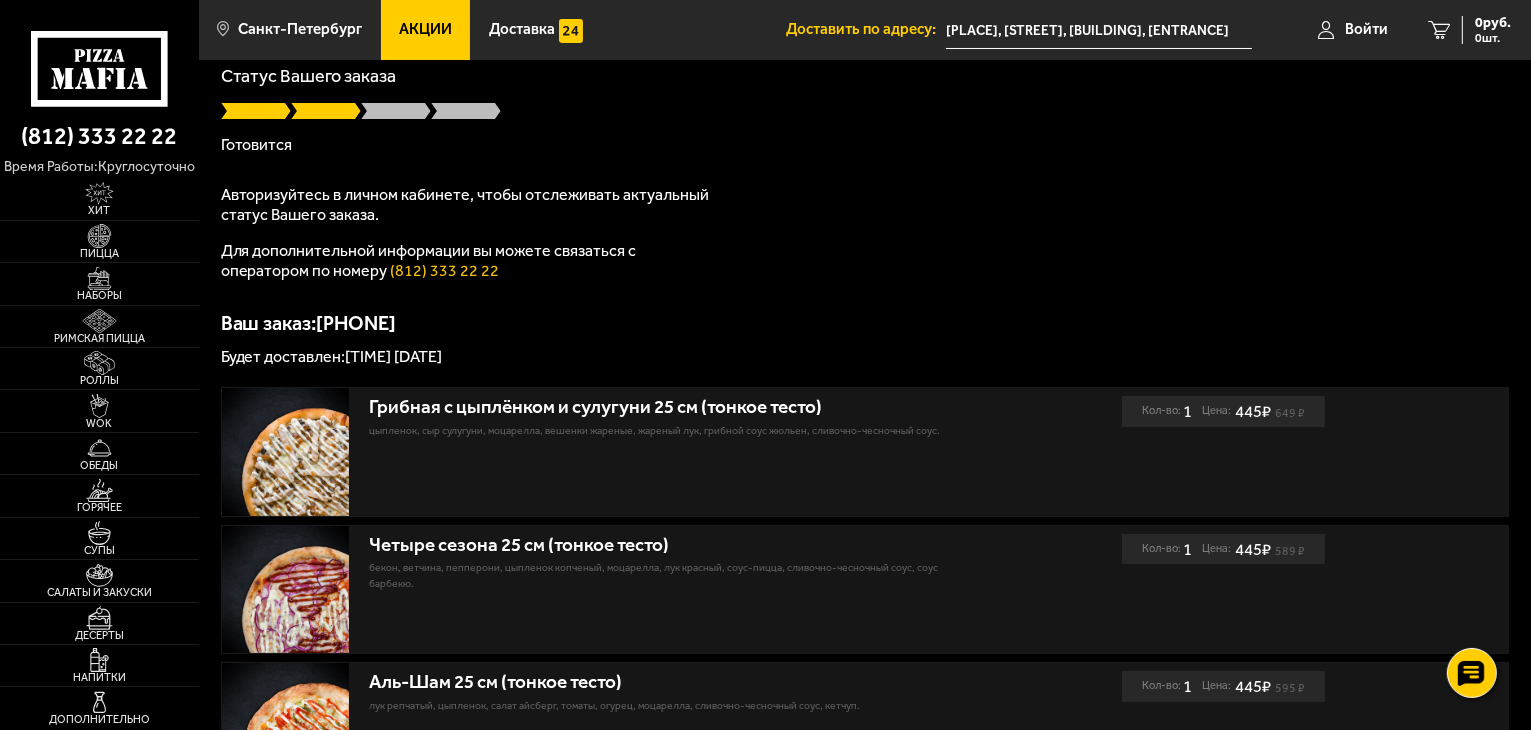 scroll, scrollTop: 0, scrollLeft: 0, axis: both 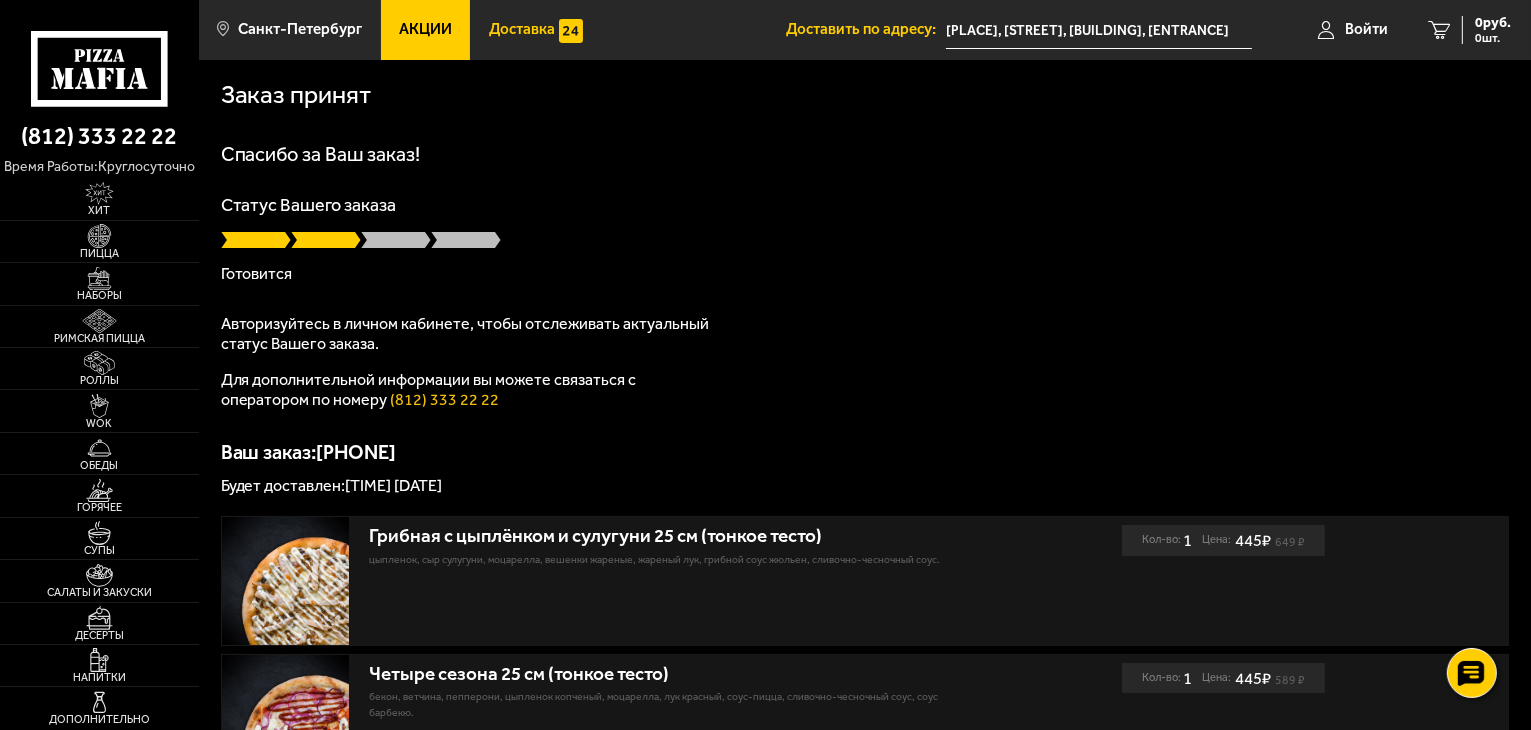 click on "Доставка" at bounding box center [522, 29] 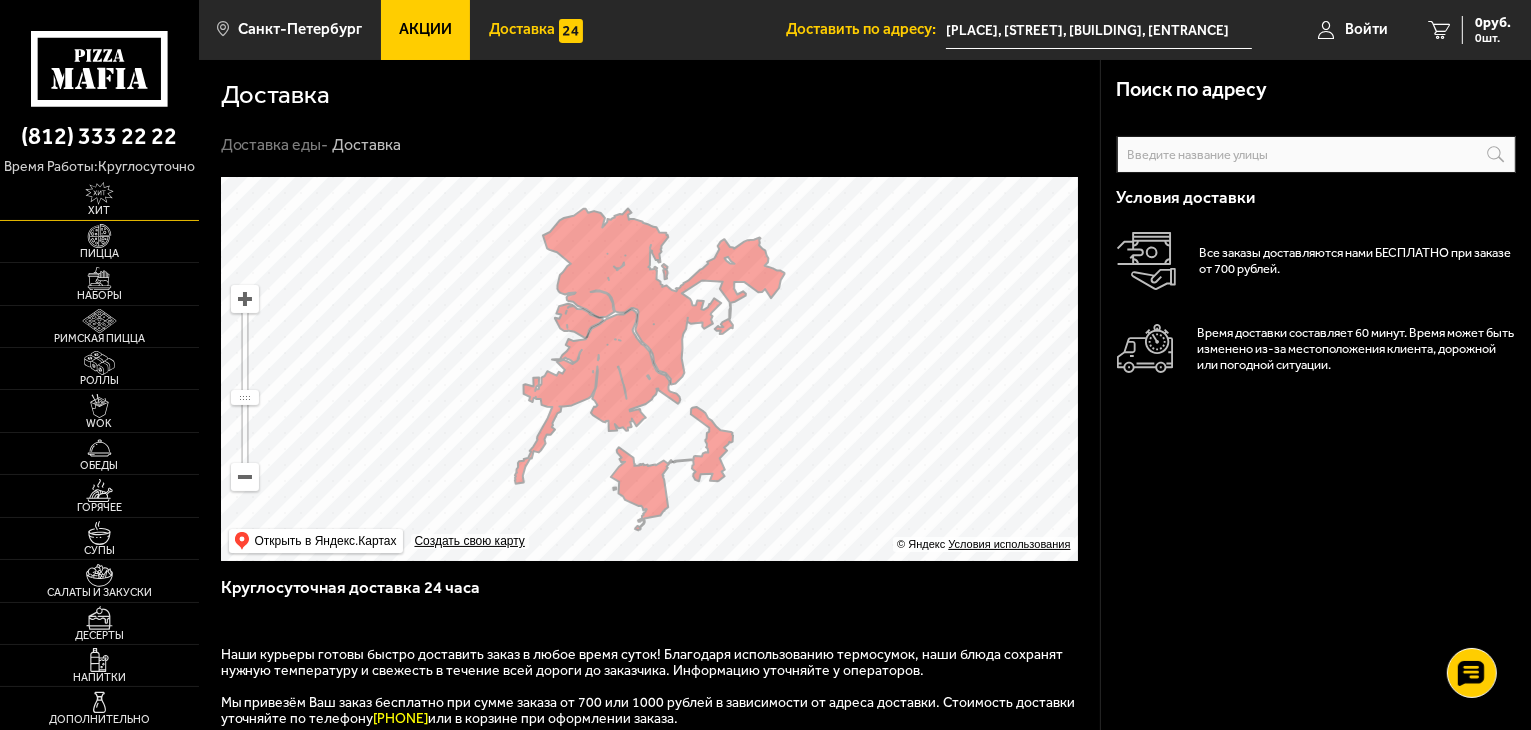 click at bounding box center (99, 194) 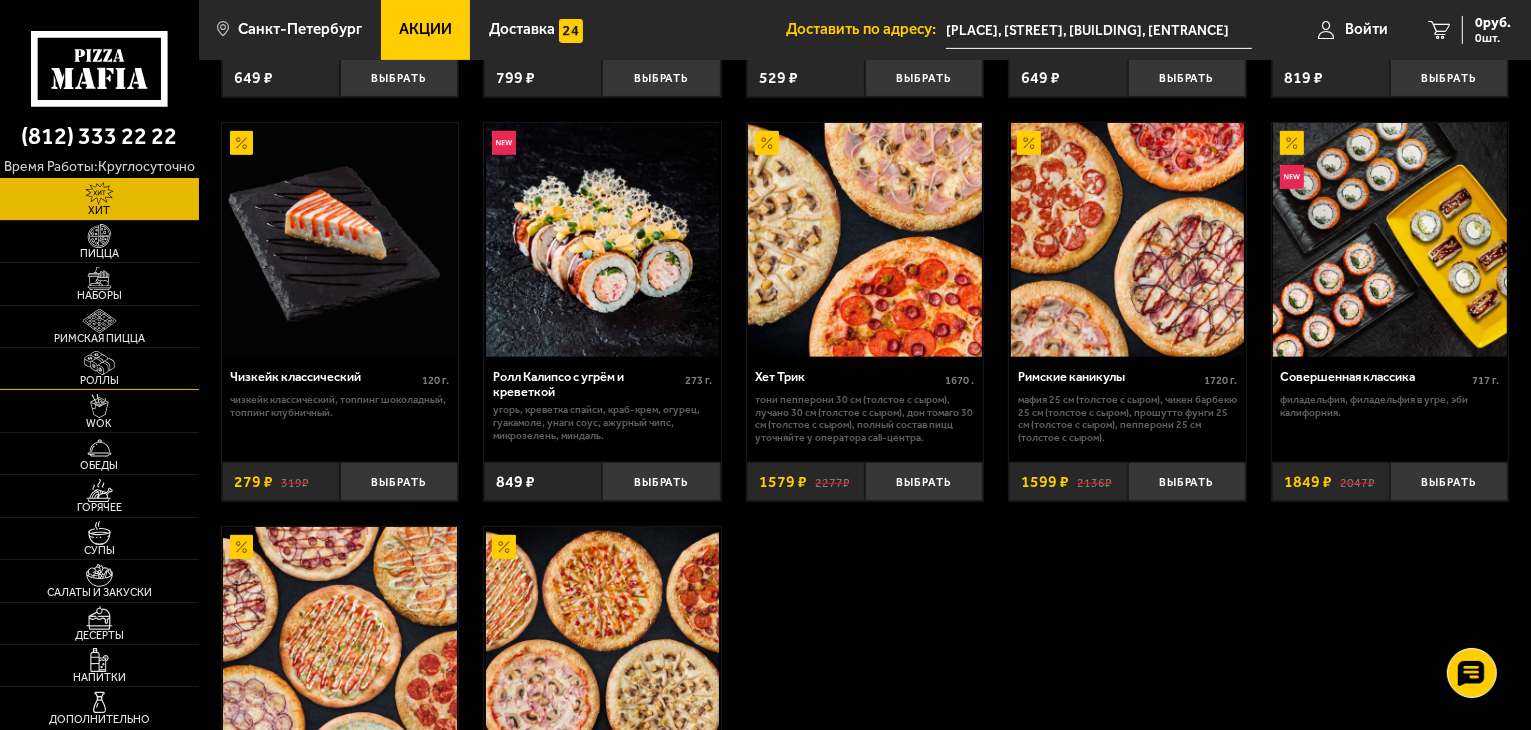 scroll, scrollTop: 1000, scrollLeft: 0, axis: vertical 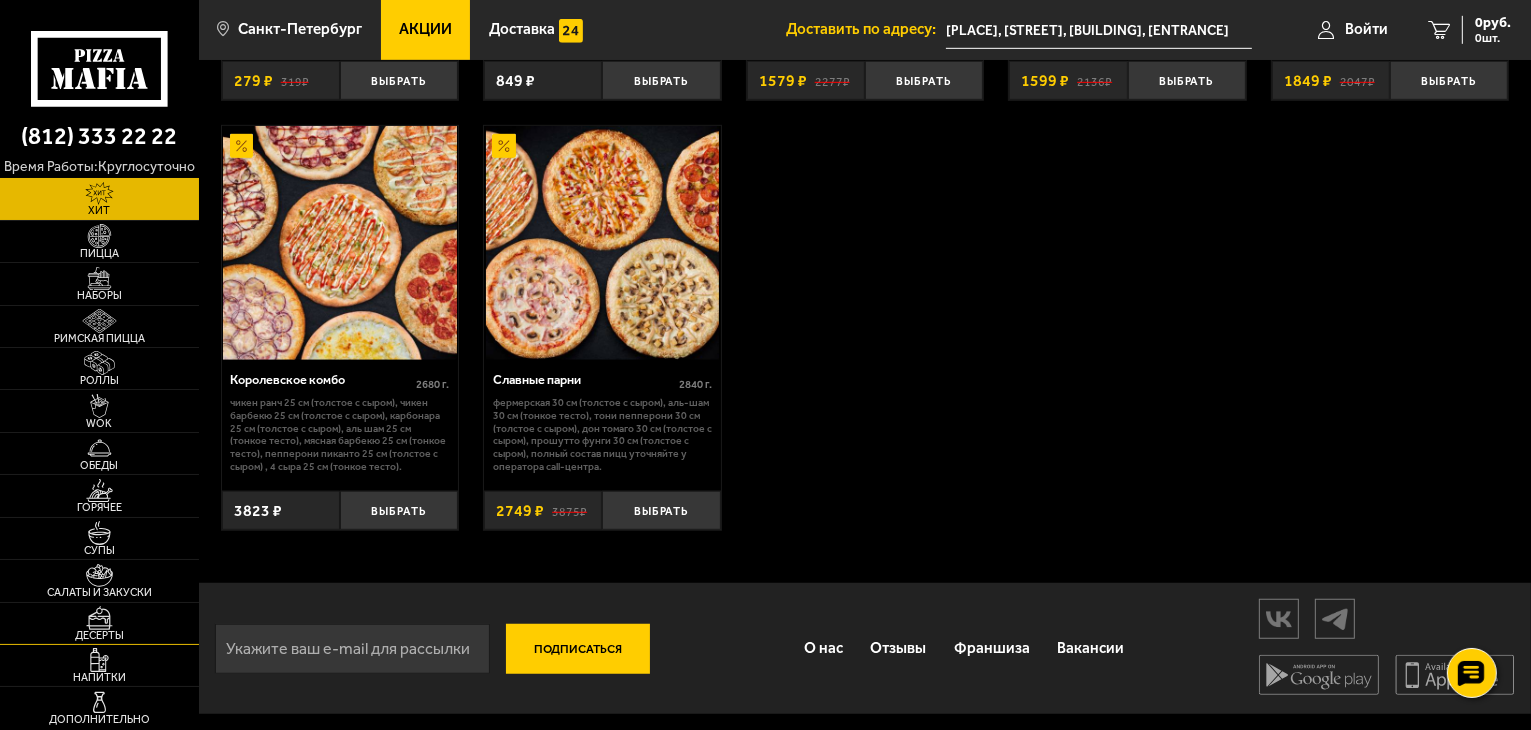 click on "Десерты" at bounding box center (99, 623) 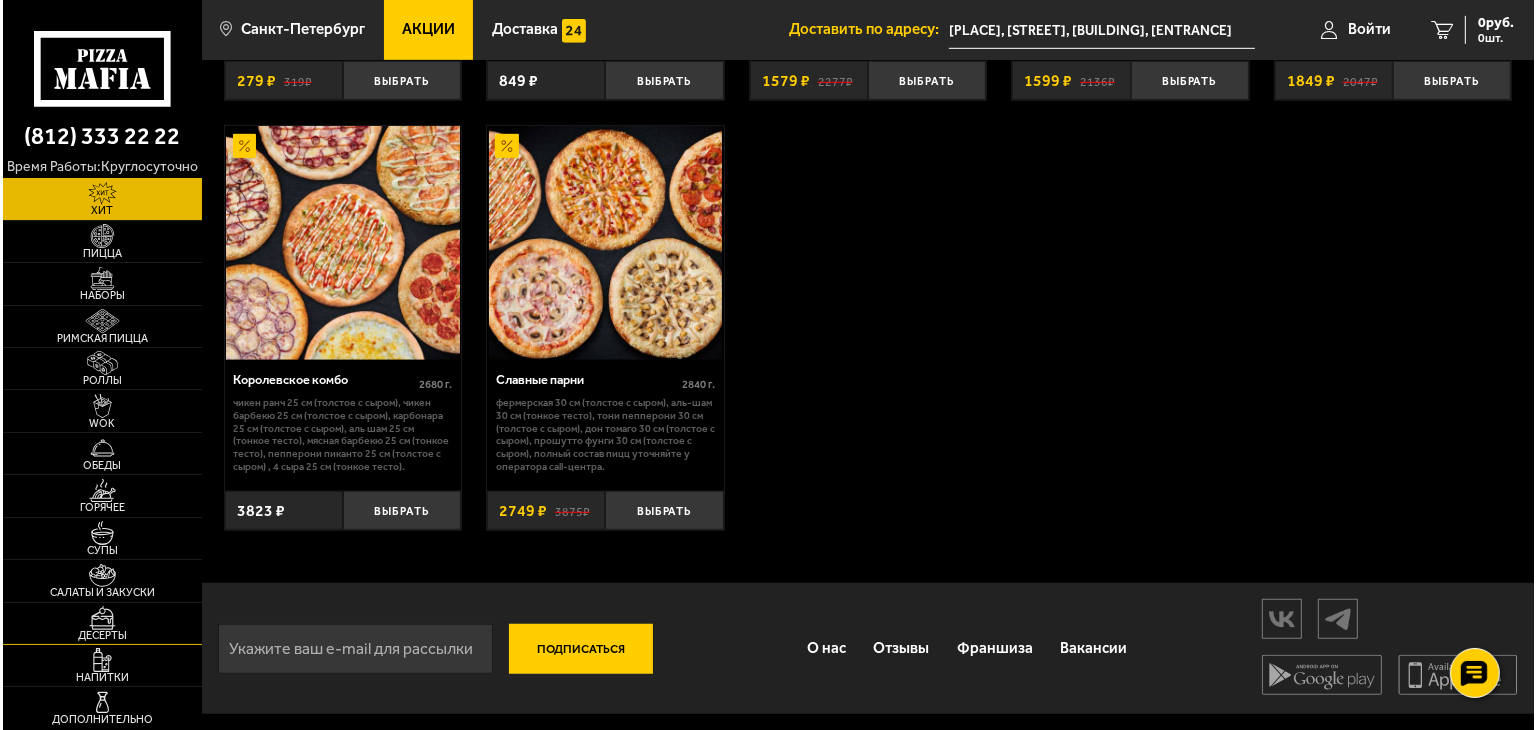 scroll, scrollTop: 0, scrollLeft: 0, axis: both 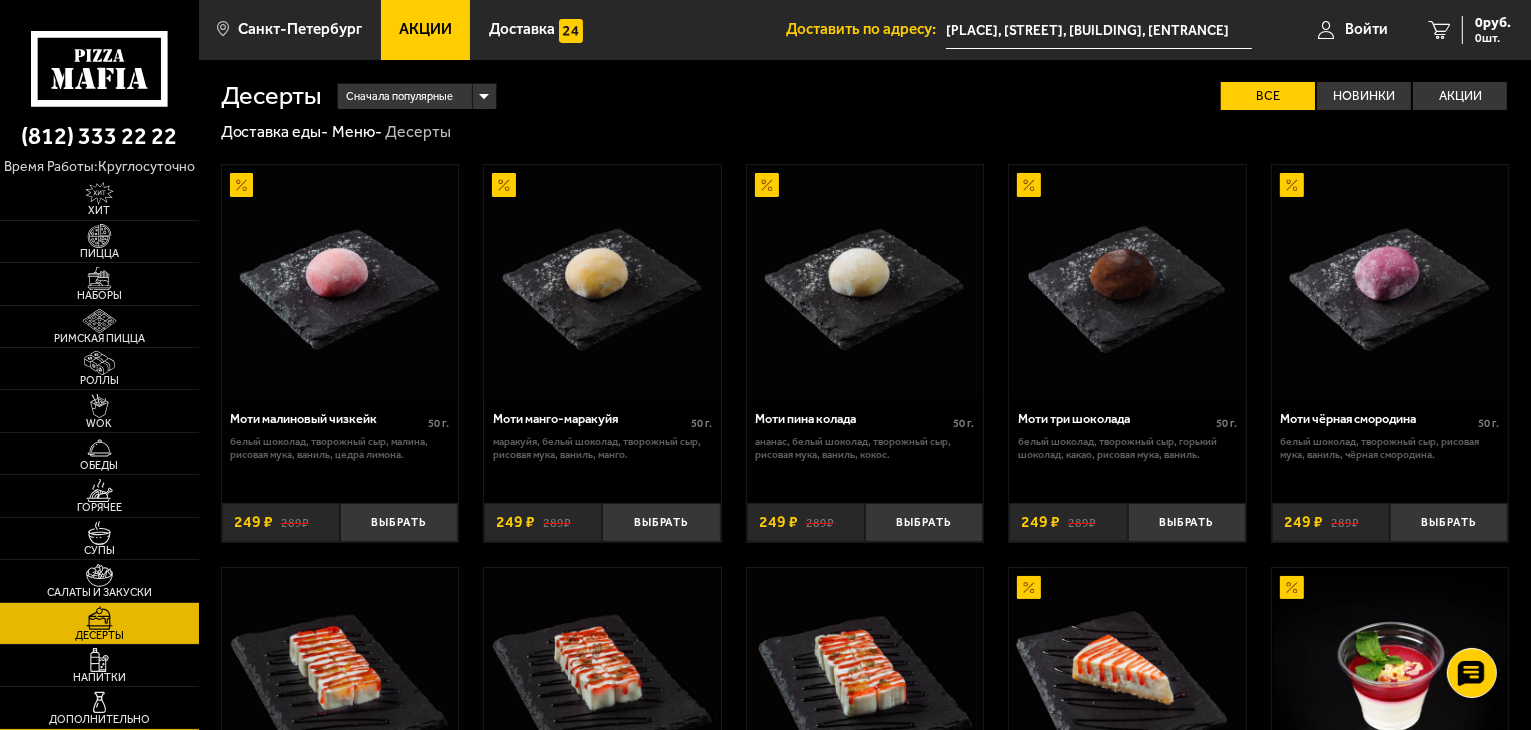 click on "Дополнительно" at bounding box center (99, 707) 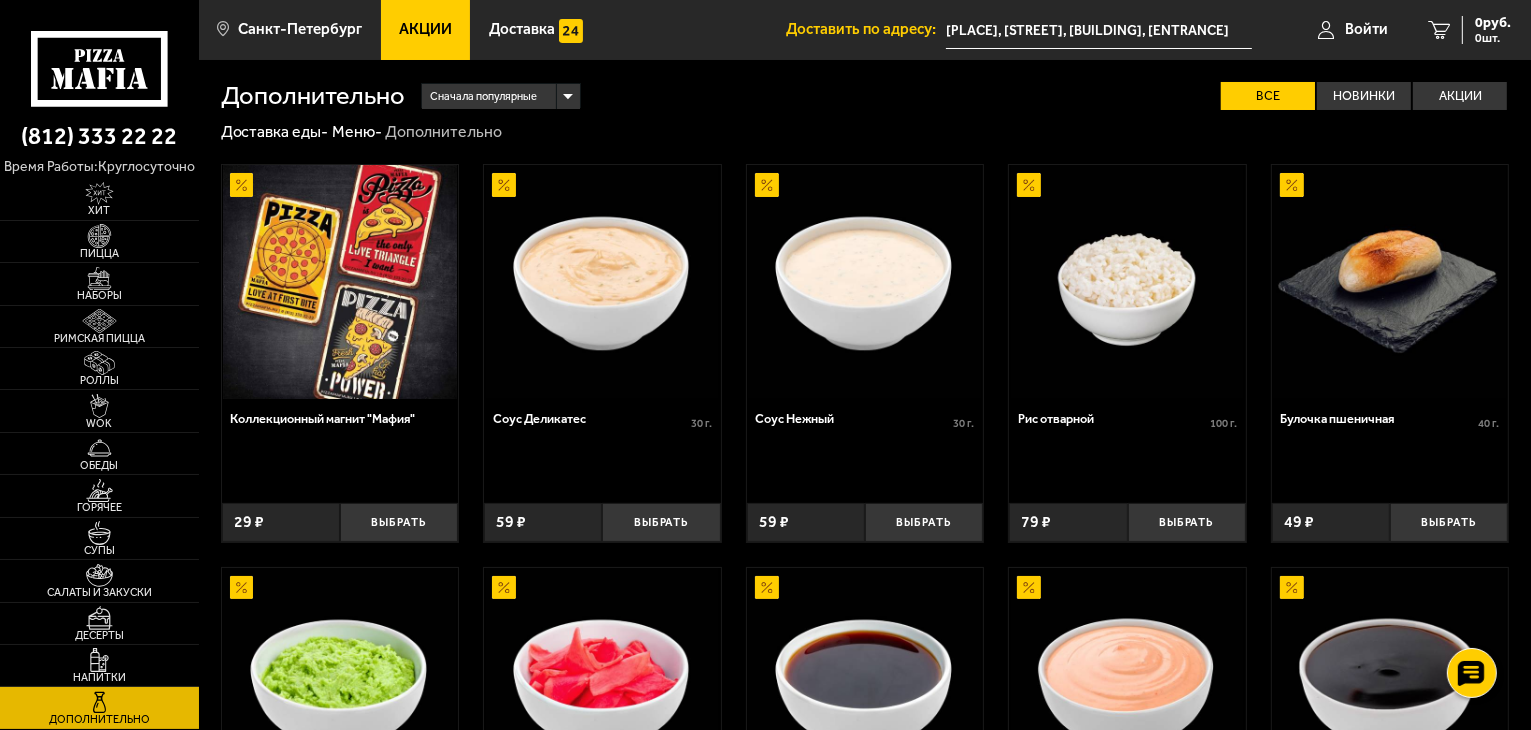 click at bounding box center [340, 282] 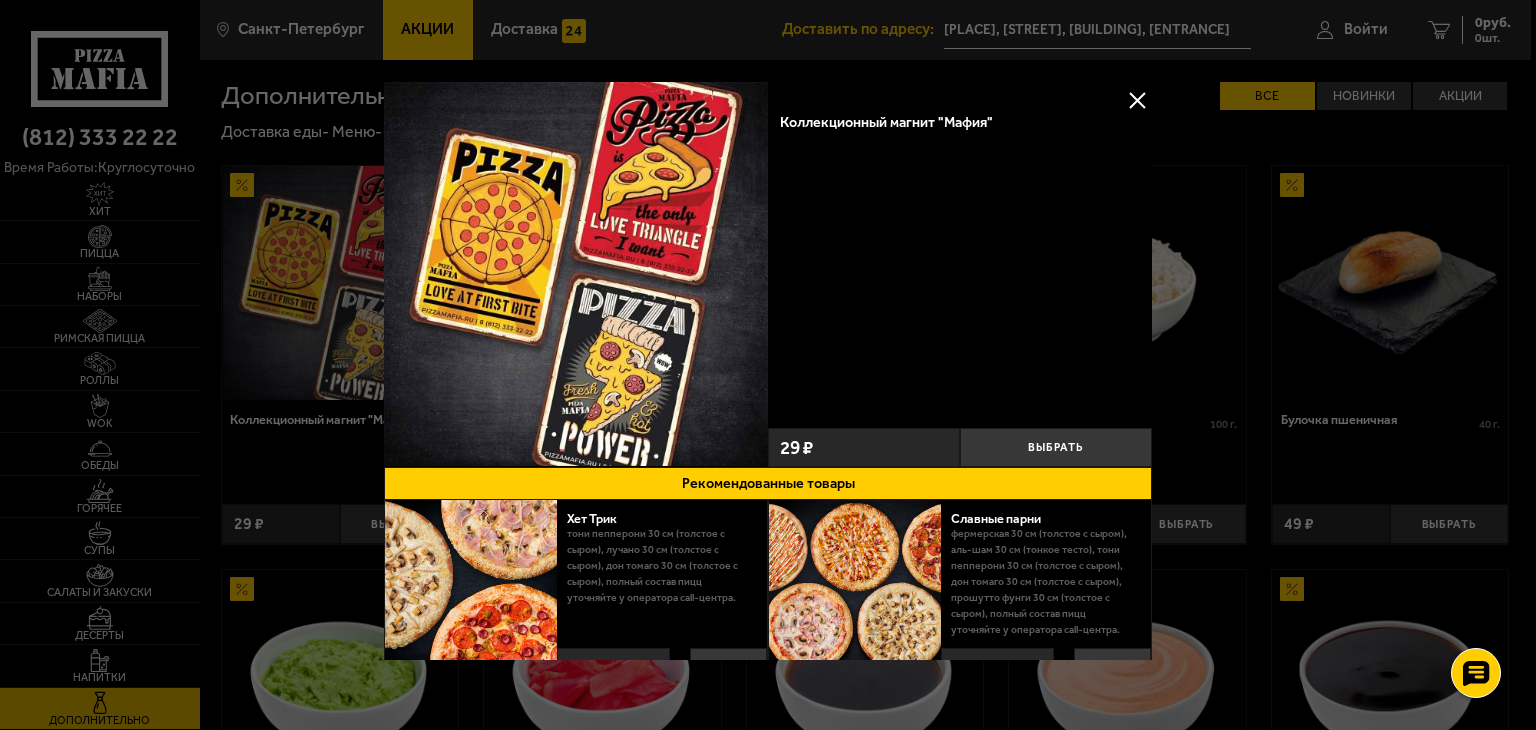 click on "29   ₽" at bounding box center (864, 447) 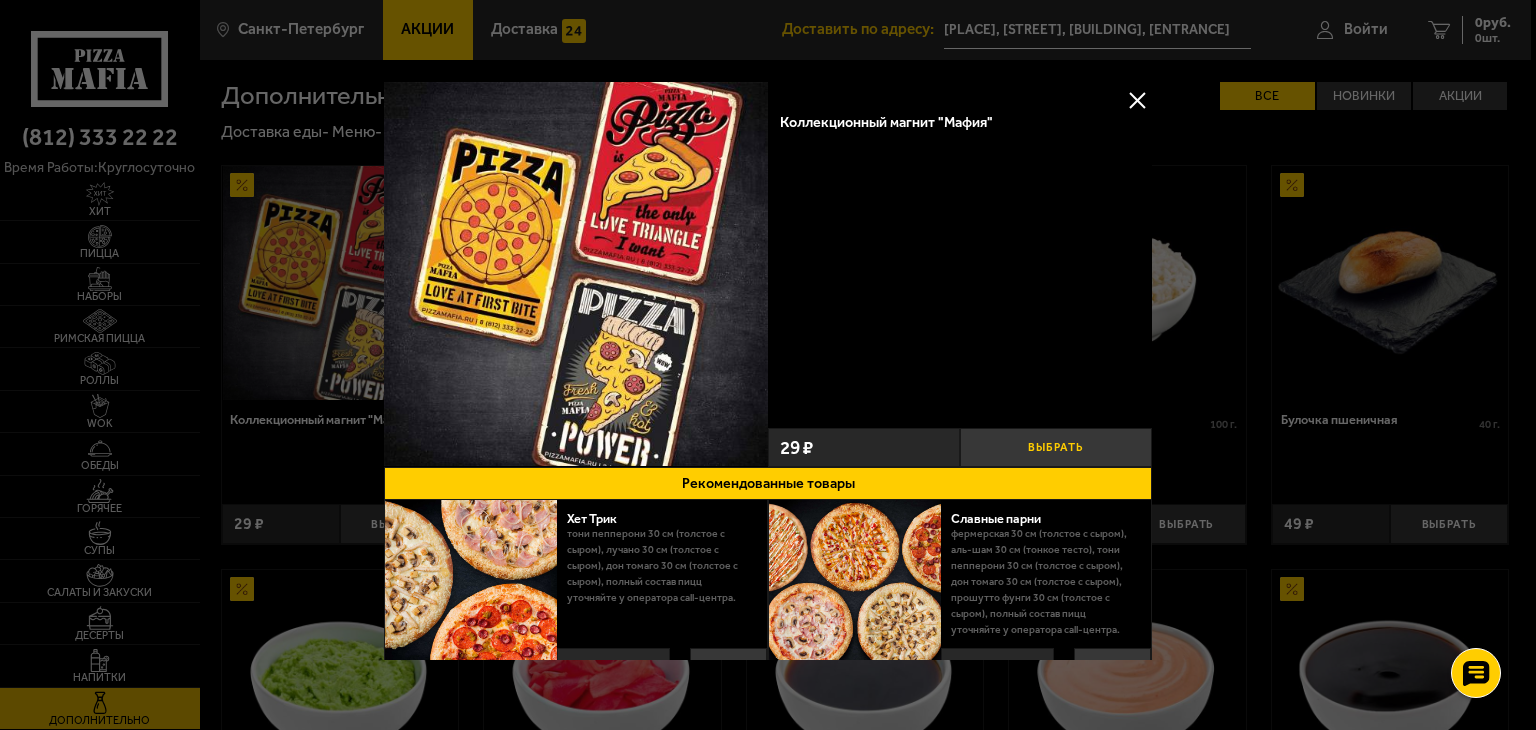 click on "Выбрать" at bounding box center (1056, 447) 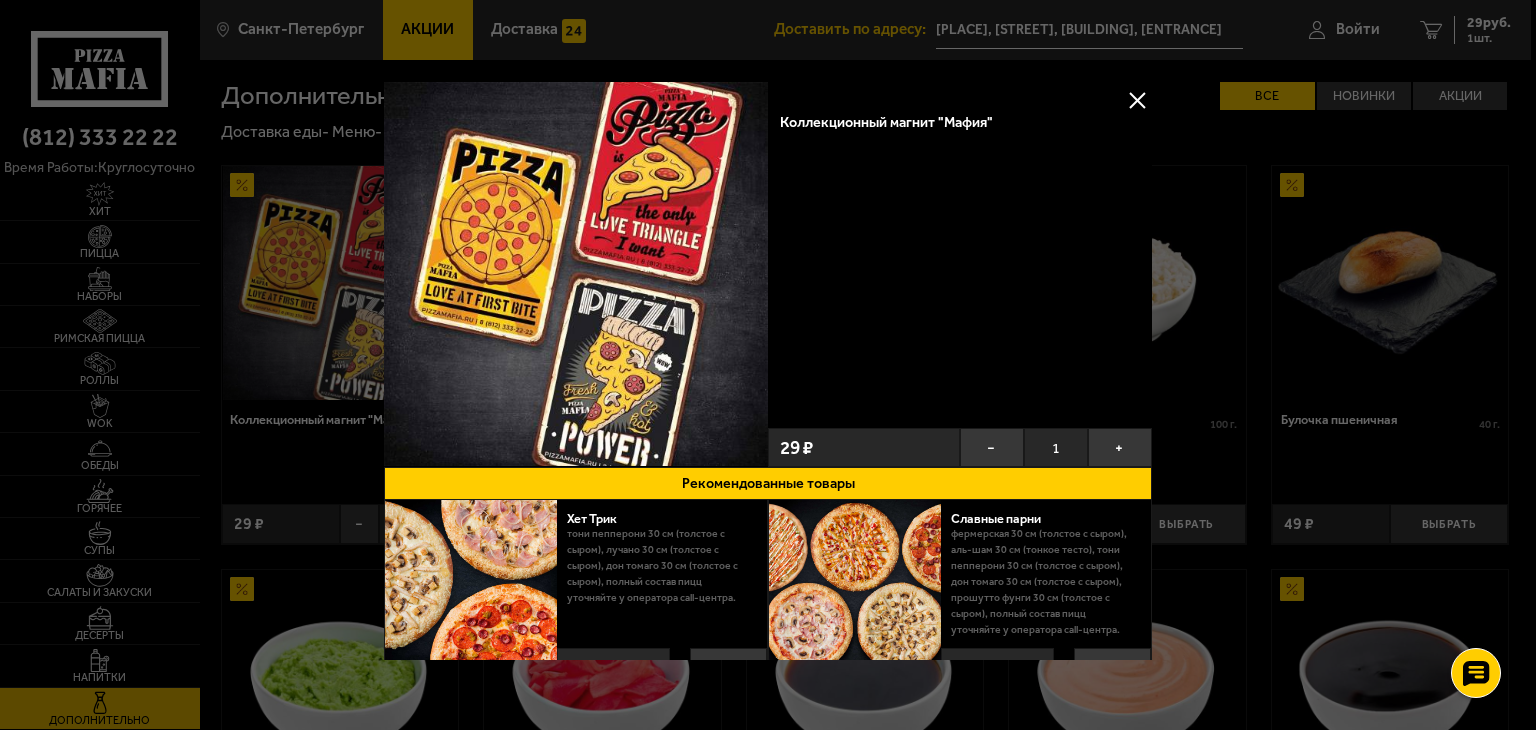 click at bounding box center [1137, 100] 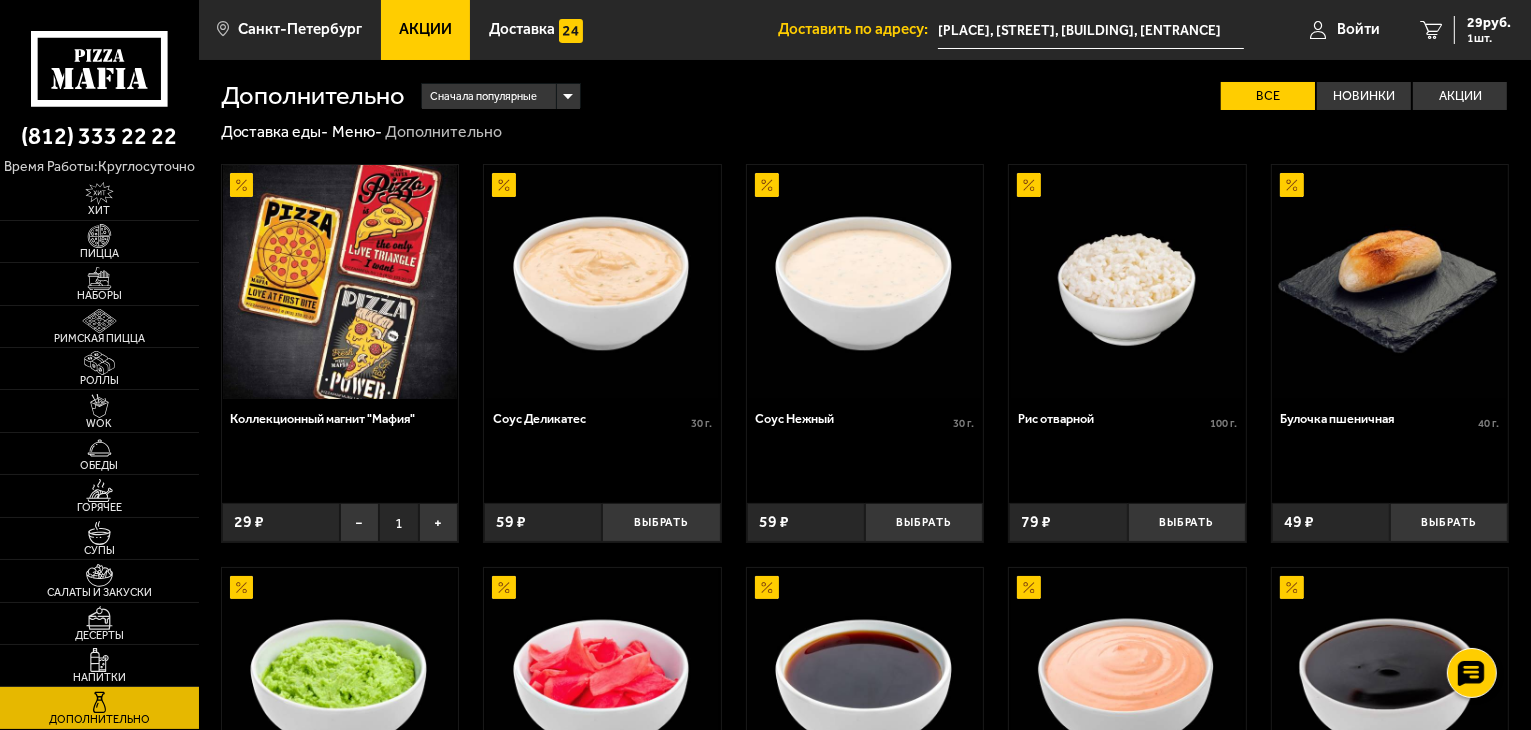 click at bounding box center (340, 282) 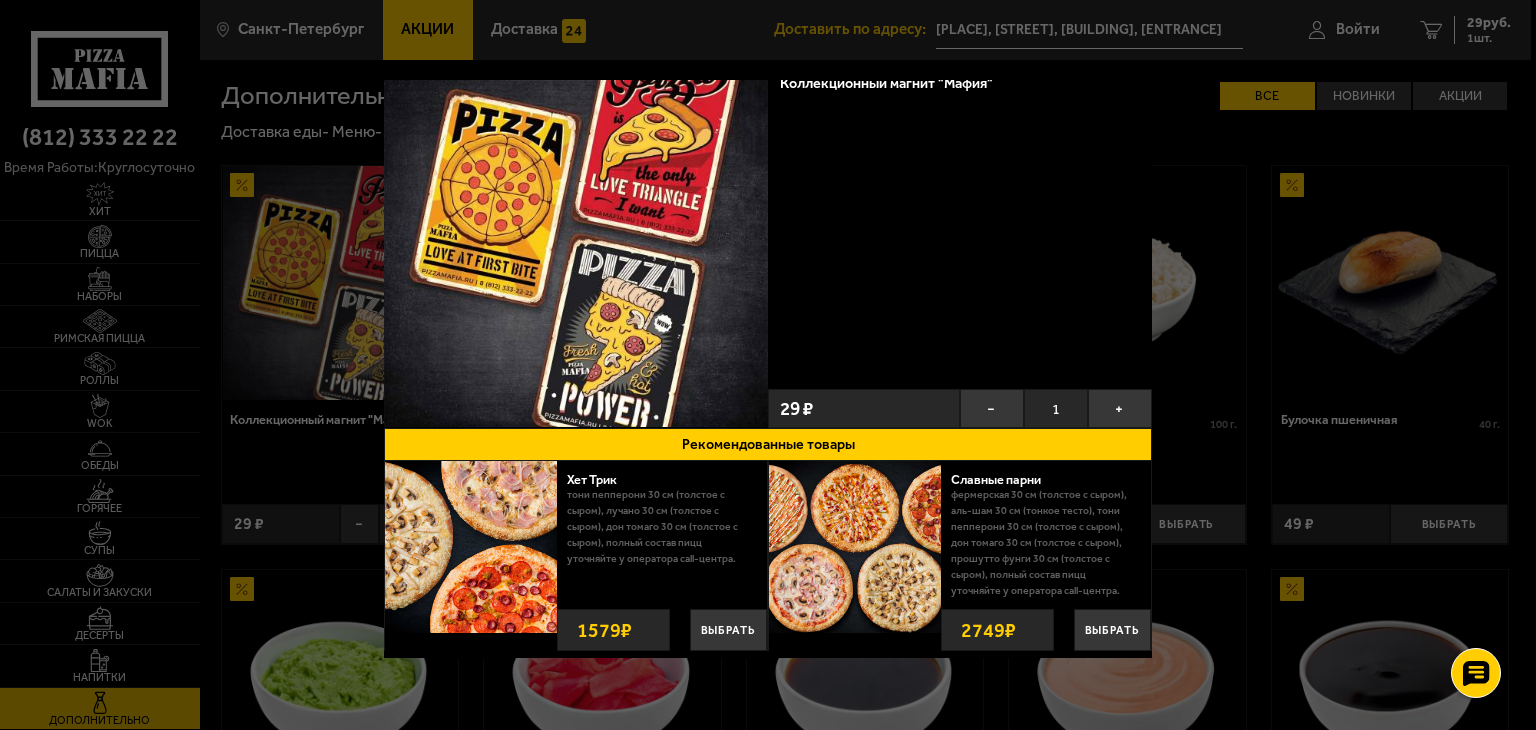 scroll, scrollTop: 58, scrollLeft: 0, axis: vertical 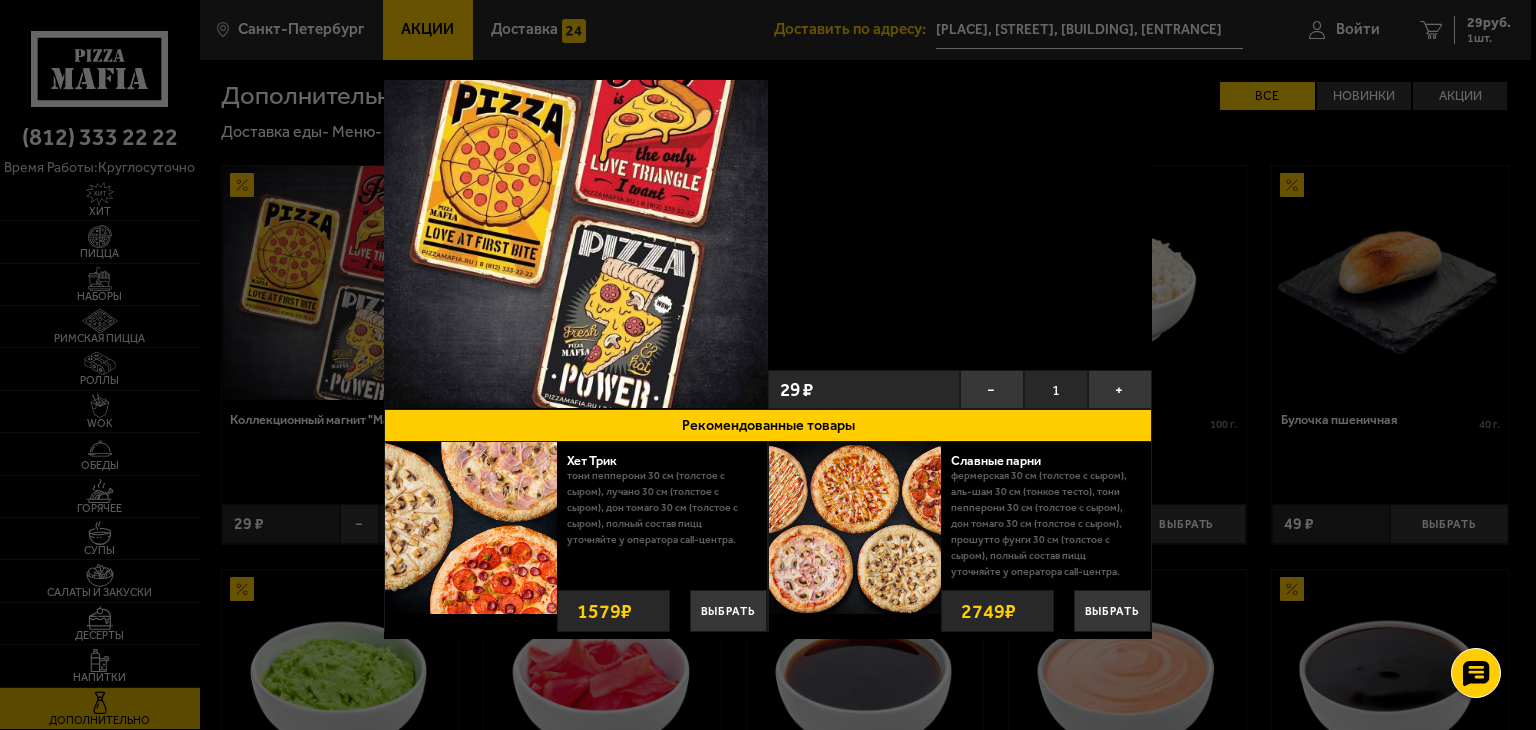click on "Рекомендованные товары" at bounding box center (768, 425) 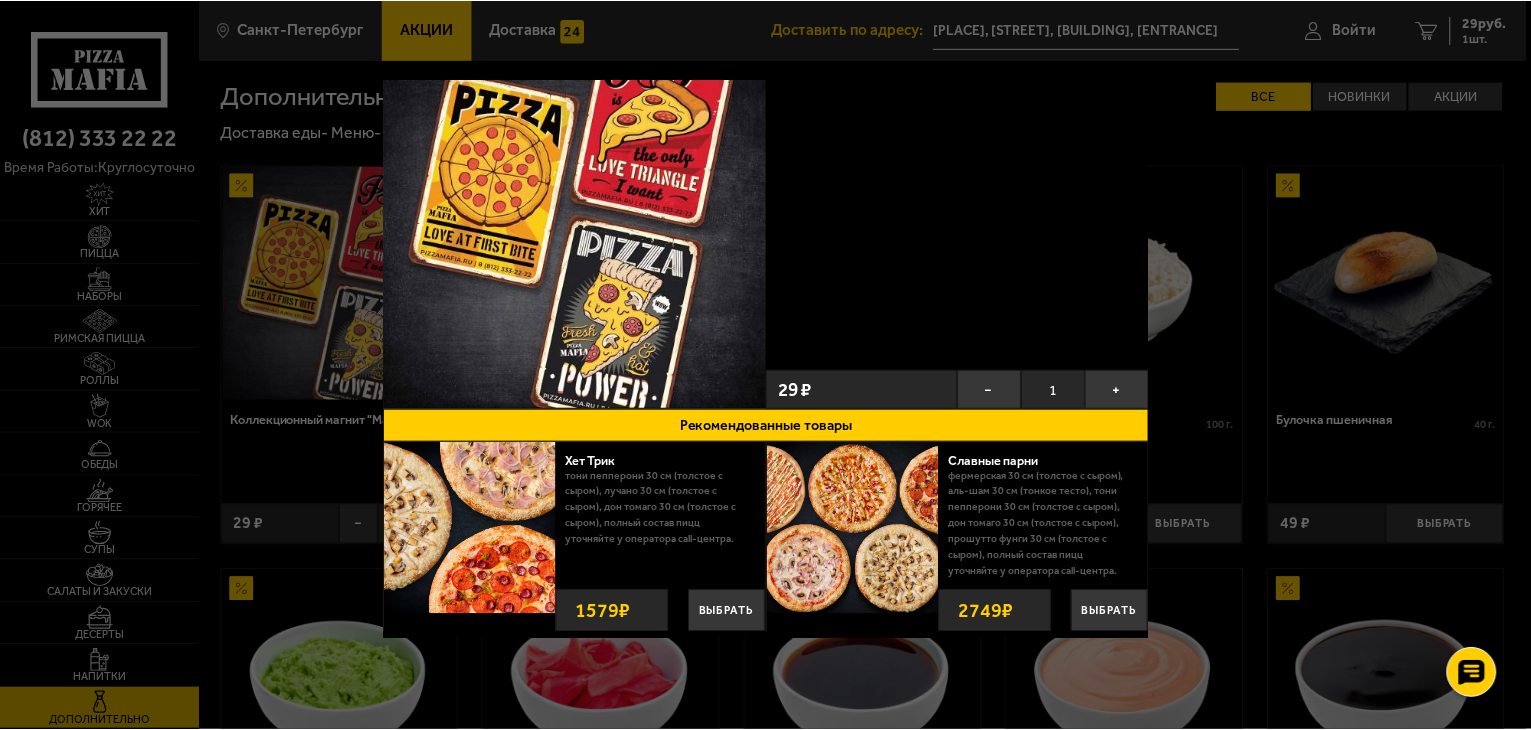 scroll, scrollTop: 0, scrollLeft: 0, axis: both 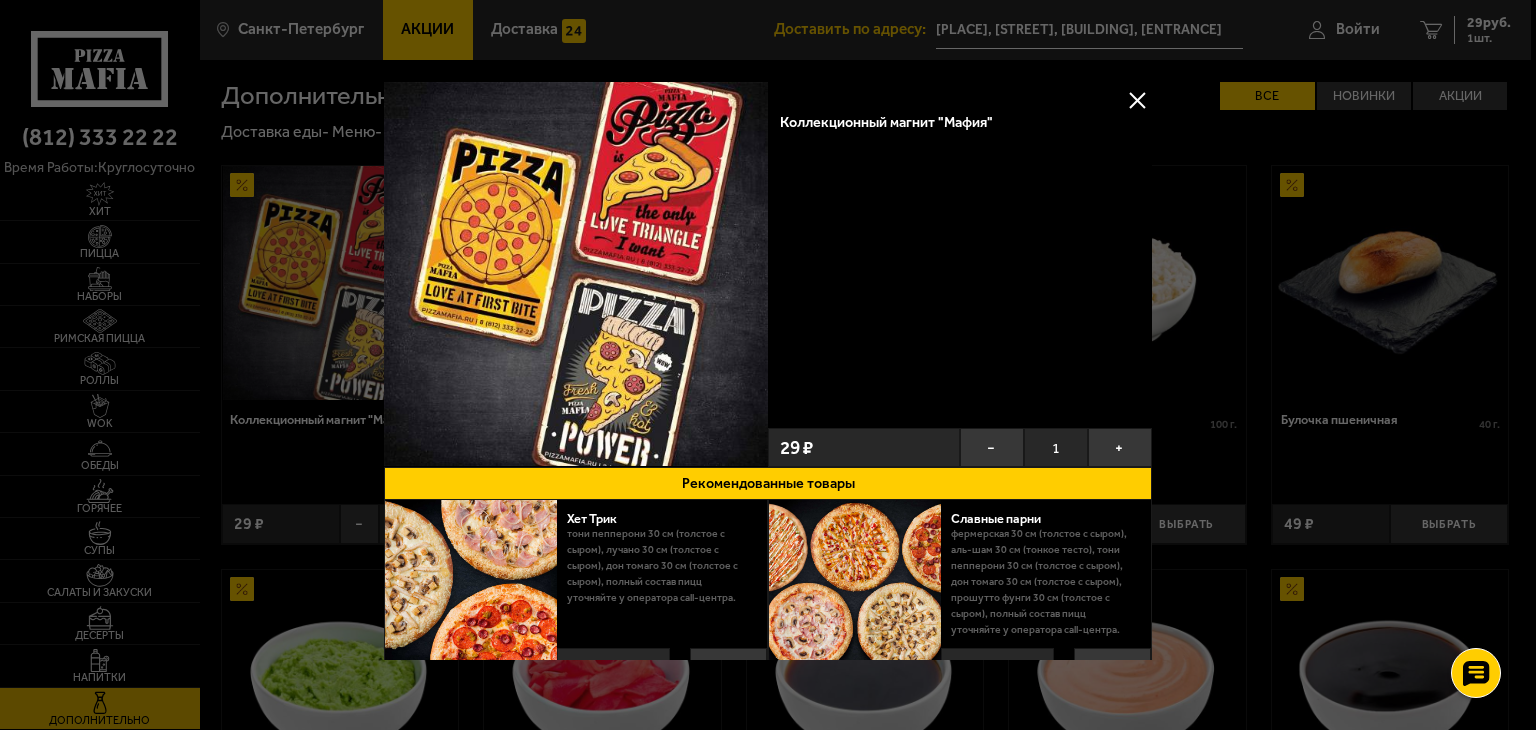click at bounding box center (1137, 100) 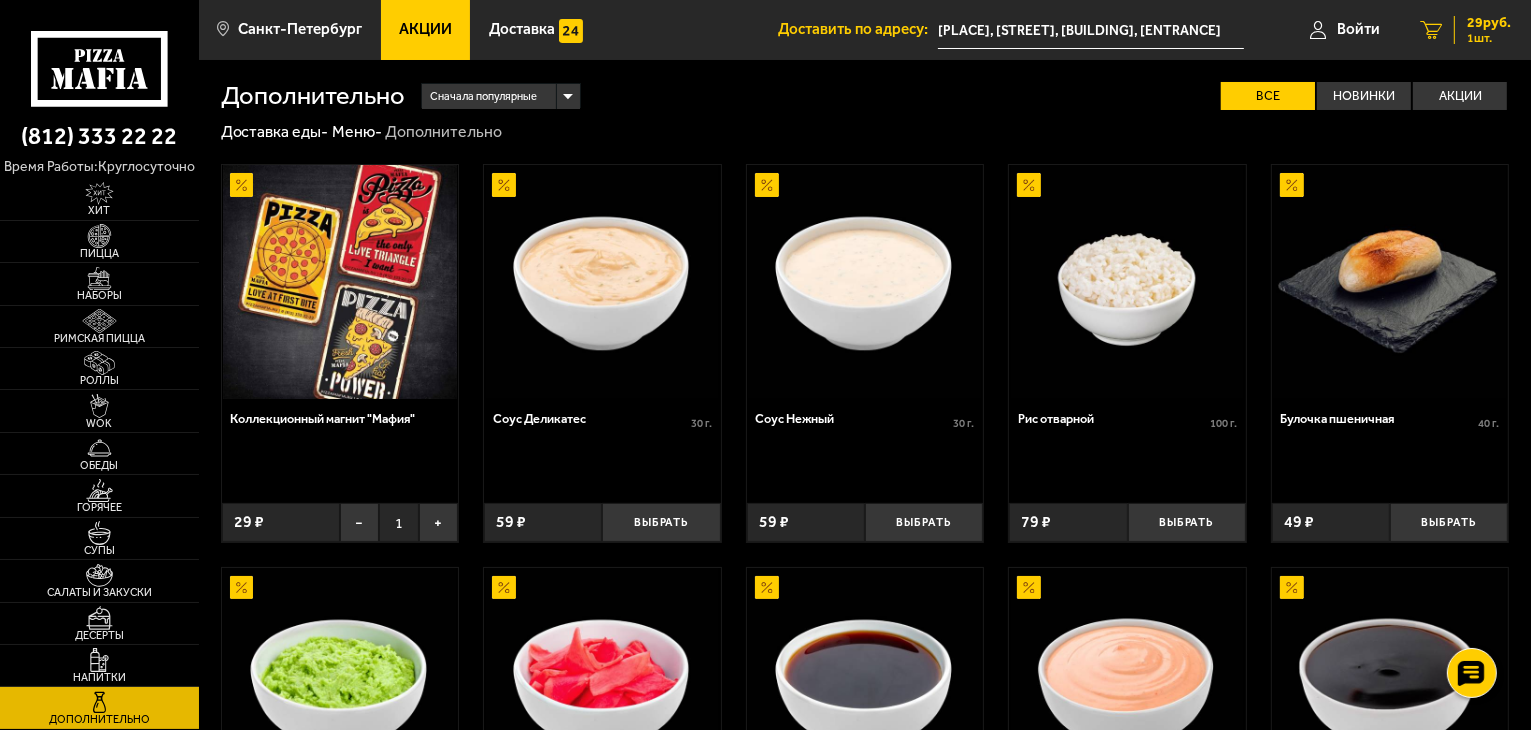 click on "29  руб." at bounding box center (1489, 23) 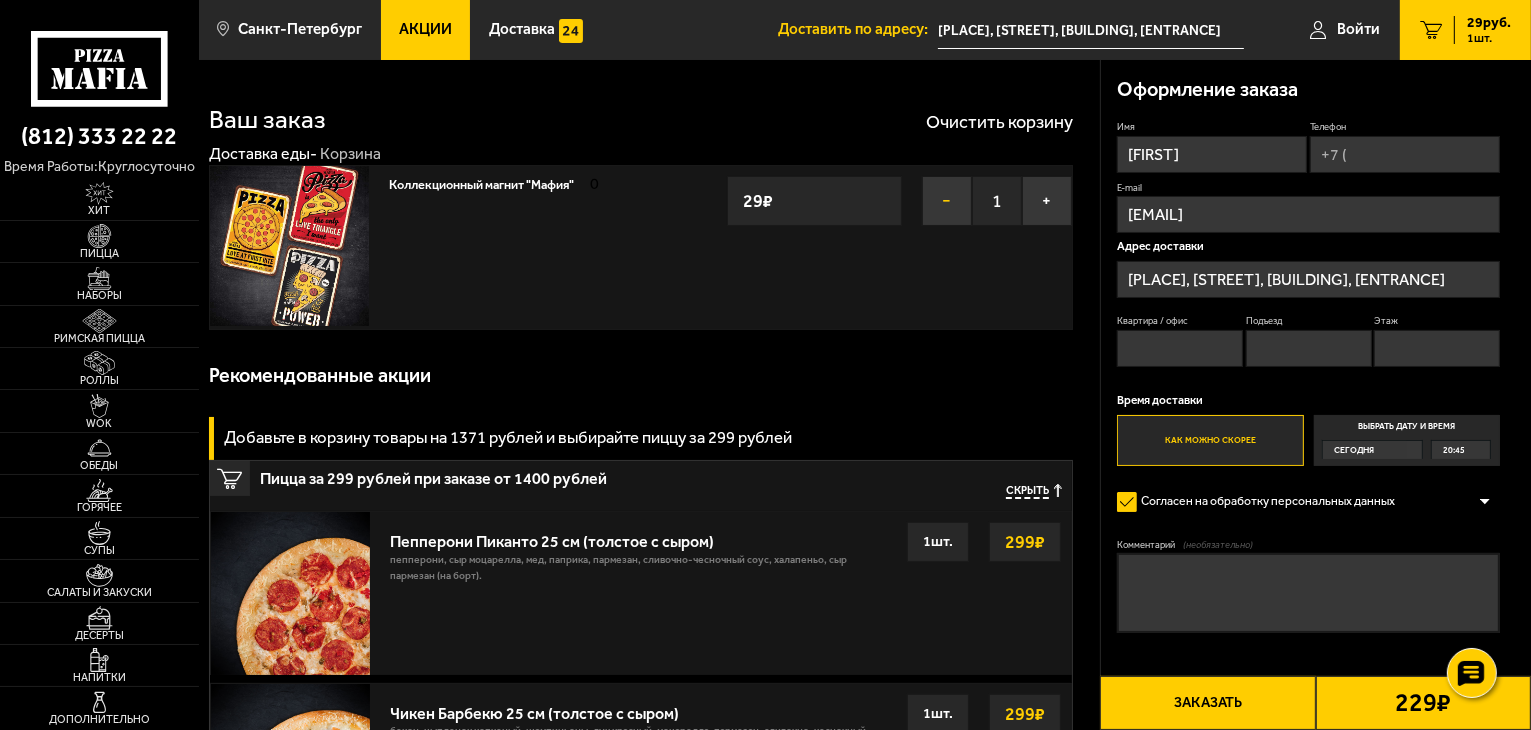 click on "−" at bounding box center (947, 201) 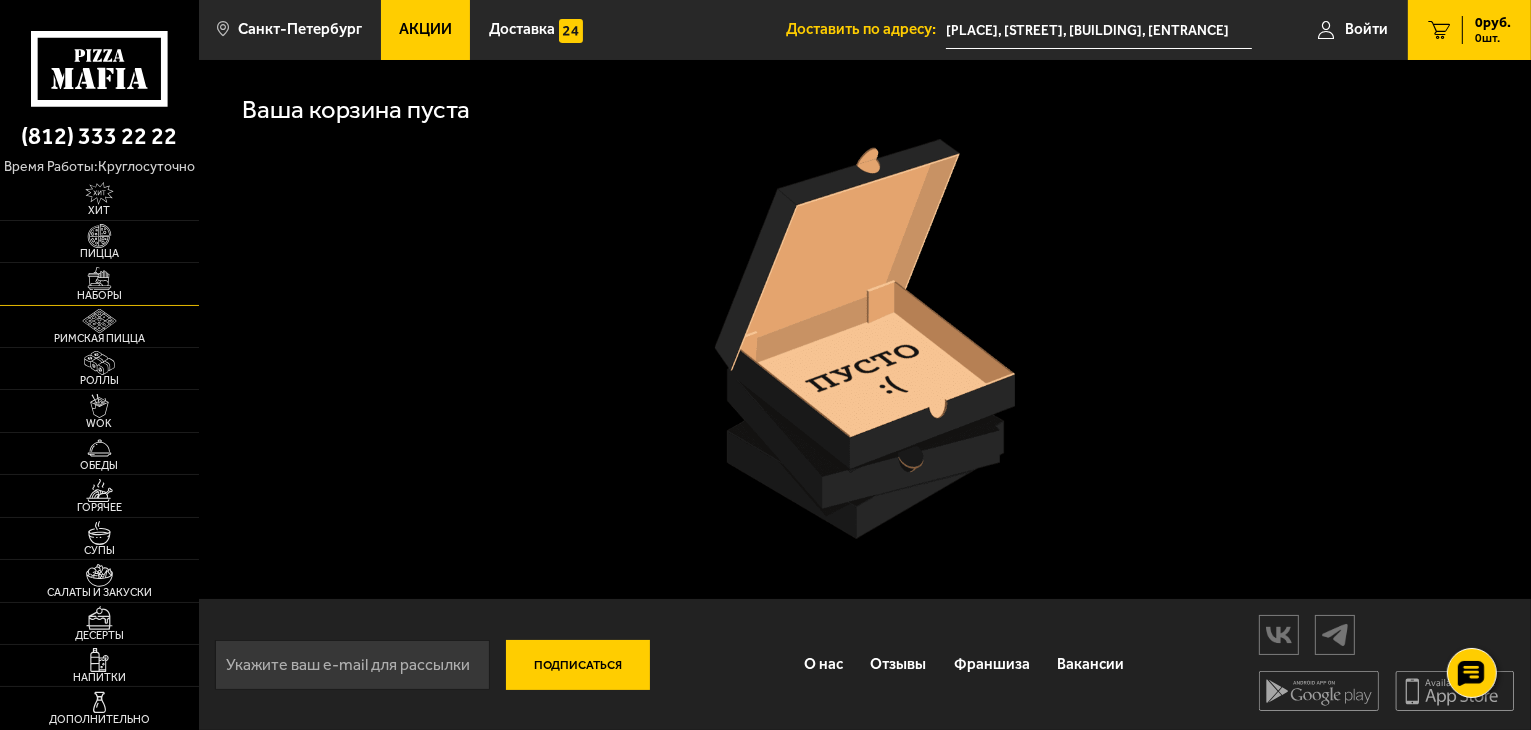 click at bounding box center [99, 279] 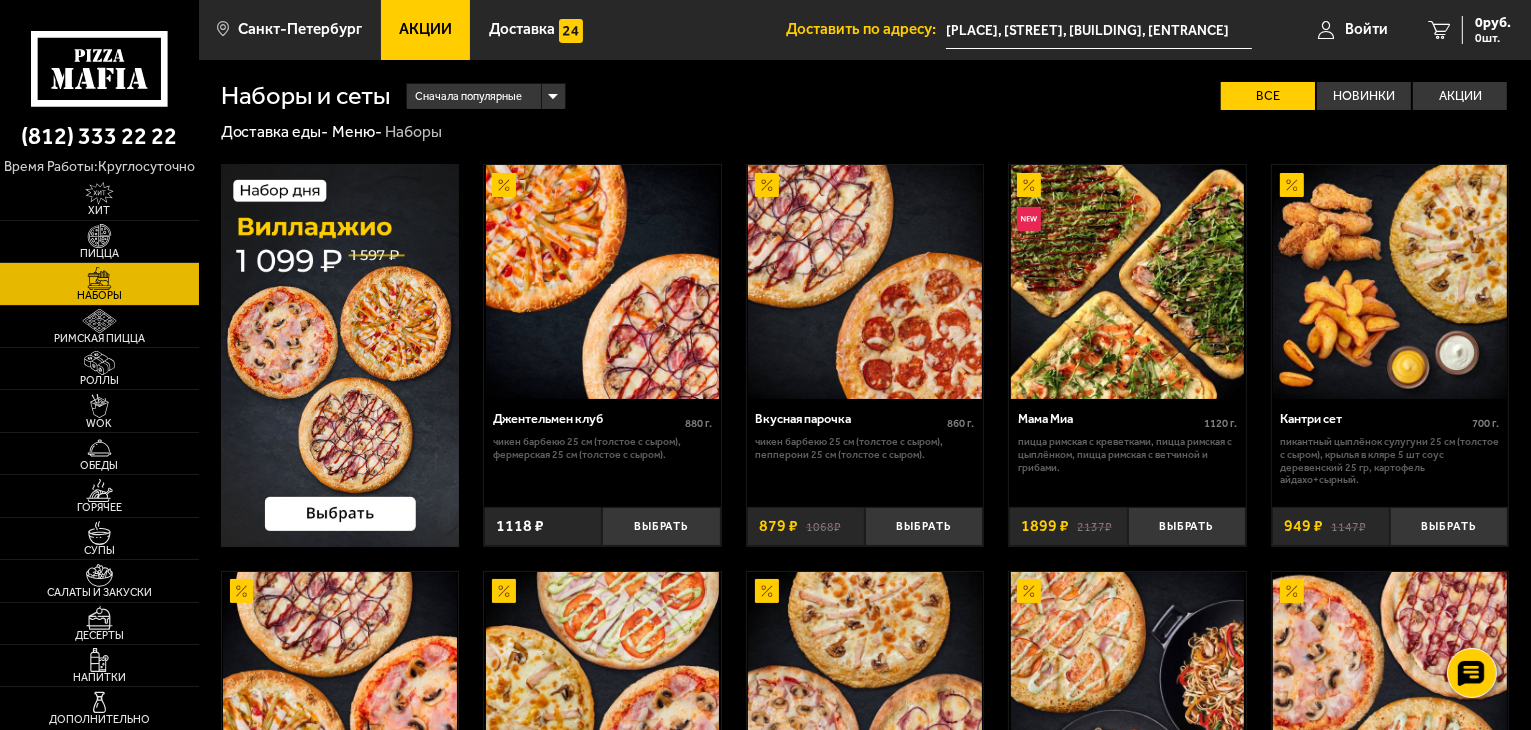 click at bounding box center (340, 355) 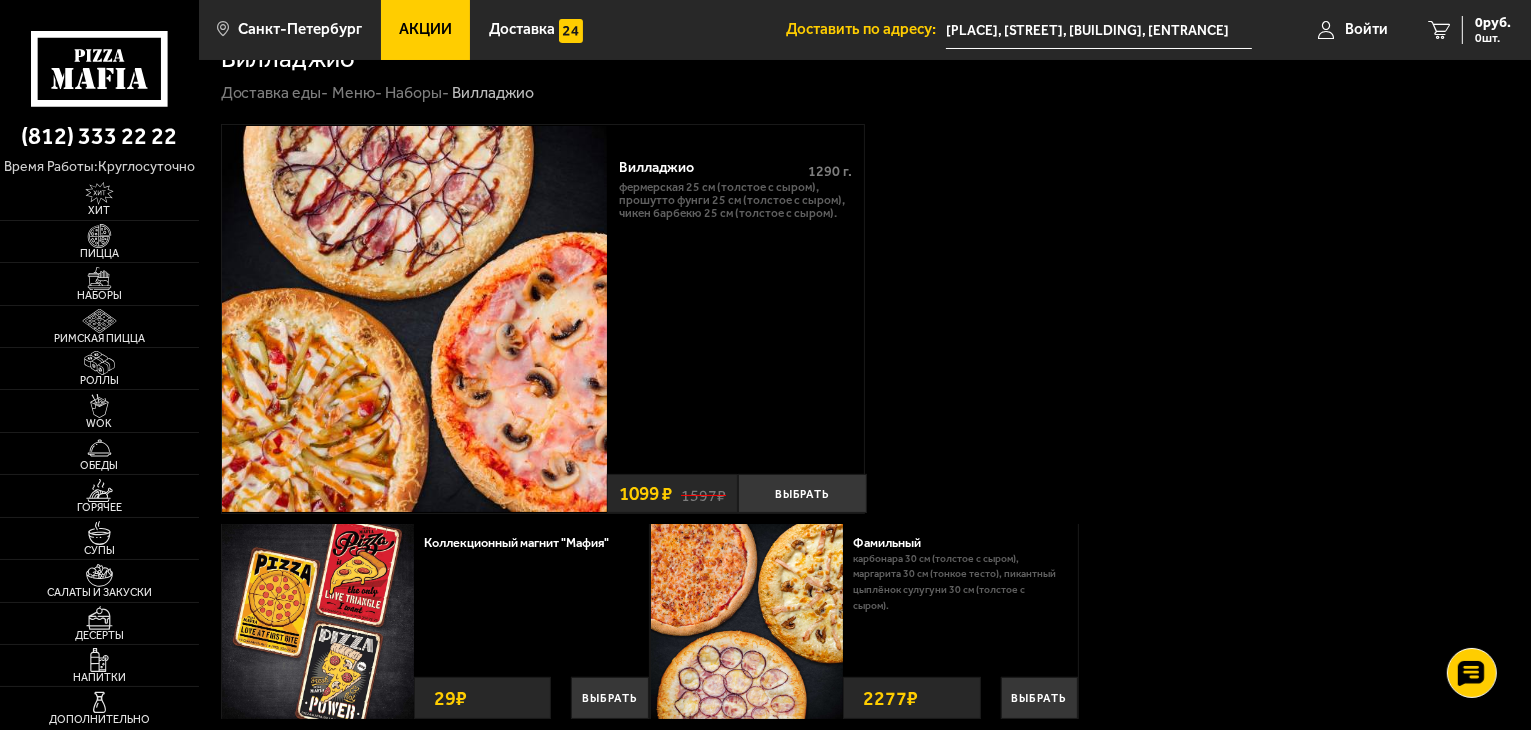 scroll, scrollTop: 0, scrollLeft: 0, axis: both 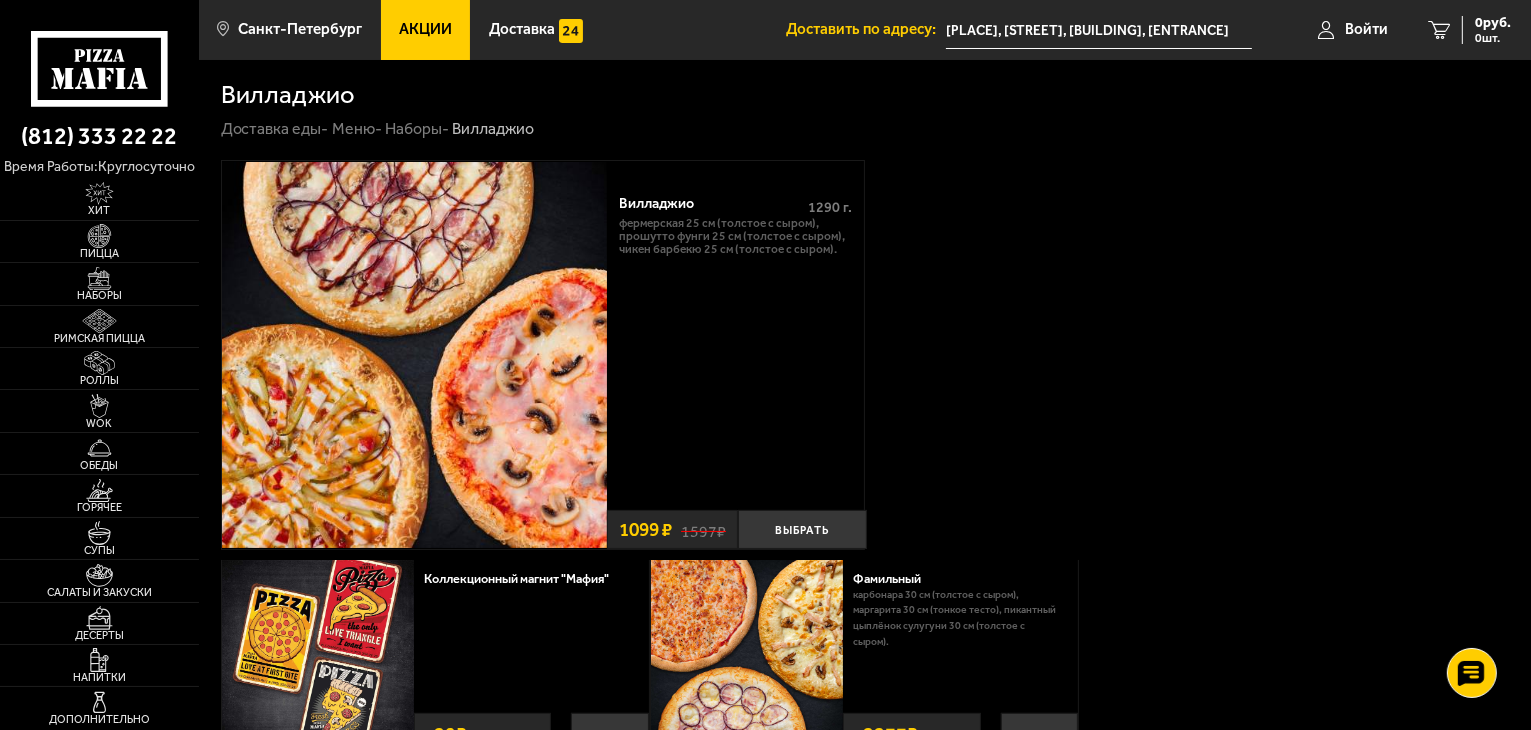 click on "Доставить по адресу:" at bounding box center (866, 29) 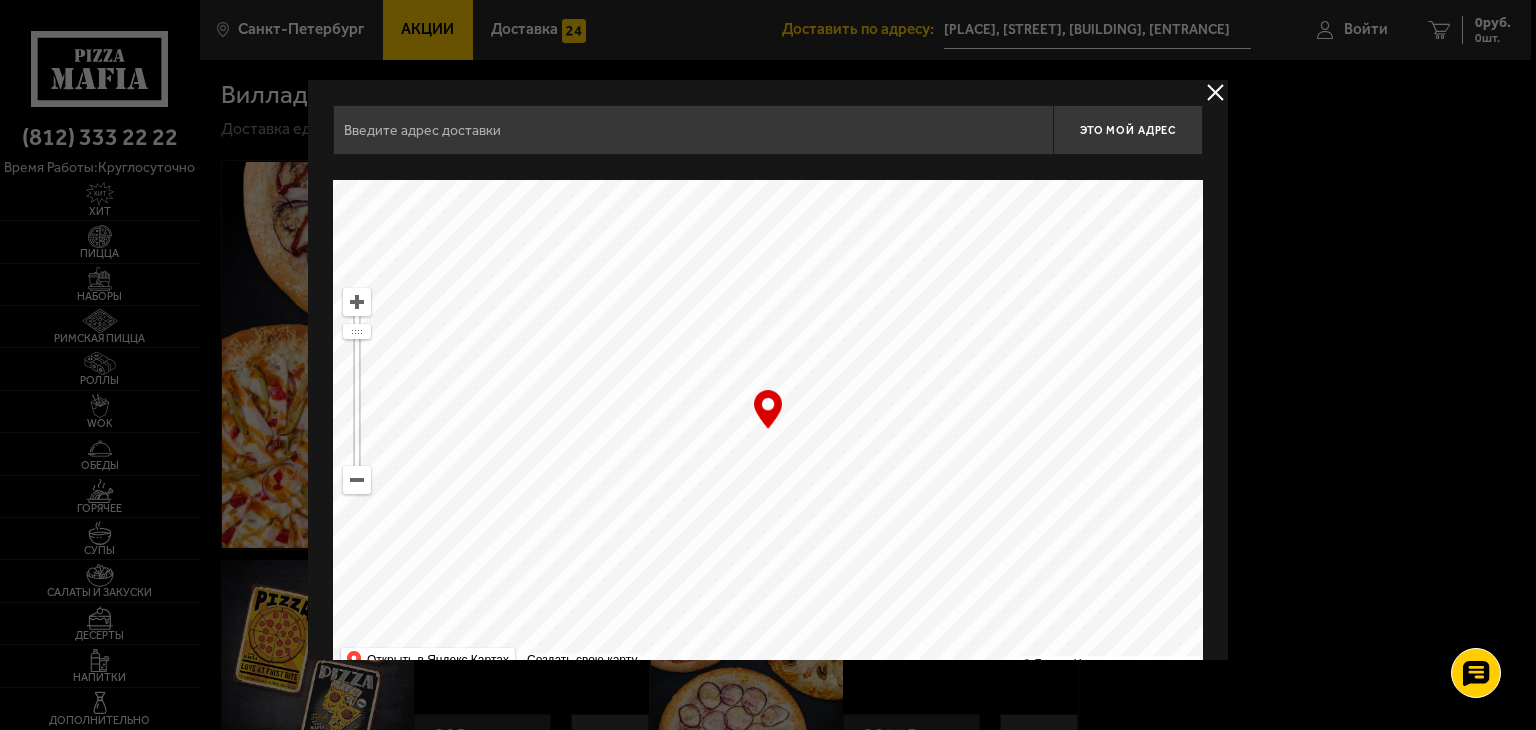type on "[PLACE], [STREET], [BUILDING], [ENTRANCE]" 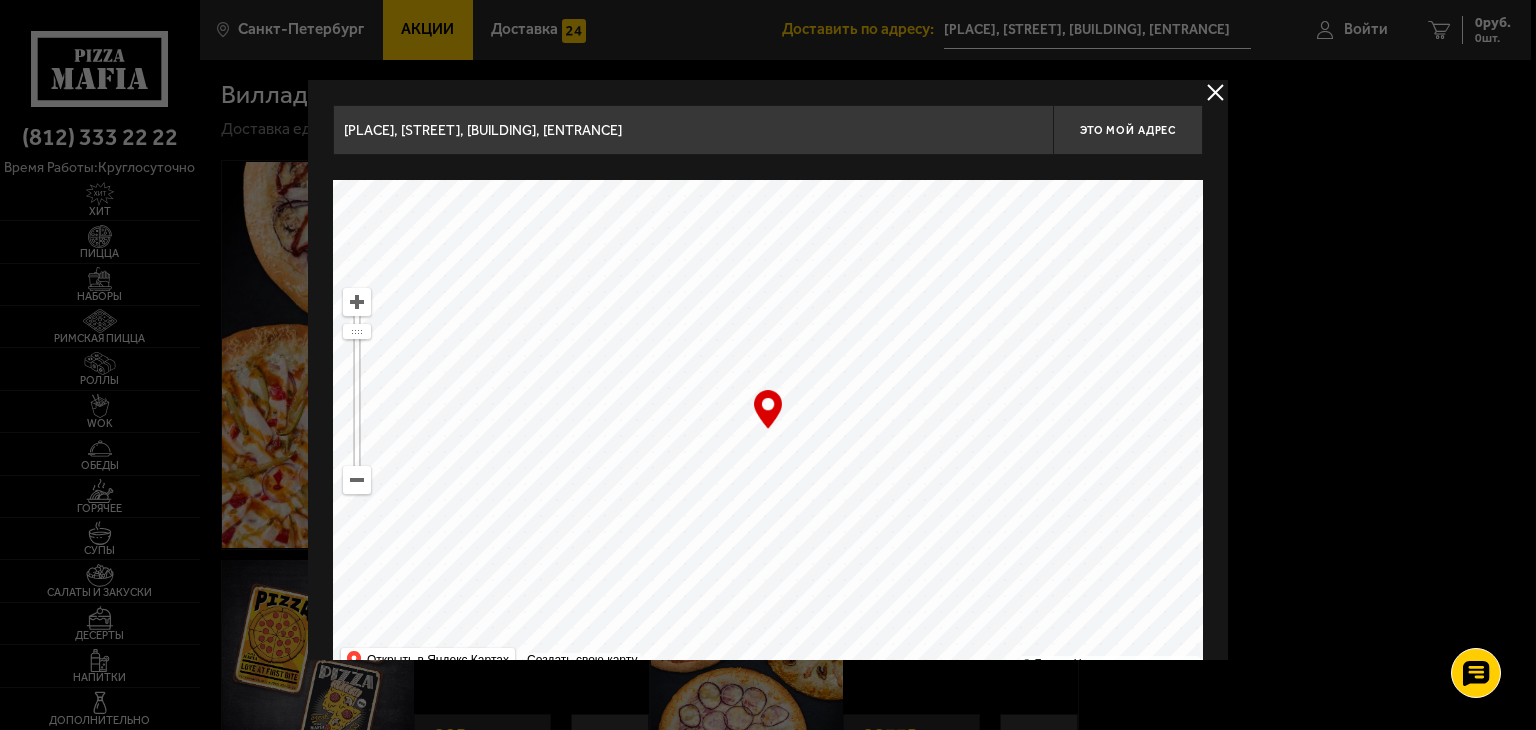click at bounding box center [1215, 92] 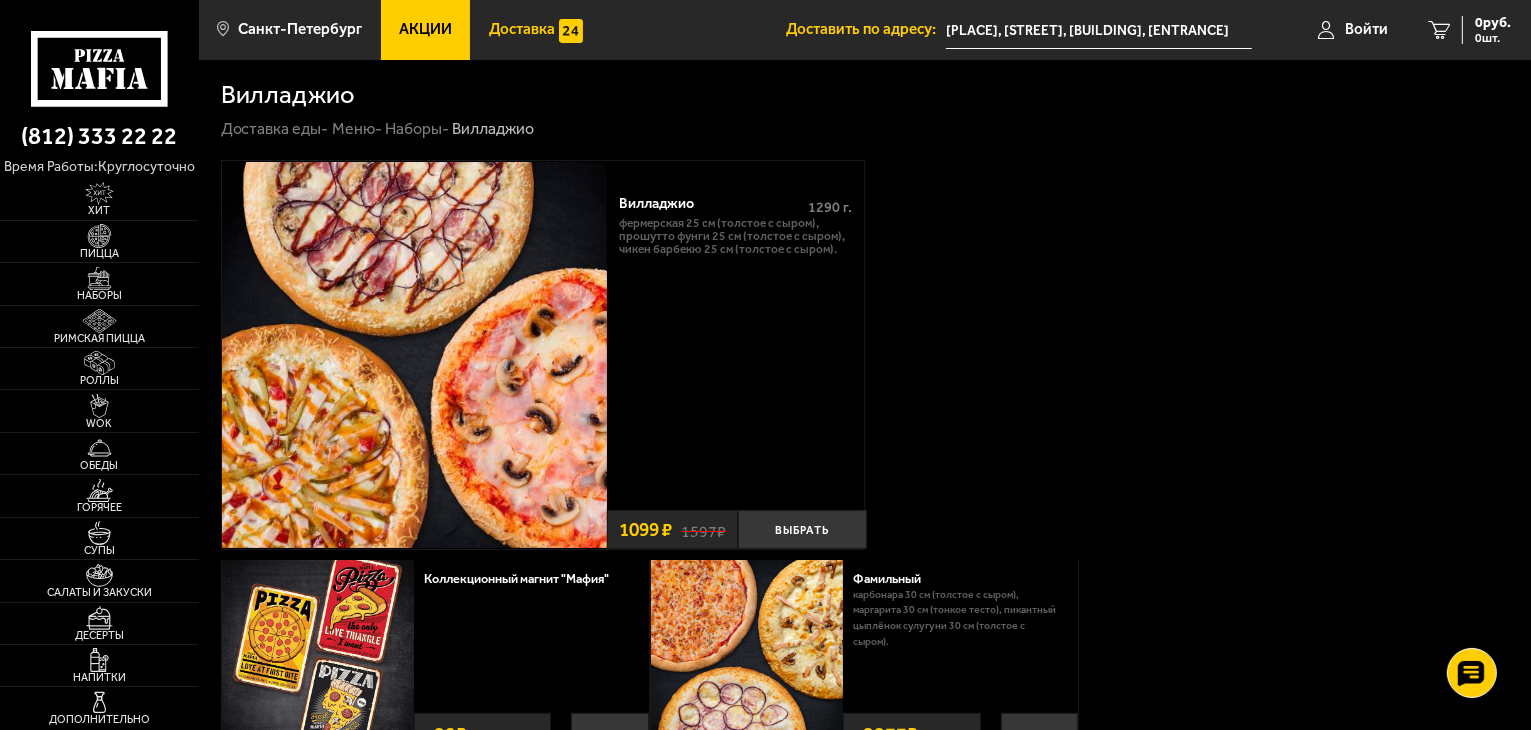 click on "Доставка" at bounding box center [535, 30] 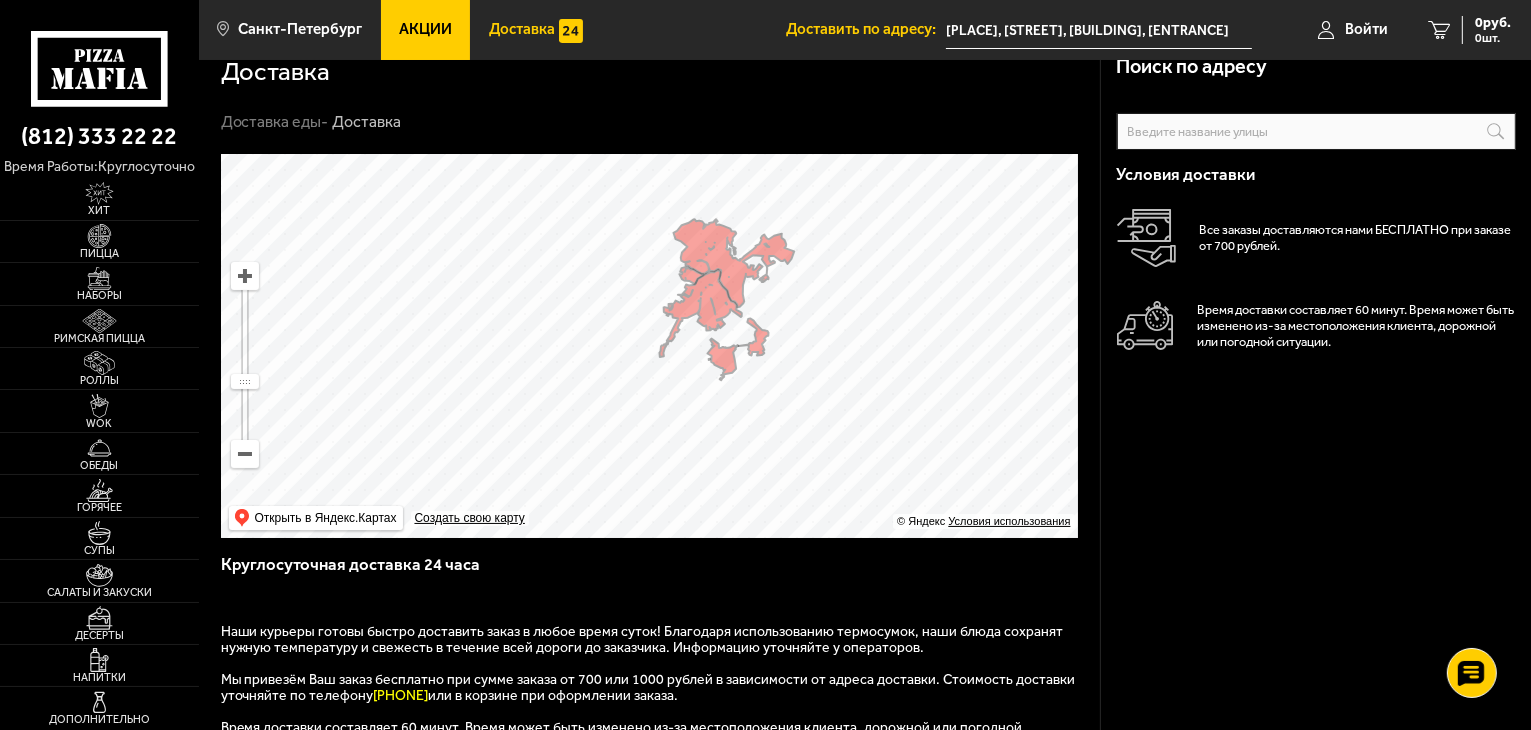 scroll, scrollTop: 0, scrollLeft: 0, axis: both 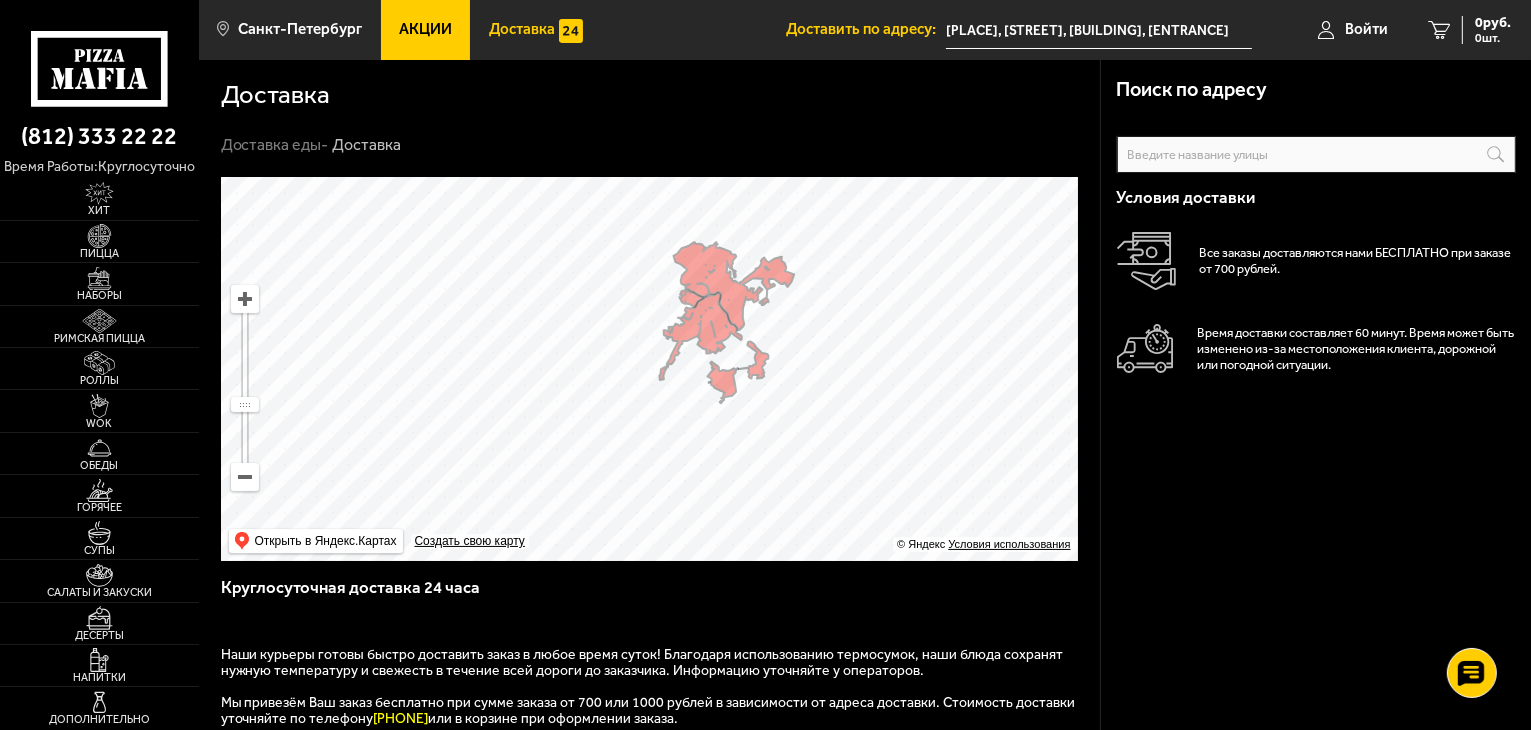 click on "время работы:  круглосуточно" at bounding box center (99, 167) 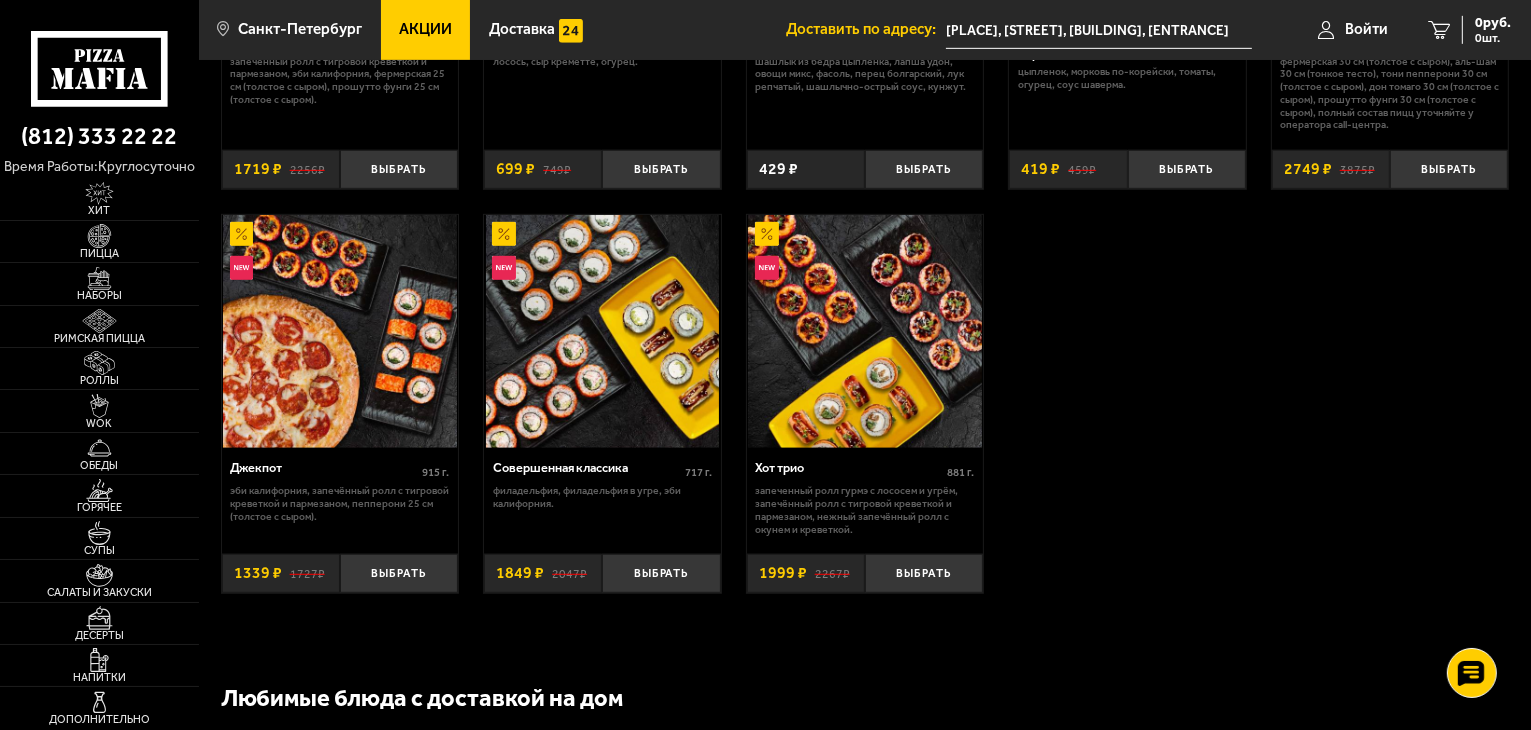 scroll, scrollTop: 1200, scrollLeft: 0, axis: vertical 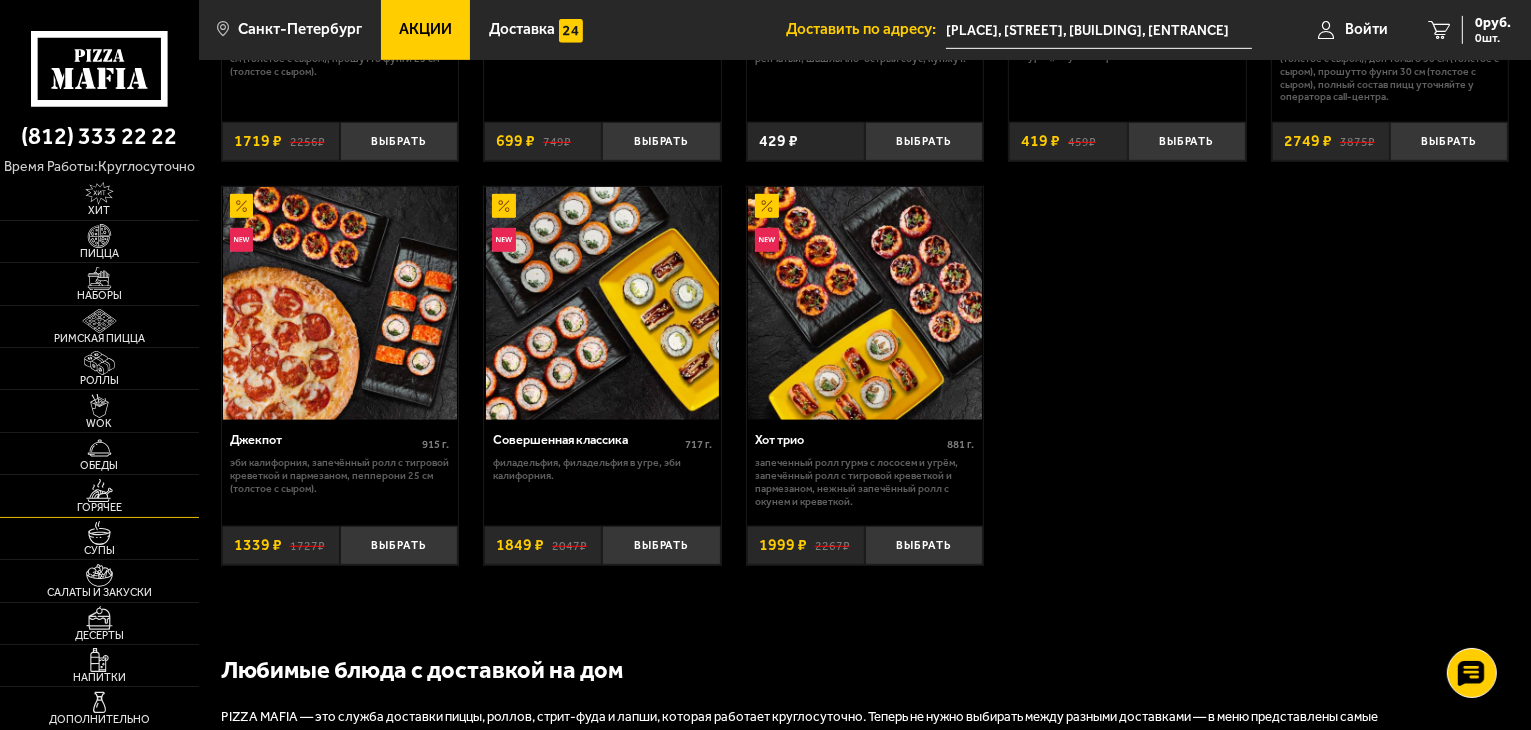 click at bounding box center (99, 491) 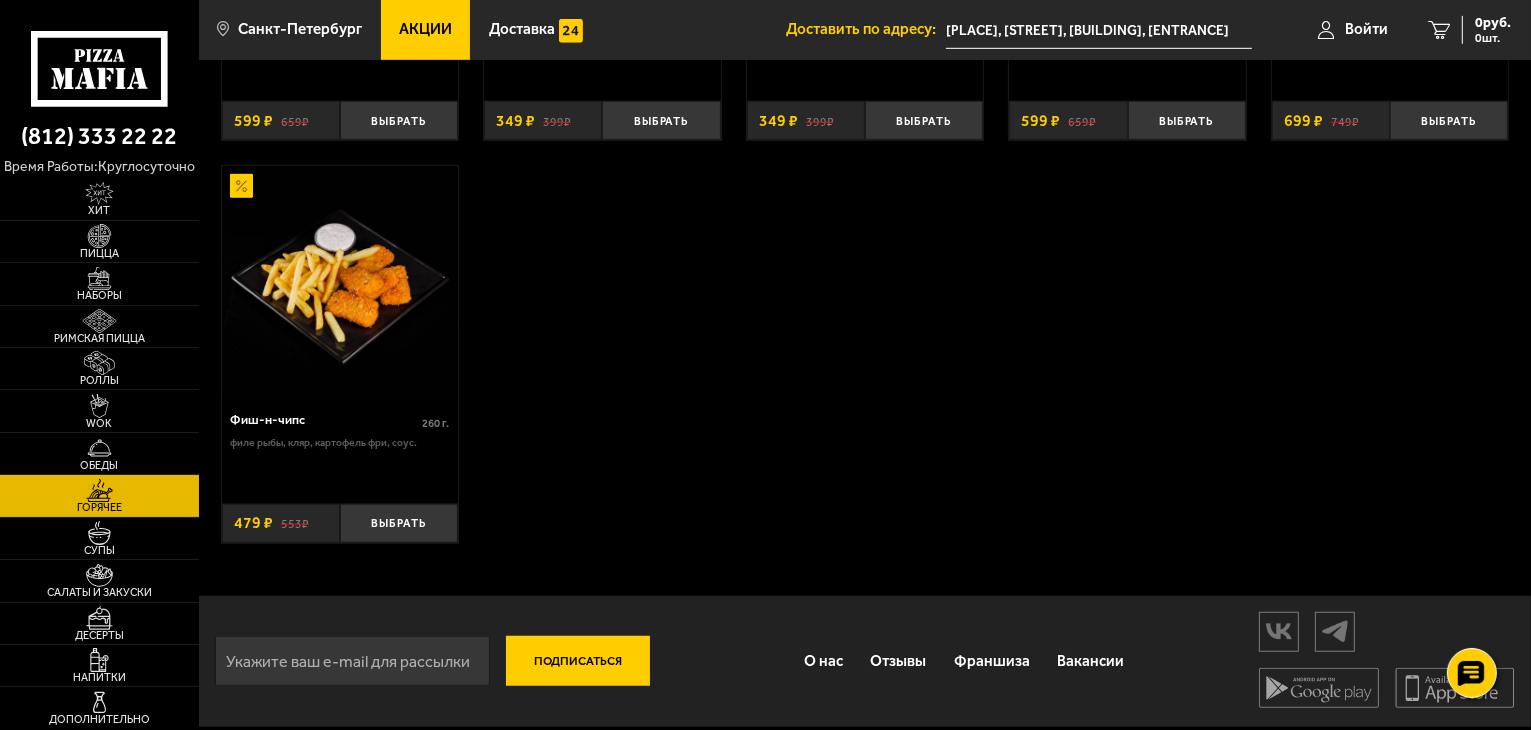scroll, scrollTop: 1349, scrollLeft: 0, axis: vertical 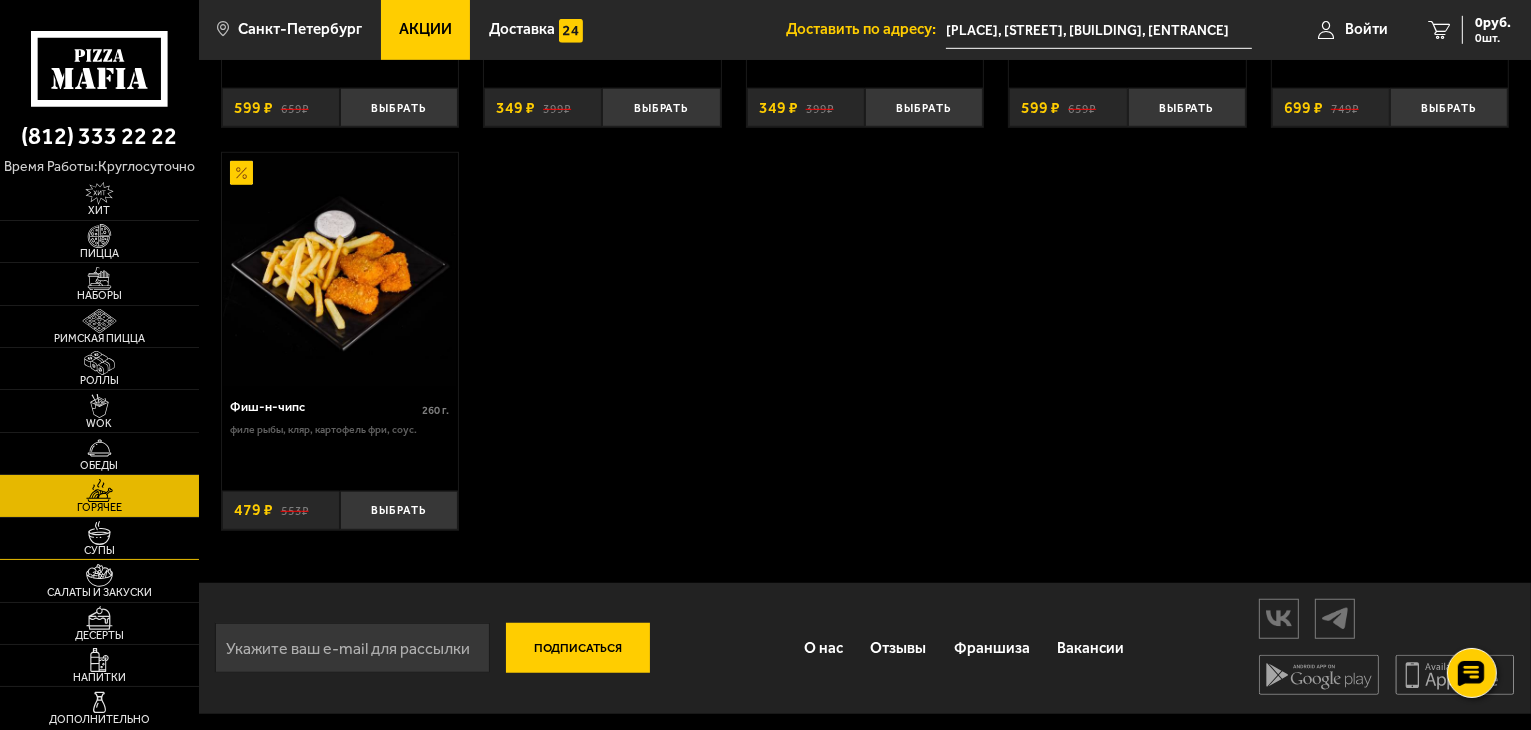click on "Супы" at bounding box center (99, 550) 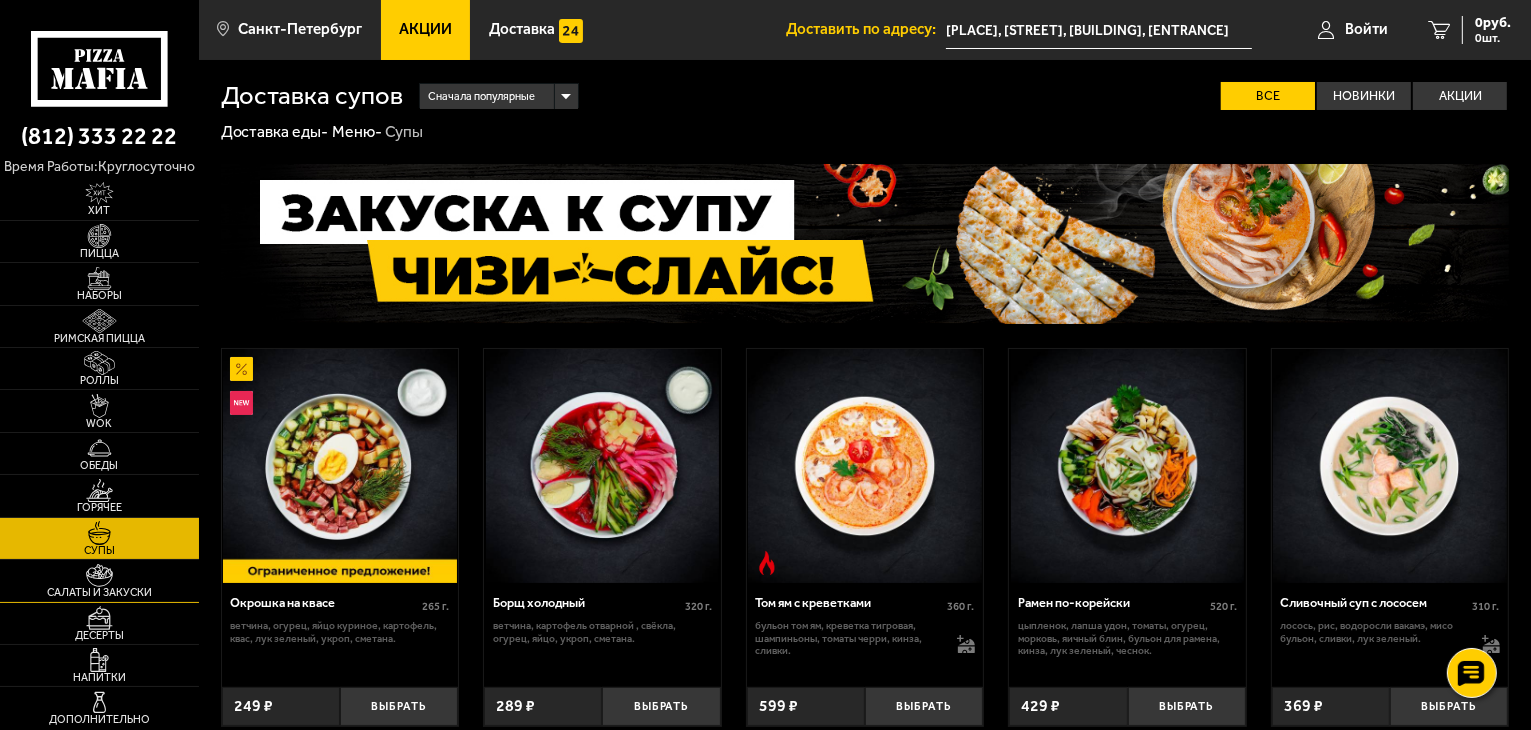 click at bounding box center [99, 576] 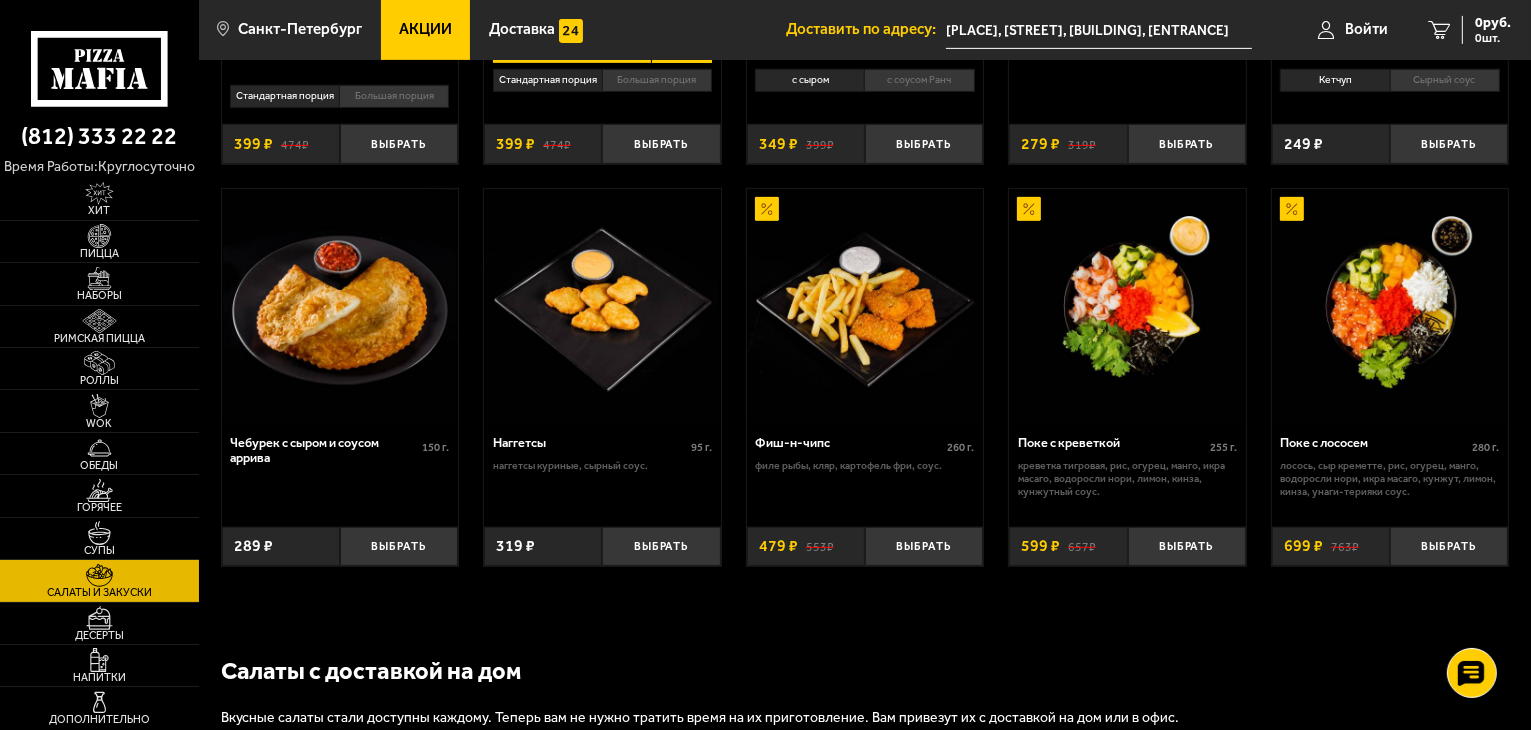 scroll, scrollTop: 1000, scrollLeft: 0, axis: vertical 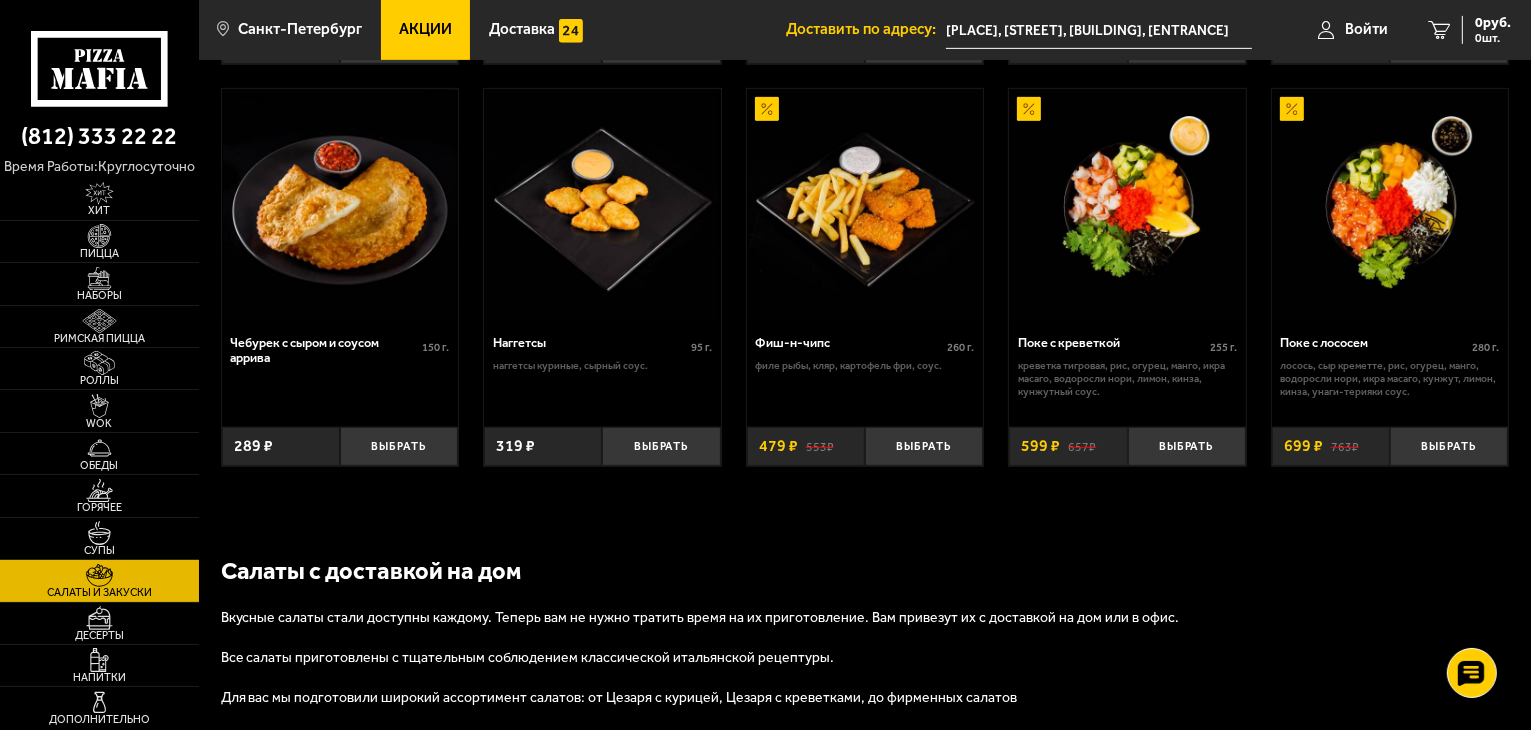 click at bounding box center (1390, 206) 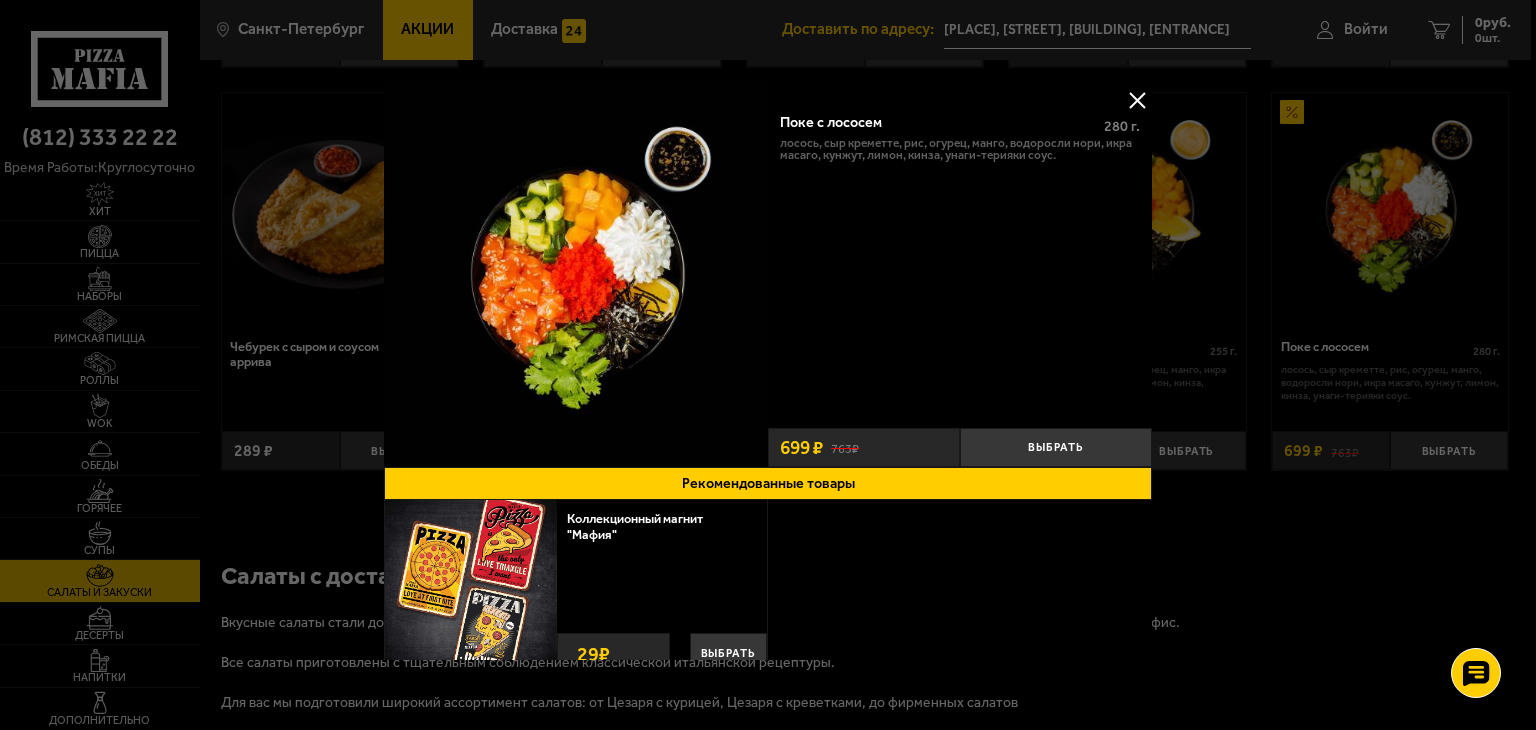 click at bounding box center (1137, 100) 